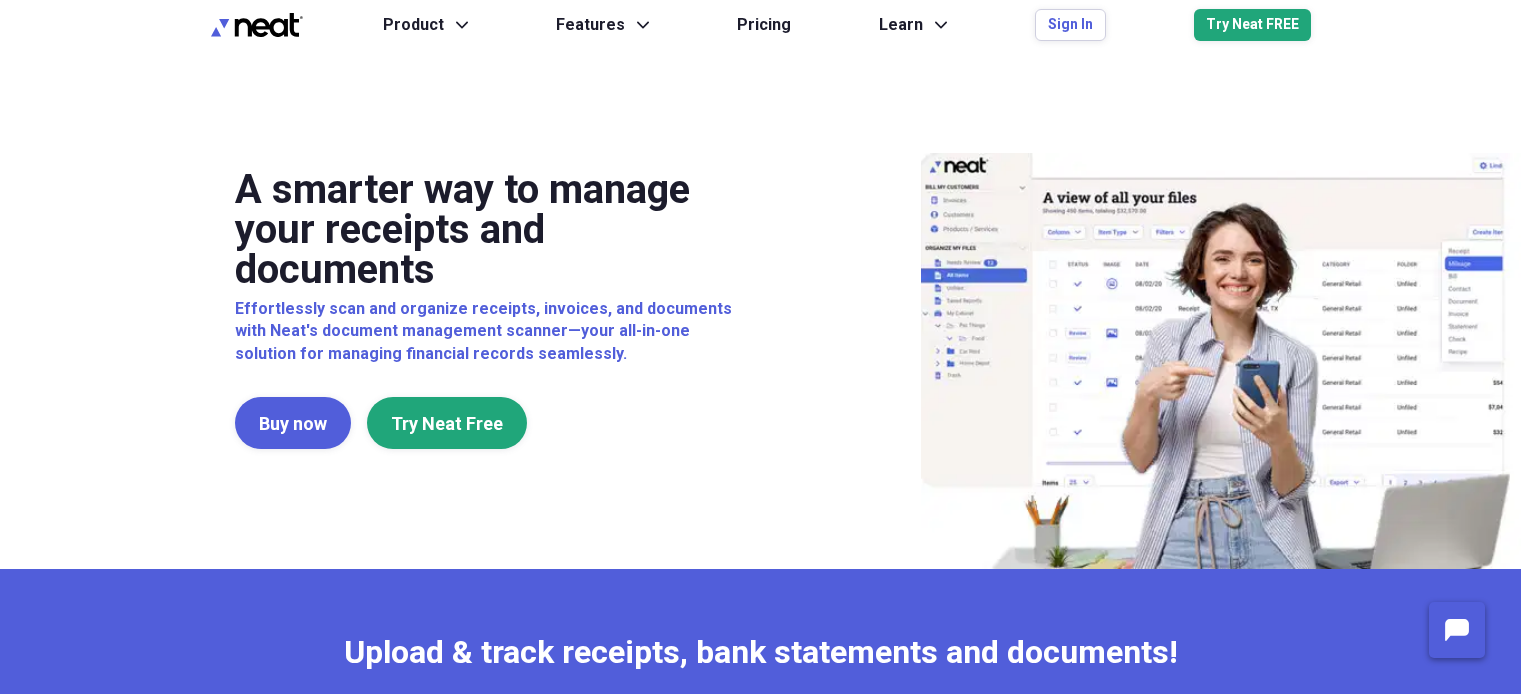 scroll, scrollTop: 0, scrollLeft: 0, axis: both 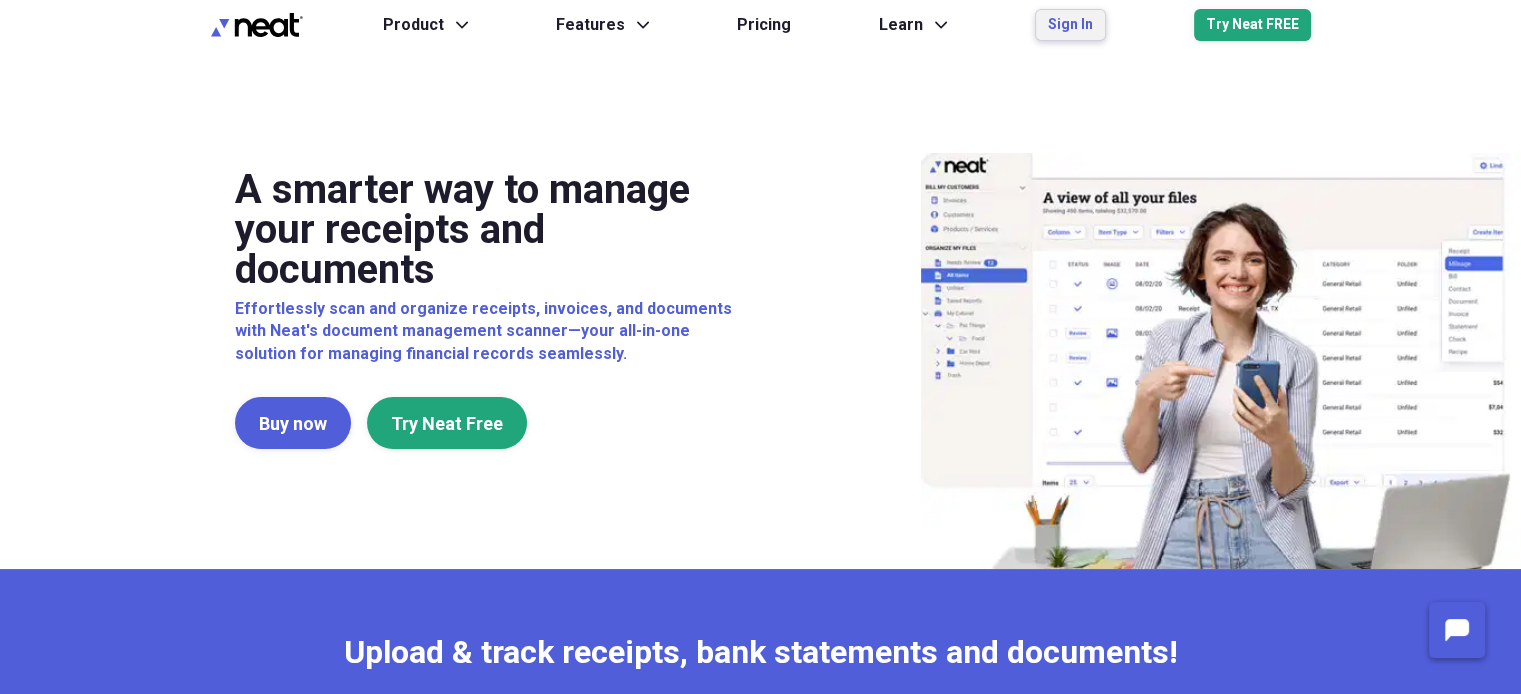 click on "Sign In" at bounding box center (1070, 25) 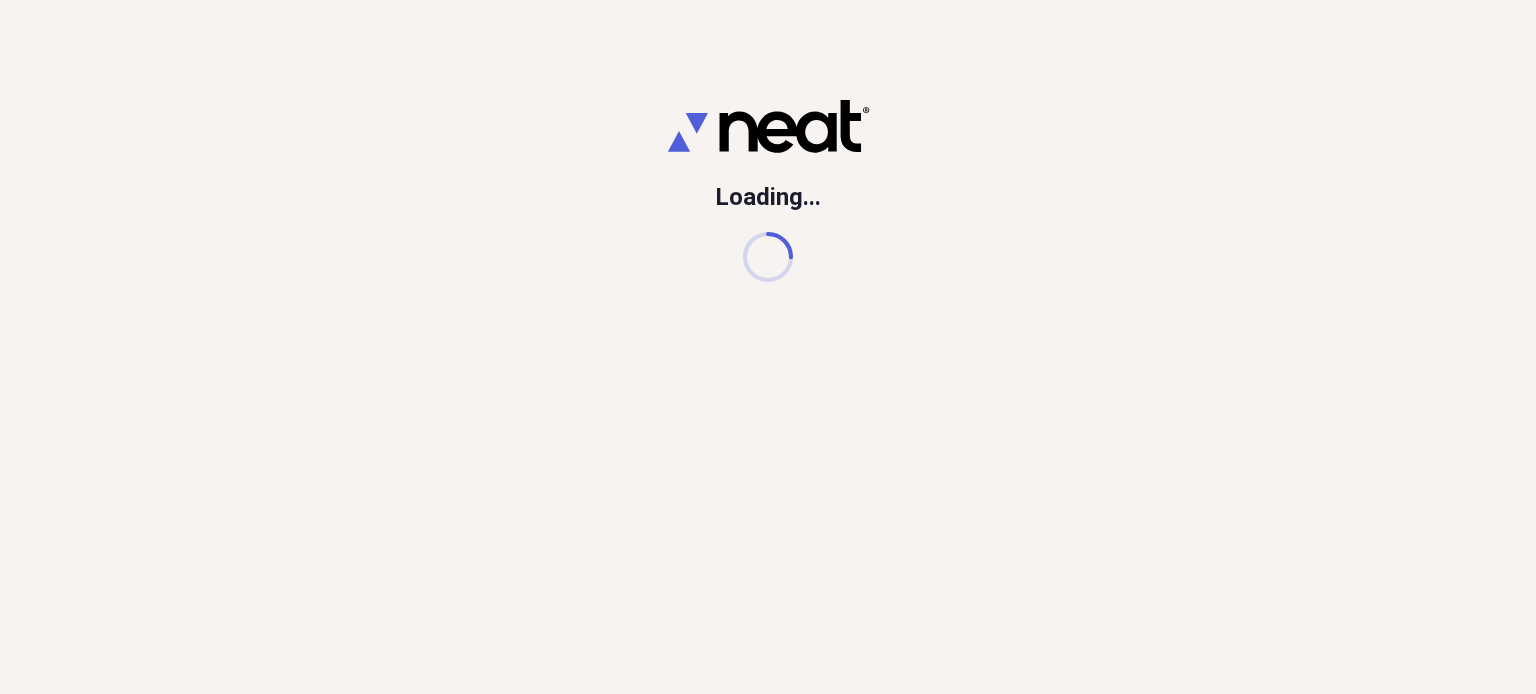scroll, scrollTop: 0, scrollLeft: 0, axis: both 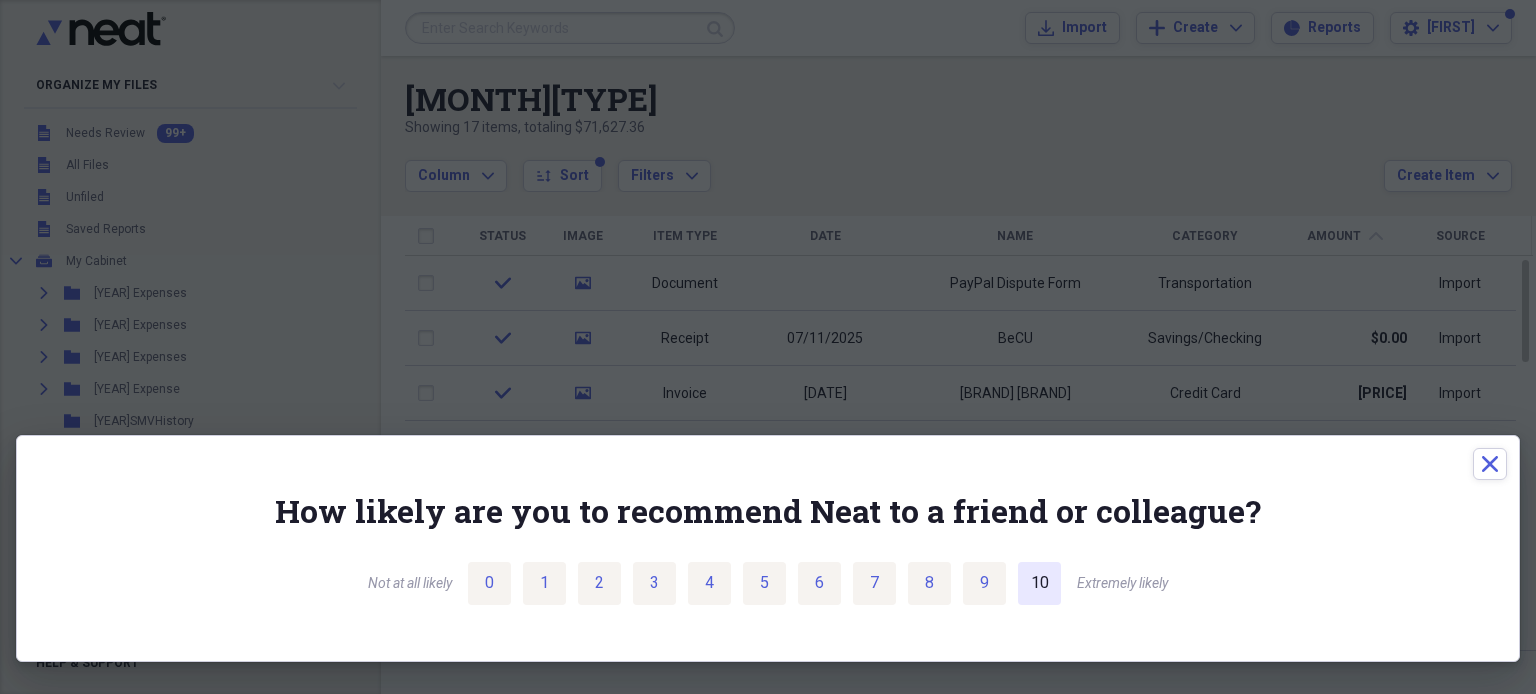 click on "10" at bounding box center [1040, 583] 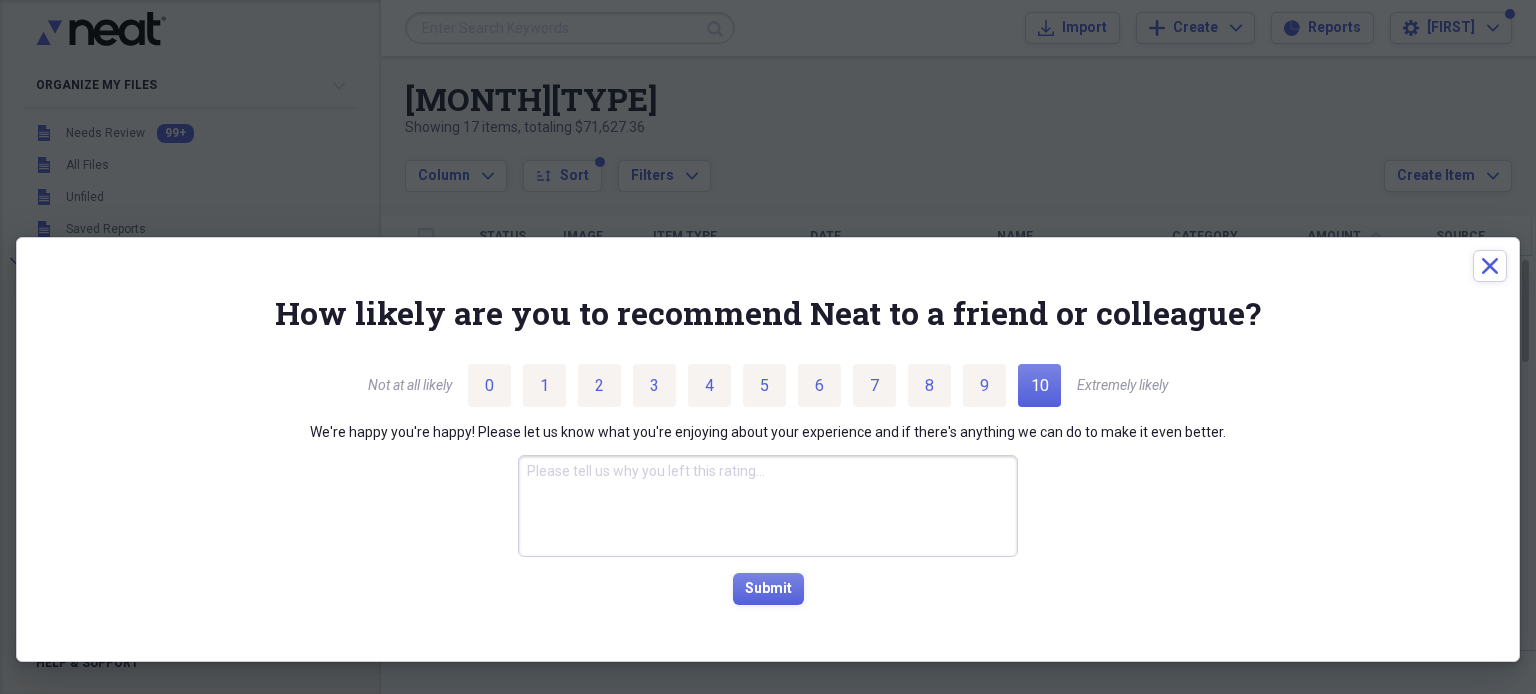 click at bounding box center [768, 506] 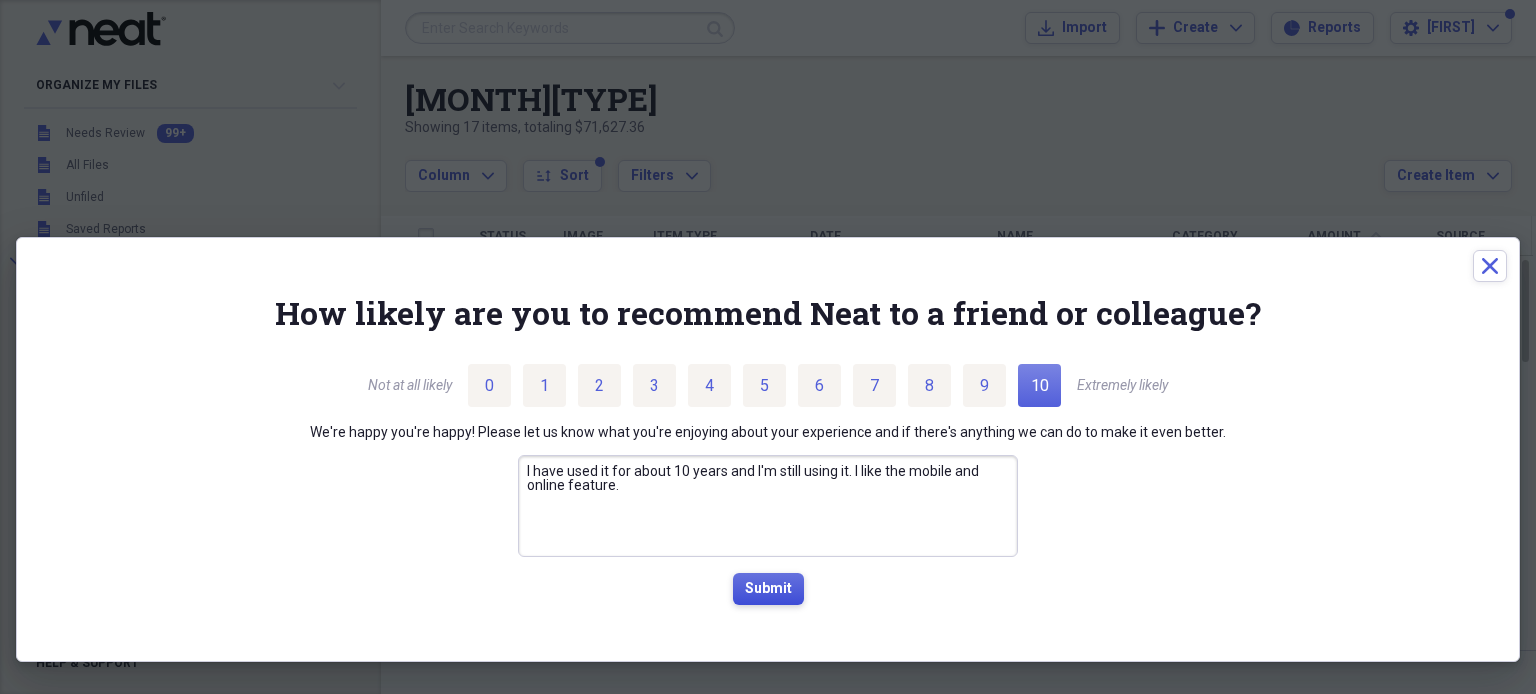 type on "I have used it for about 10 years and I'm still using it. I like the mobile and online feature." 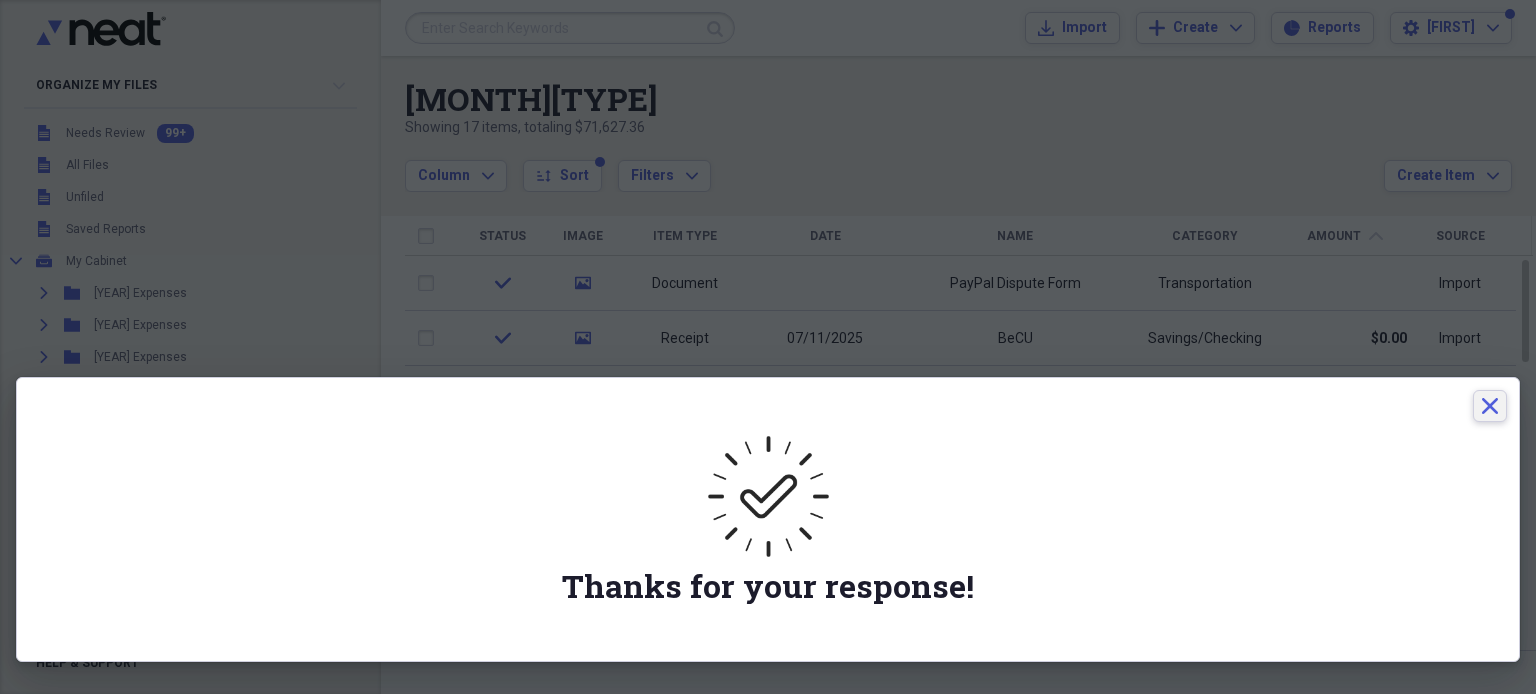 click 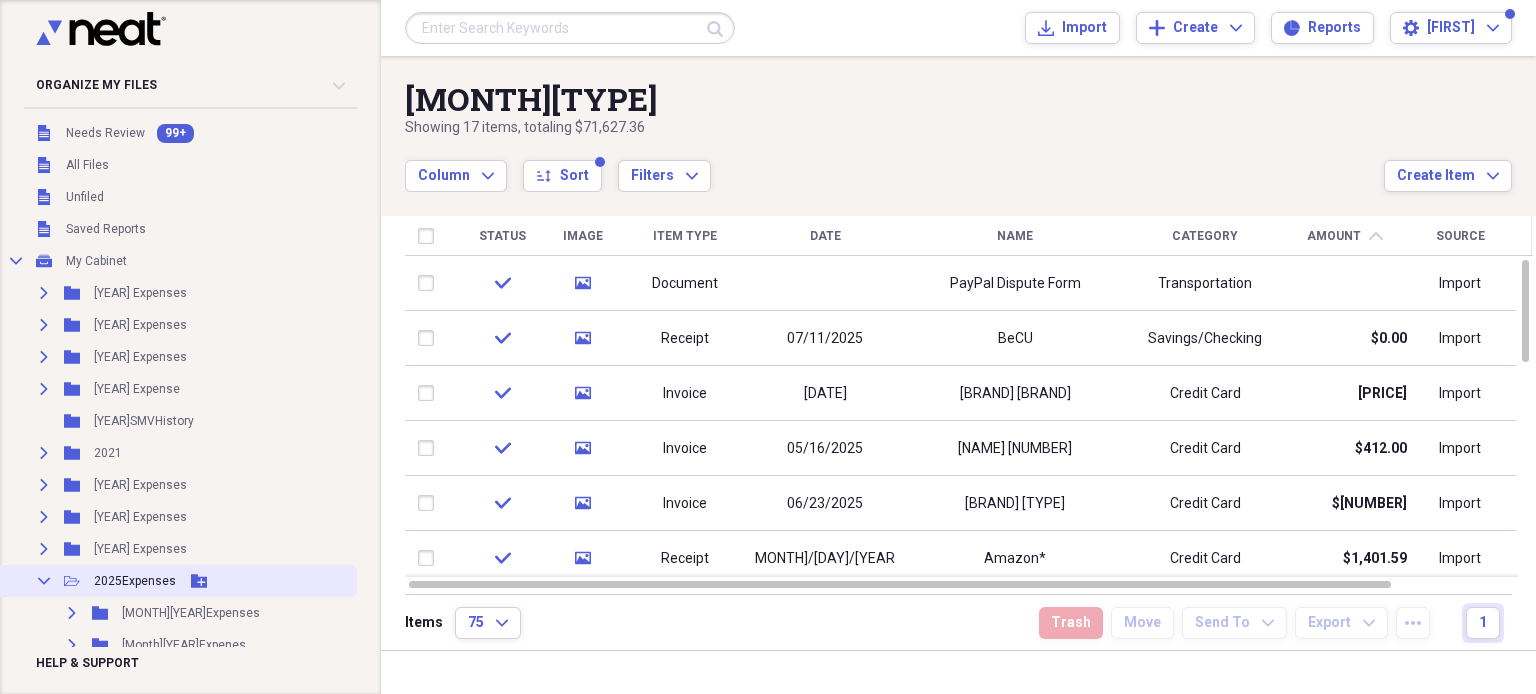 click on "Collapse" 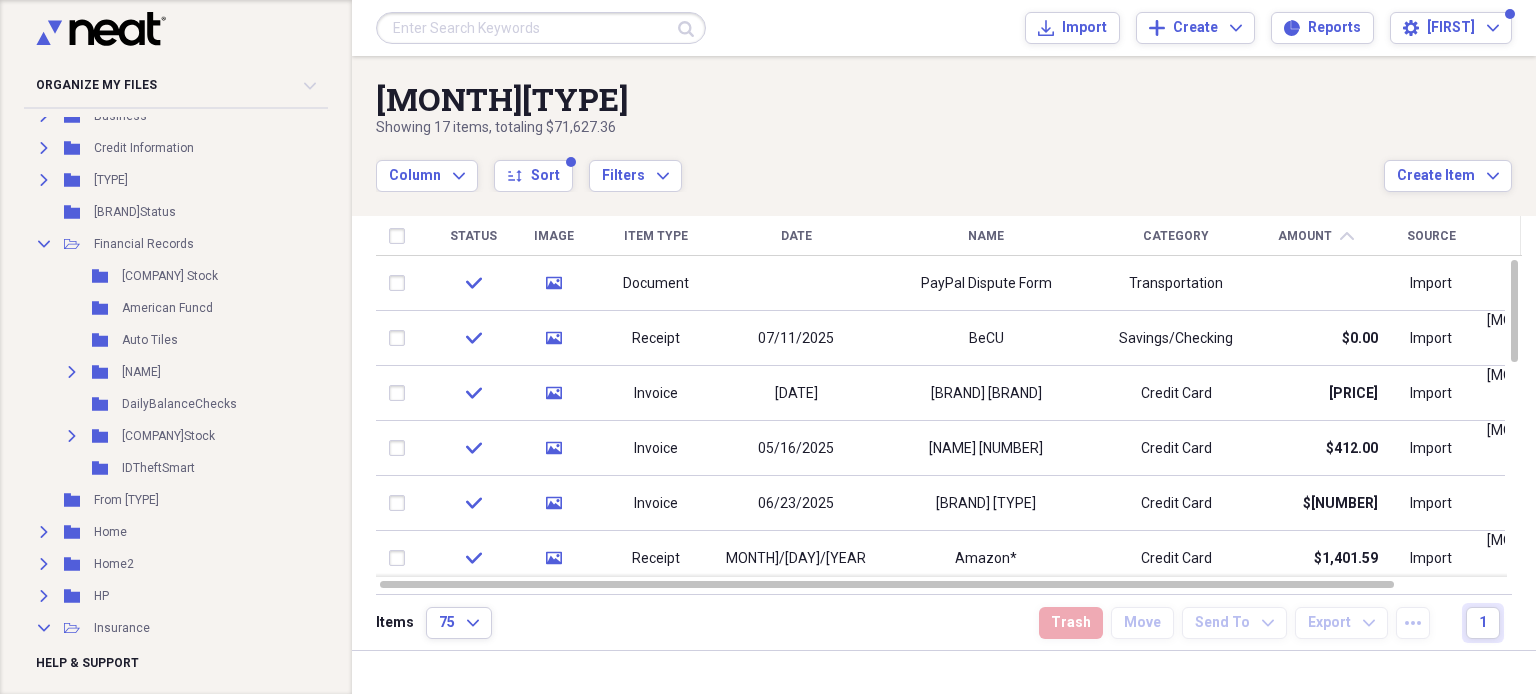 scroll, scrollTop: 512, scrollLeft: 0, axis: vertical 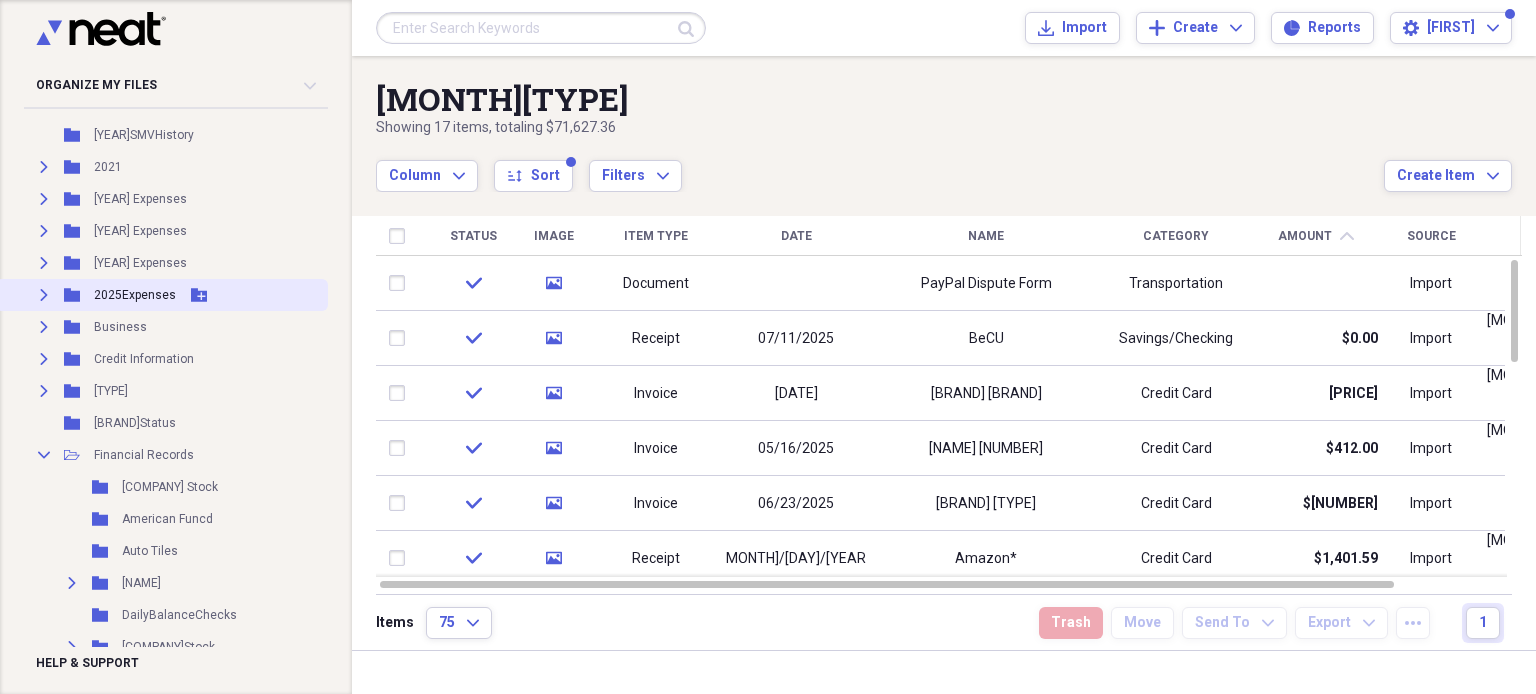 click on "Expand" 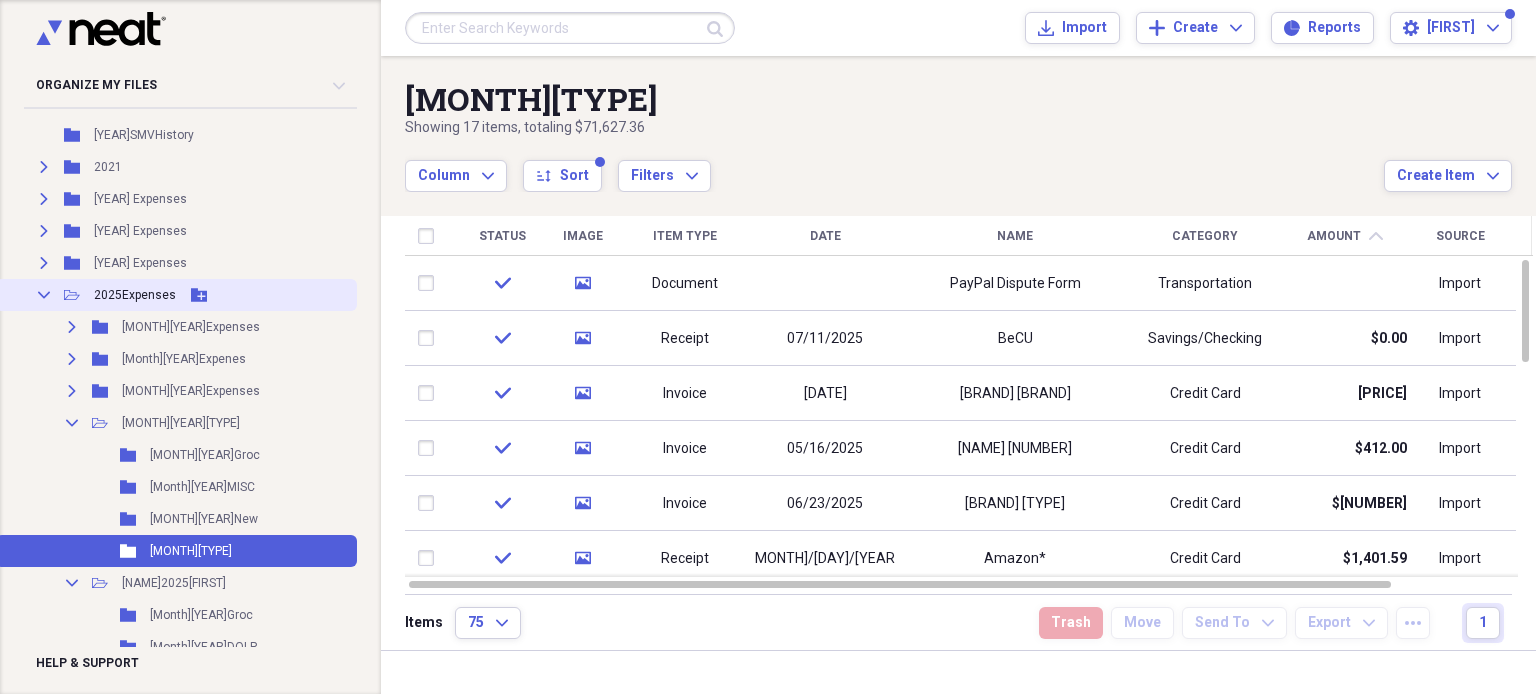 click on "Add Folder" 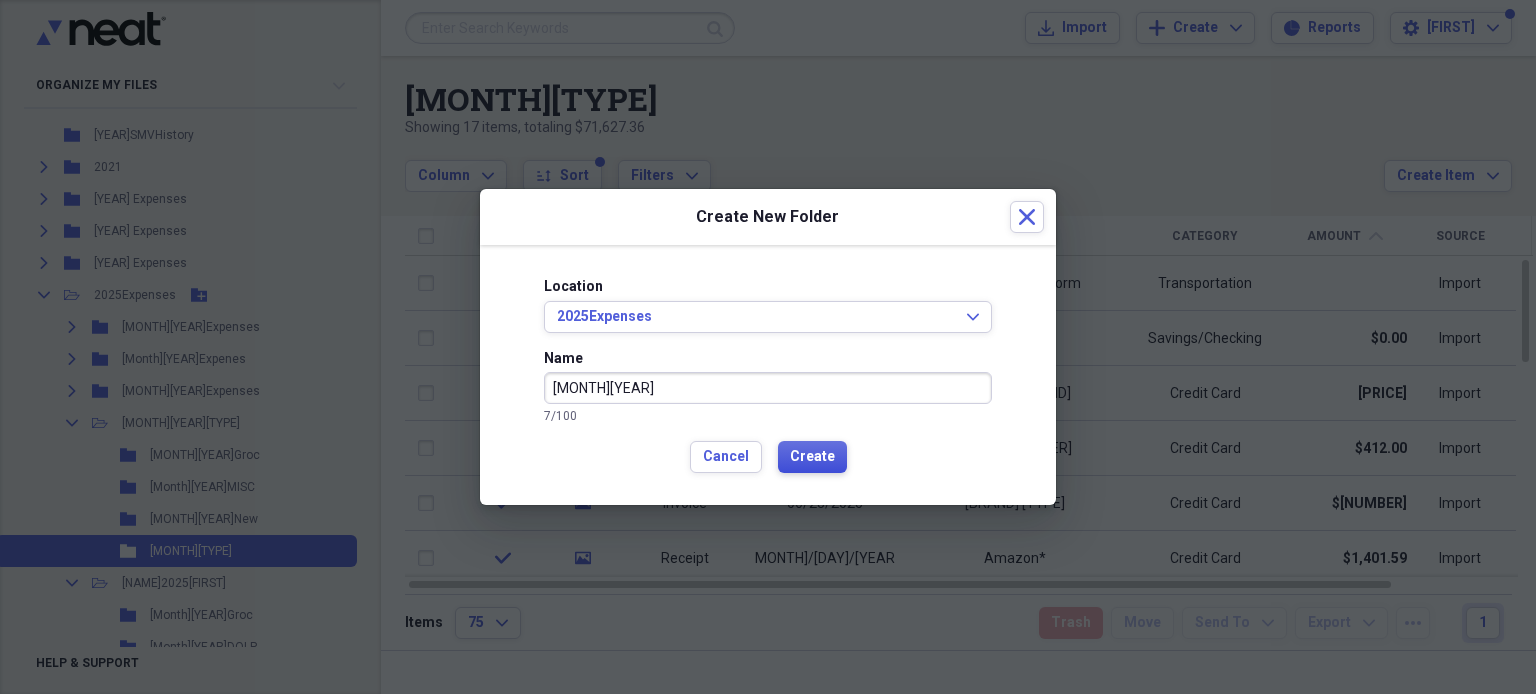 type on "[MONTH][YEAR]" 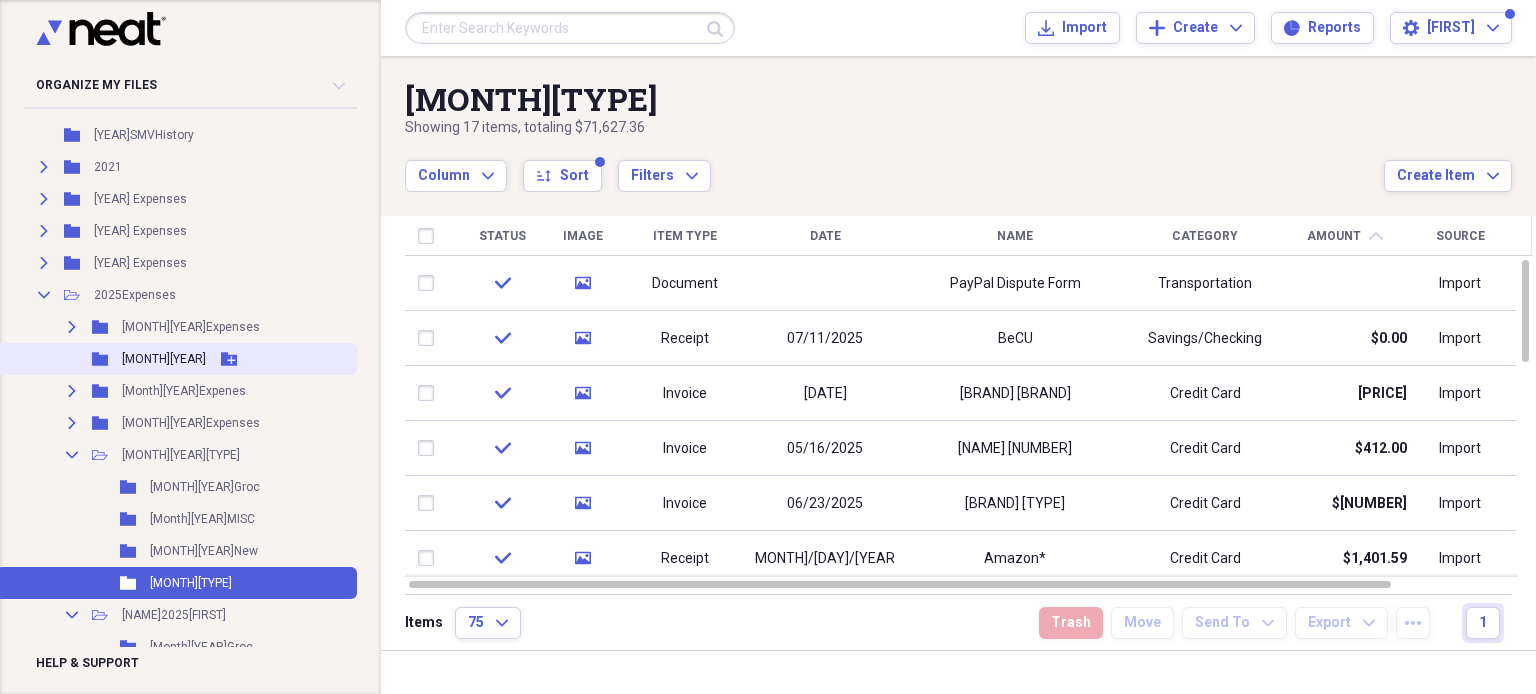 click 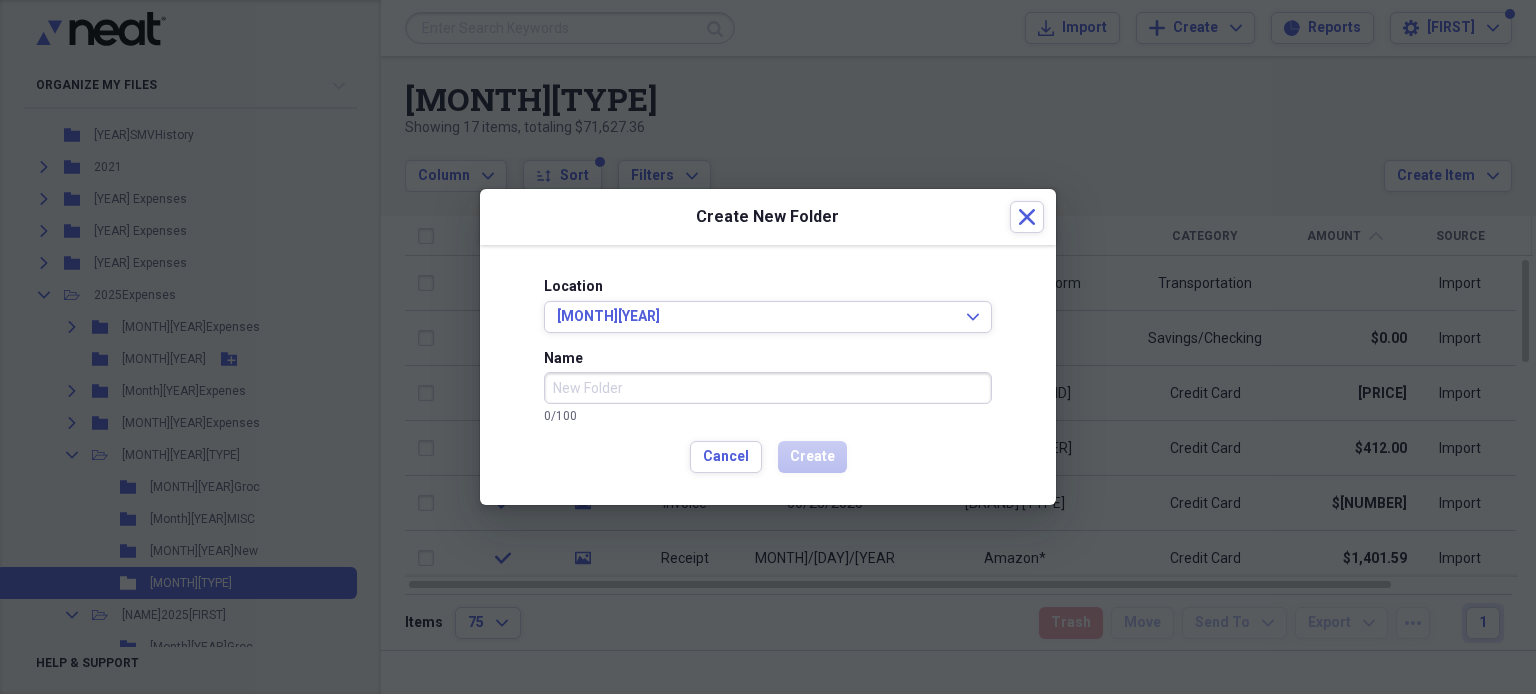 click on "Name" at bounding box center (768, 388) 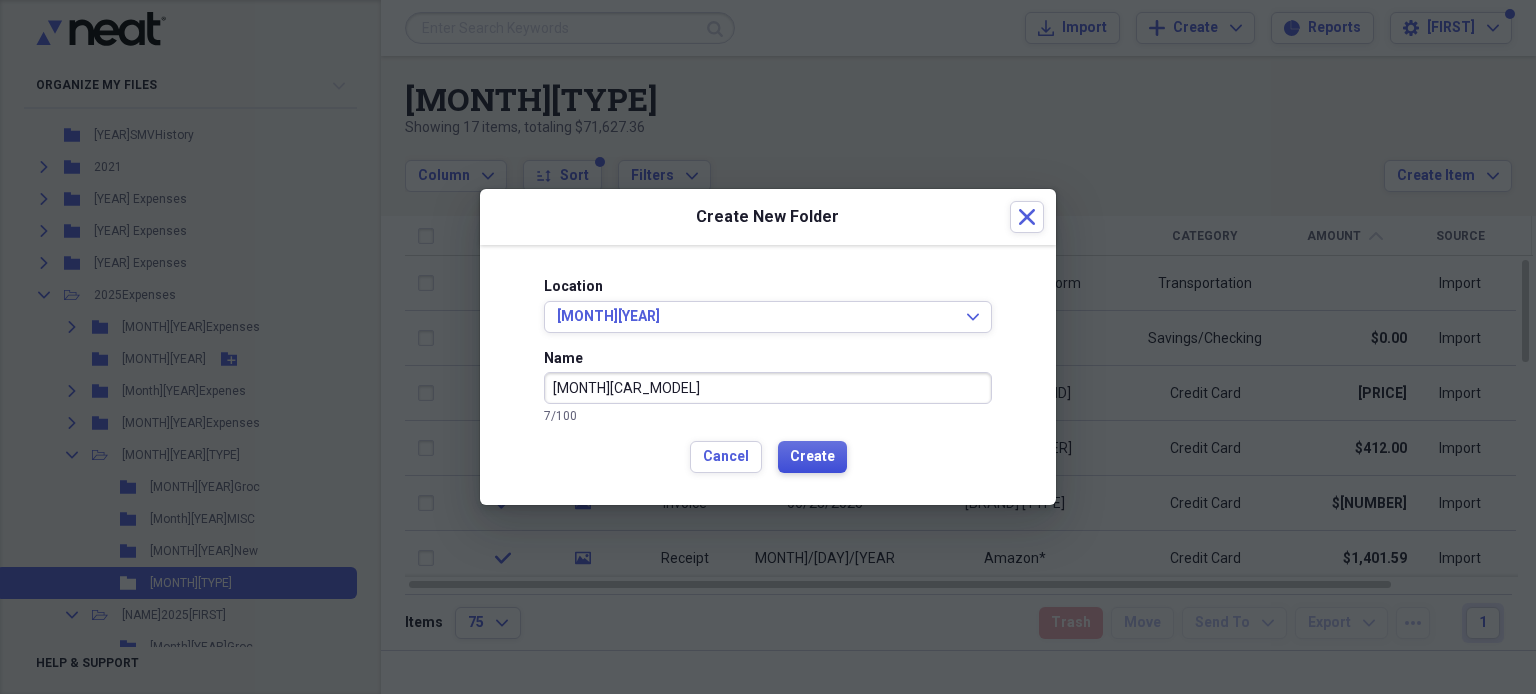 type on "[MONTH][CAR_MODEL]" 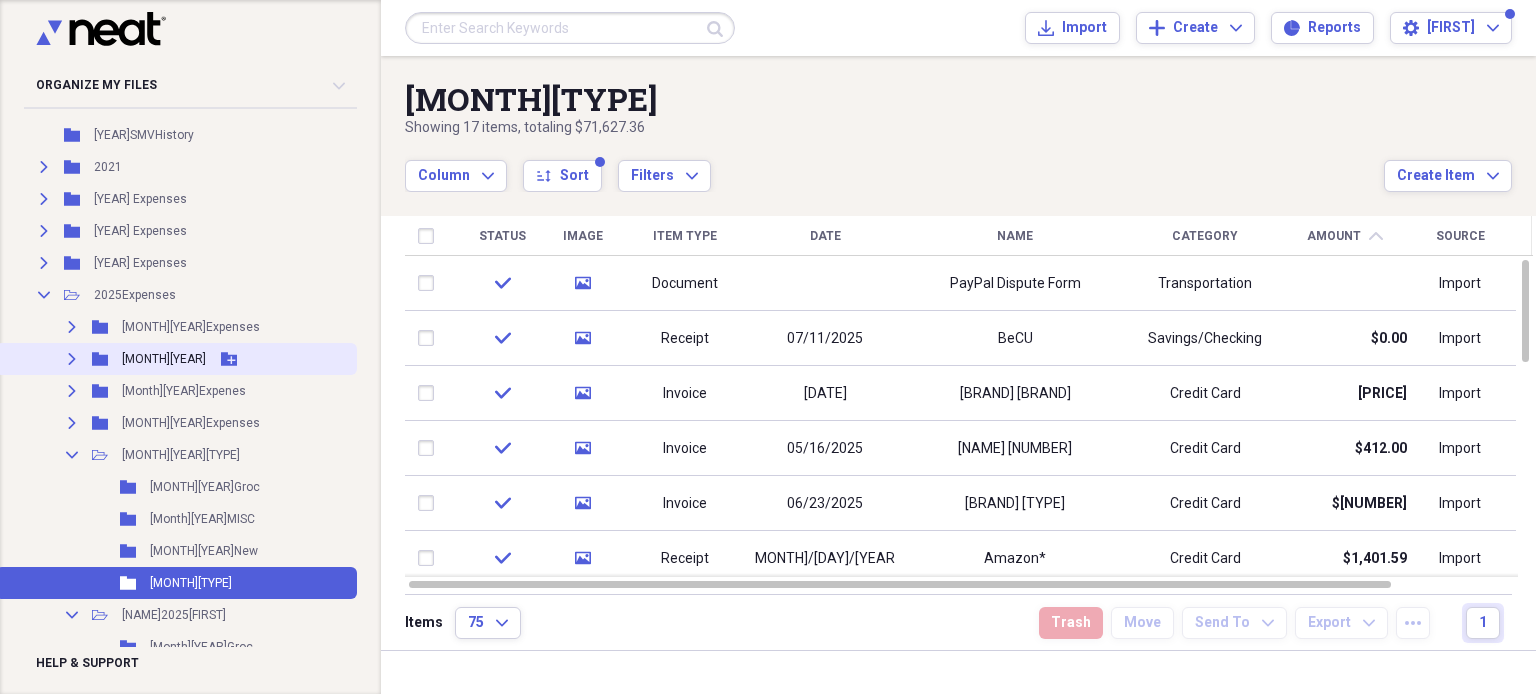 click 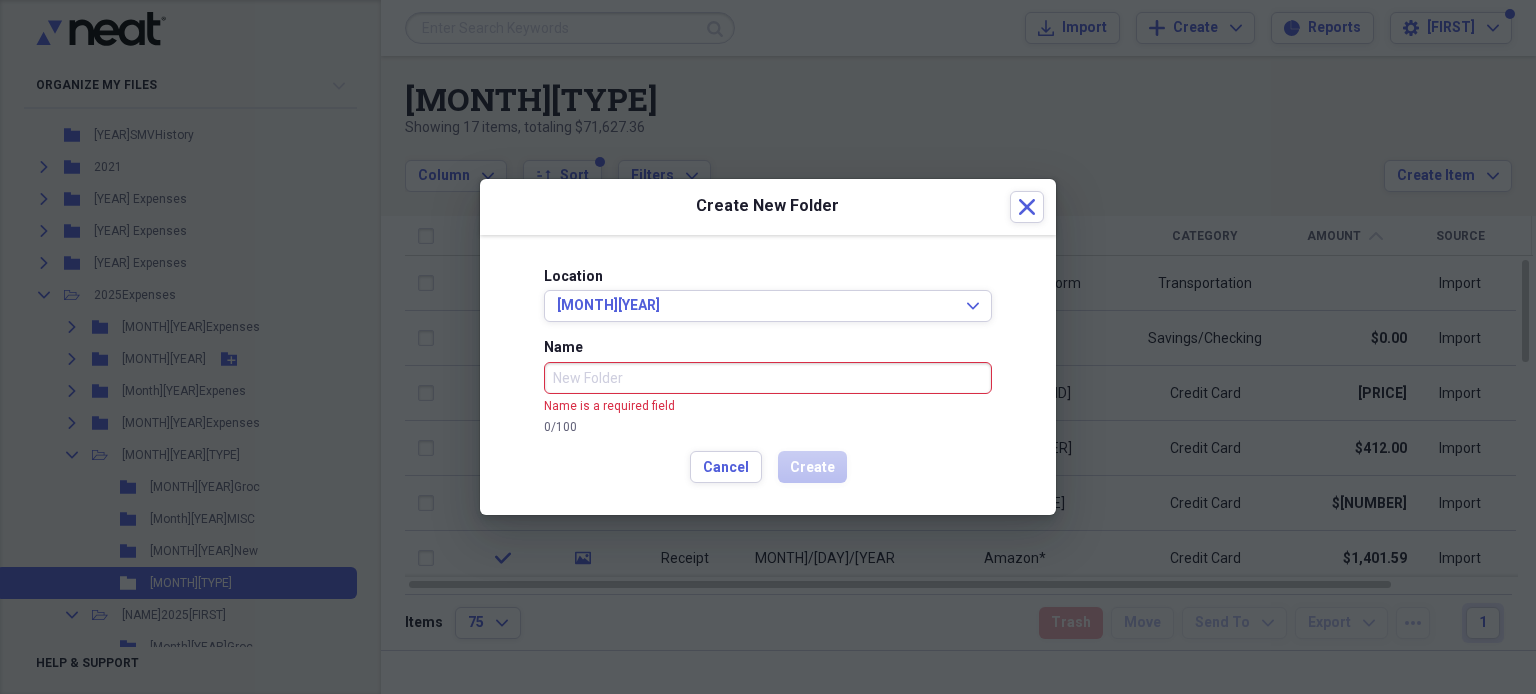 click at bounding box center [768, 347] 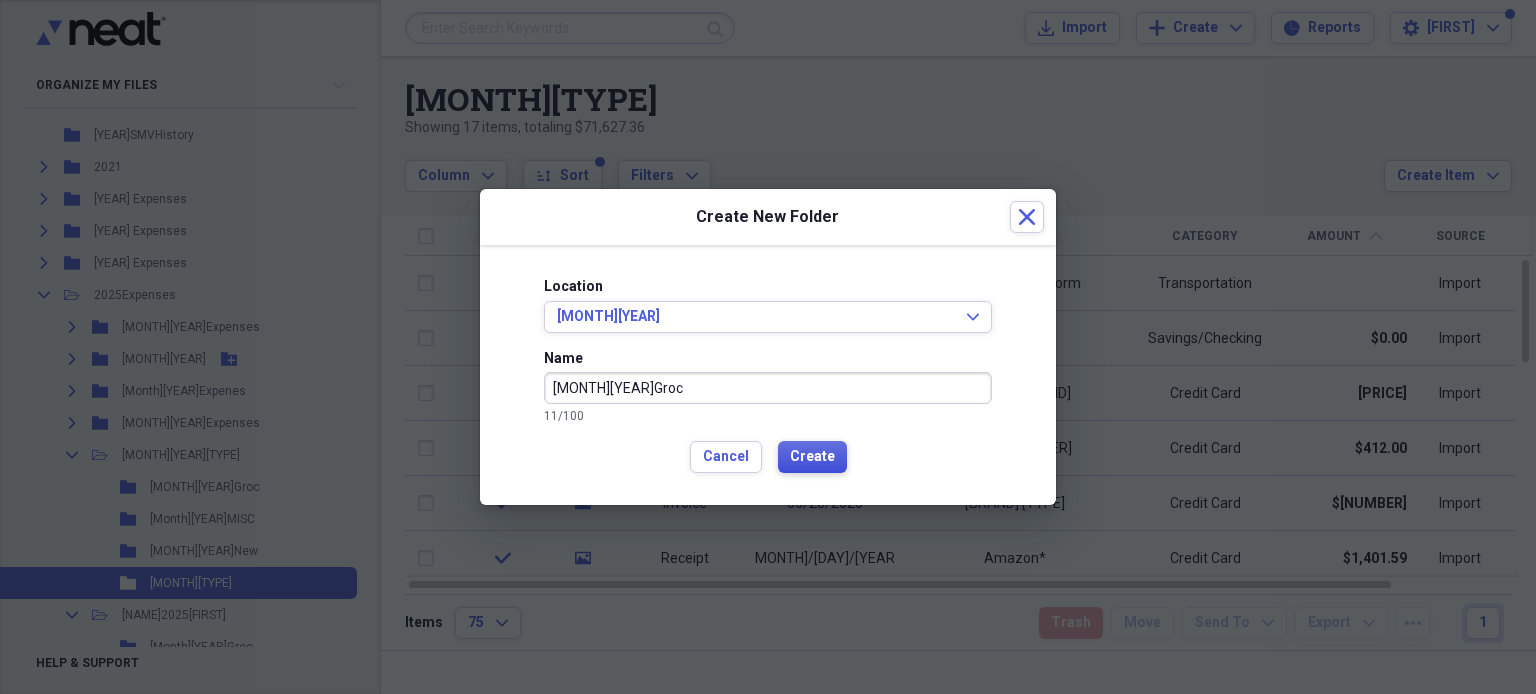 type on "[MONTH][YEAR]Groc" 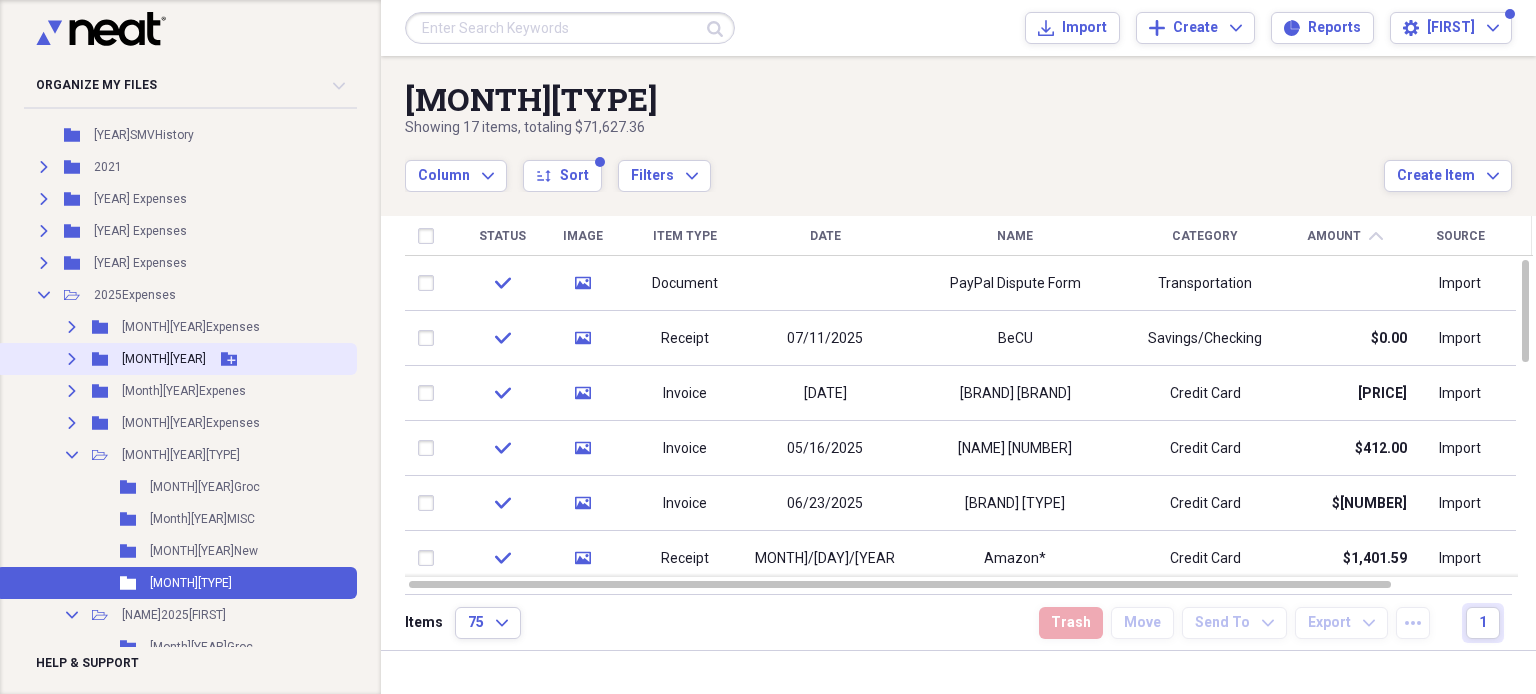 click on "Add Folder" 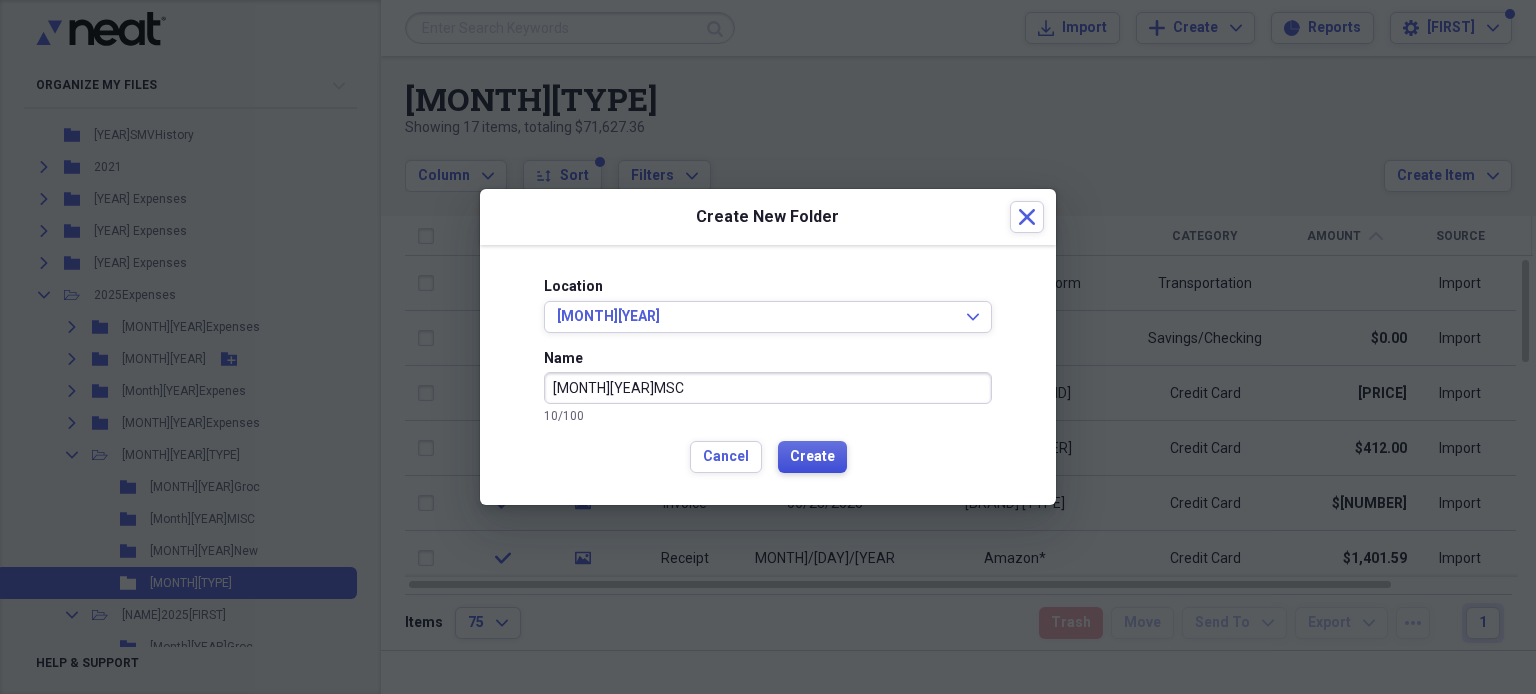 type on "[MONTH][YEAR]MSC" 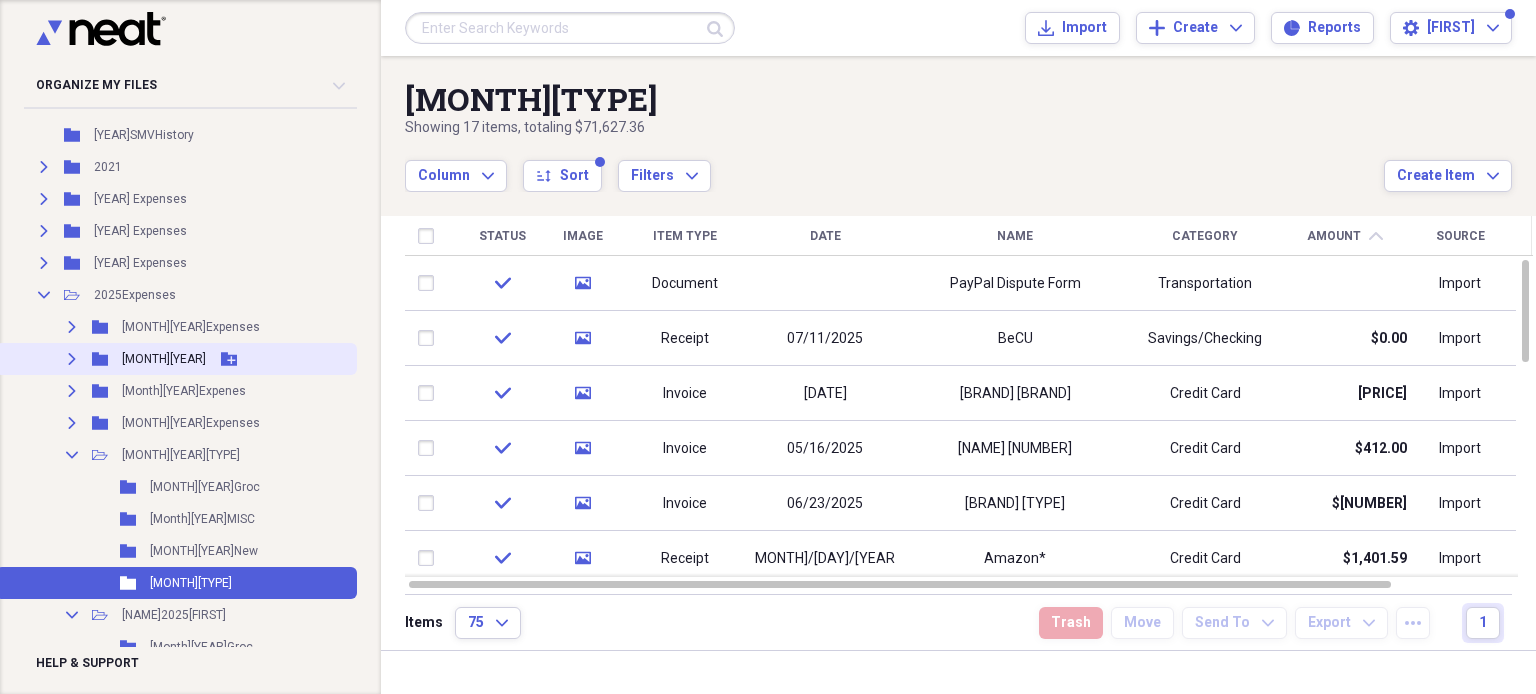 click on "Add Folder" 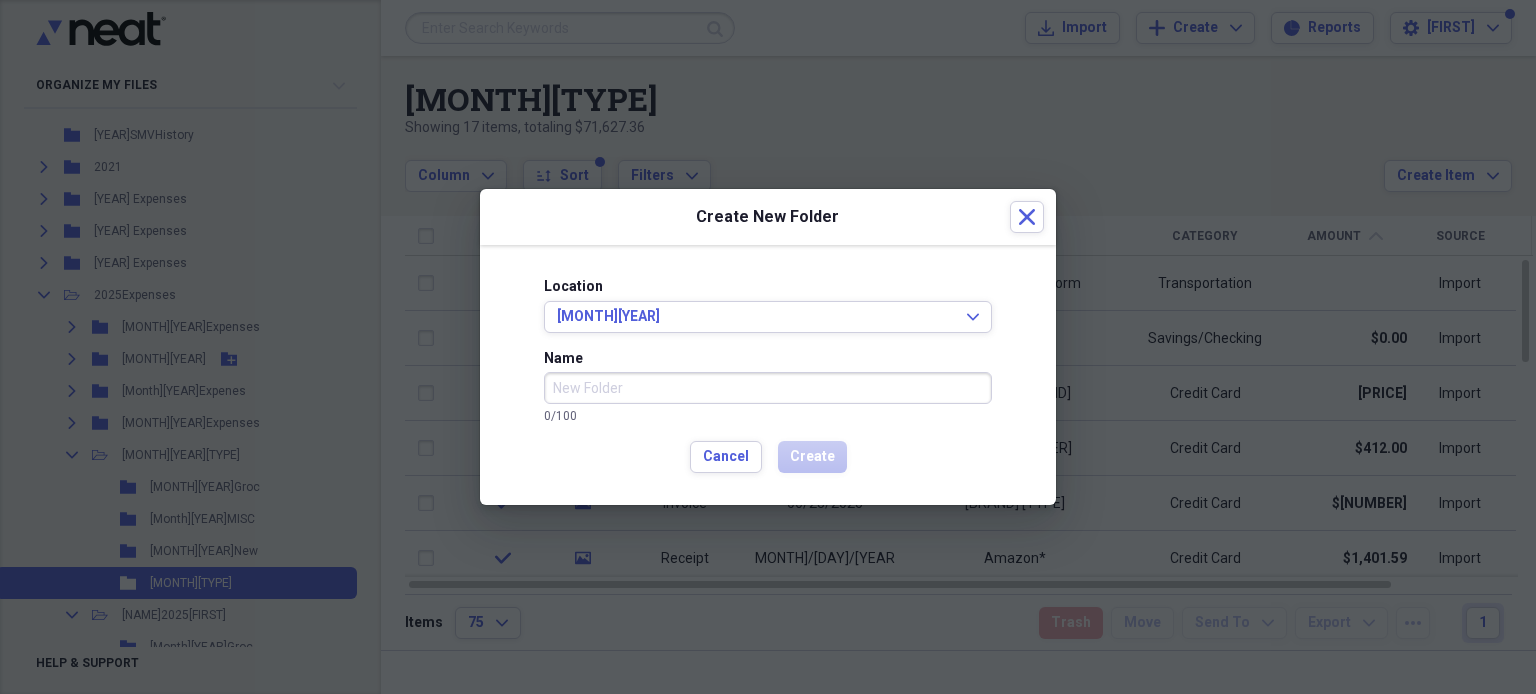 click on "Name" at bounding box center [768, 388] 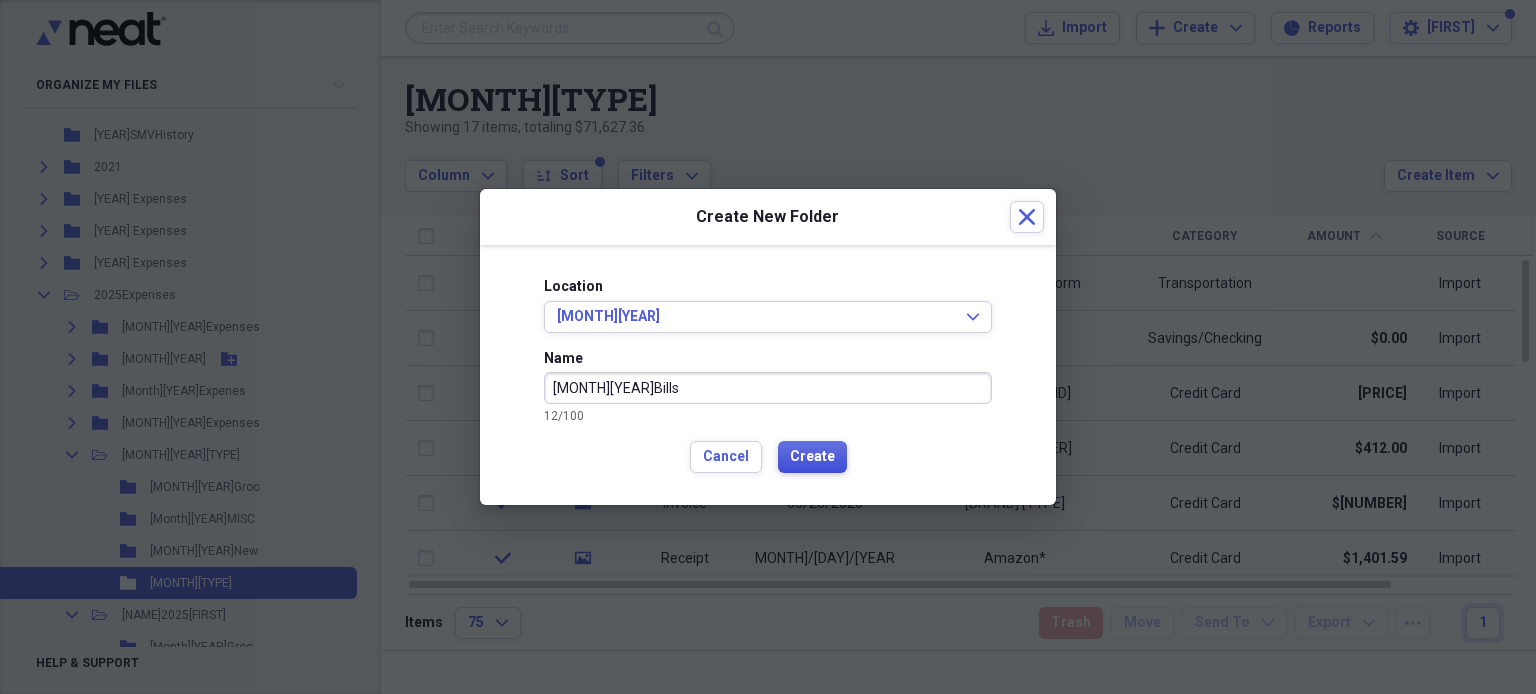 type on "[MONTH][YEAR]Bills" 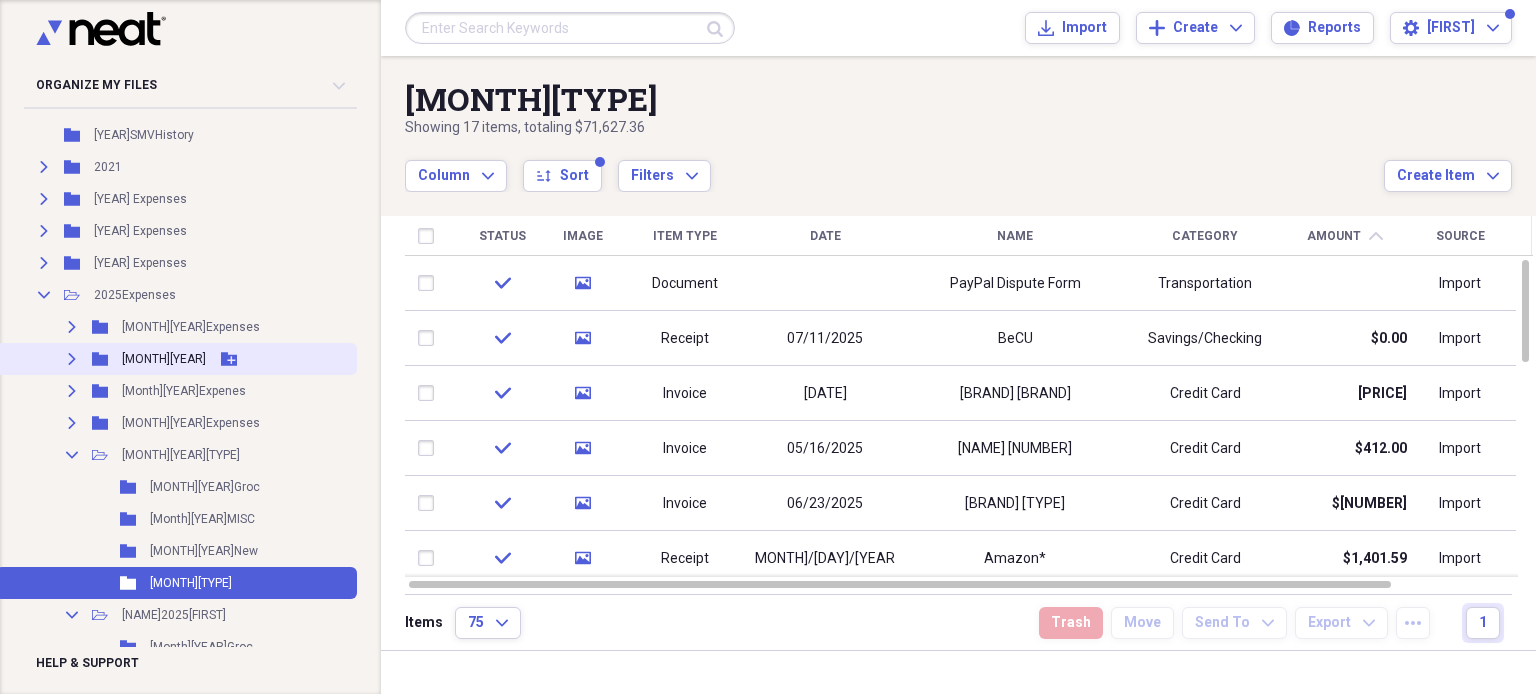 click on "Expand" 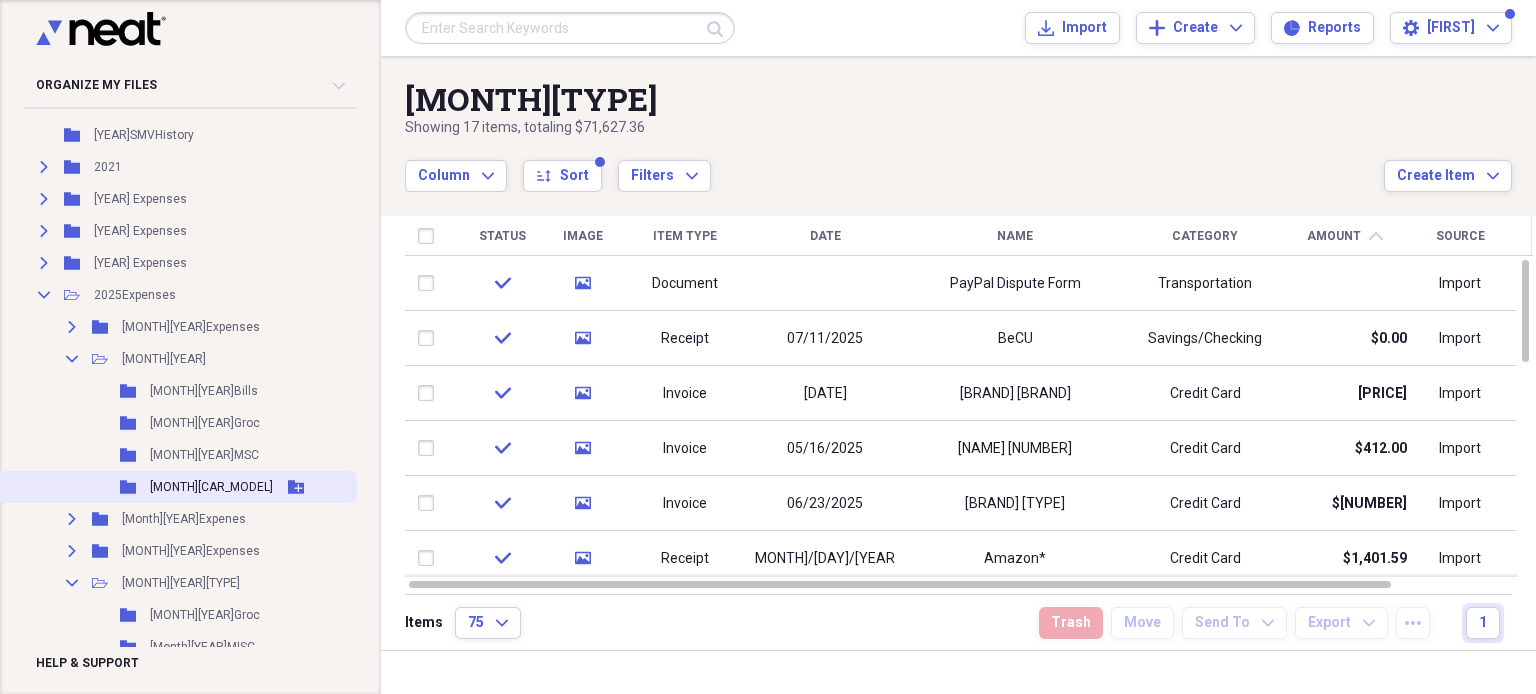 click on "[MONTH][CAR_MODEL]" at bounding box center [211, 487] 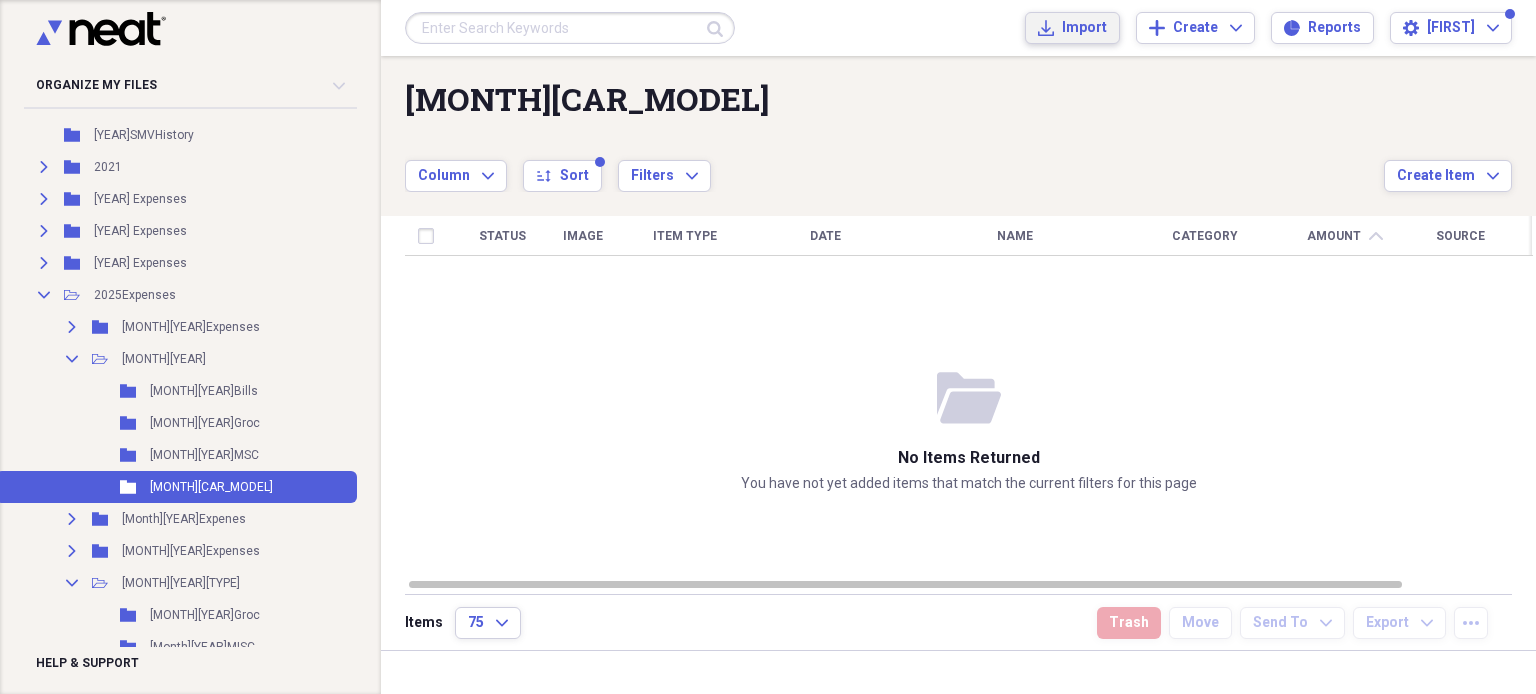 click on "Import" at bounding box center (1084, 28) 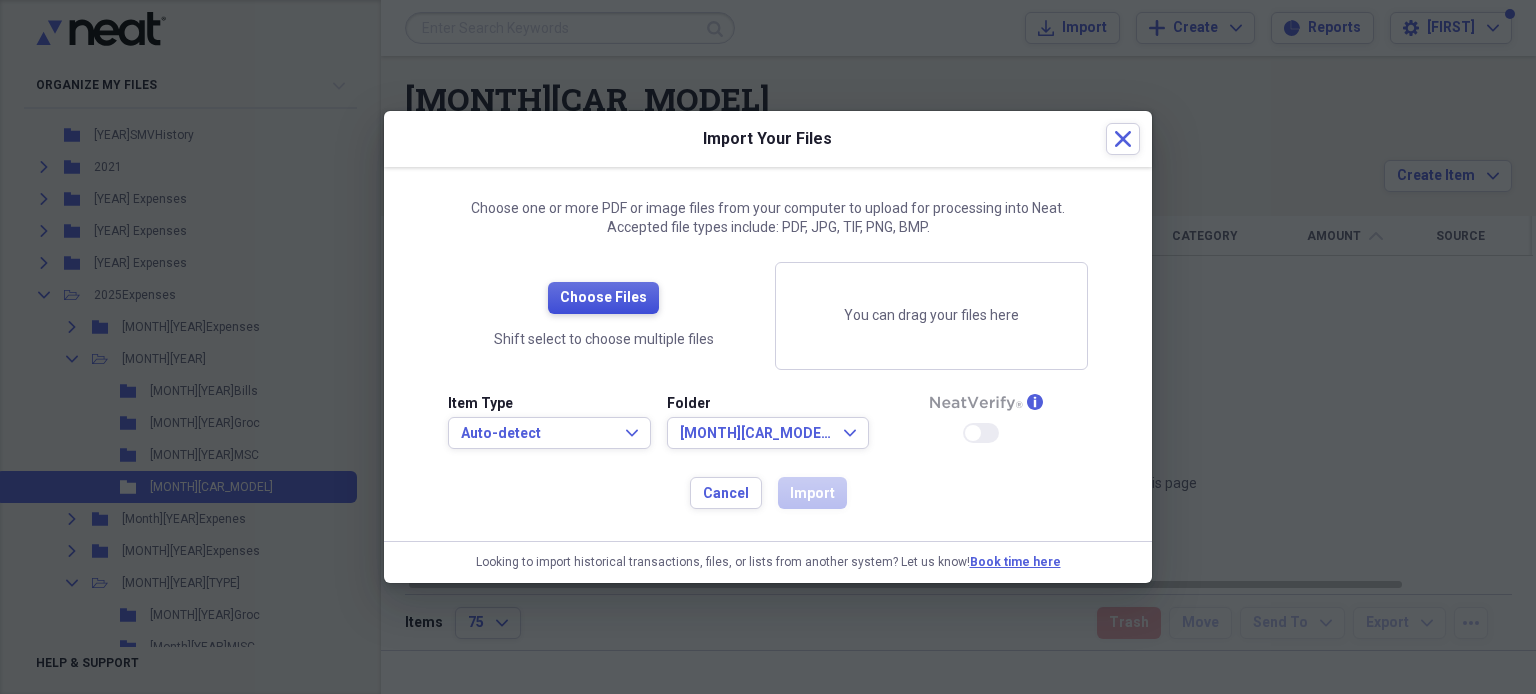click on "Choose Files" at bounding box center [603, 298] 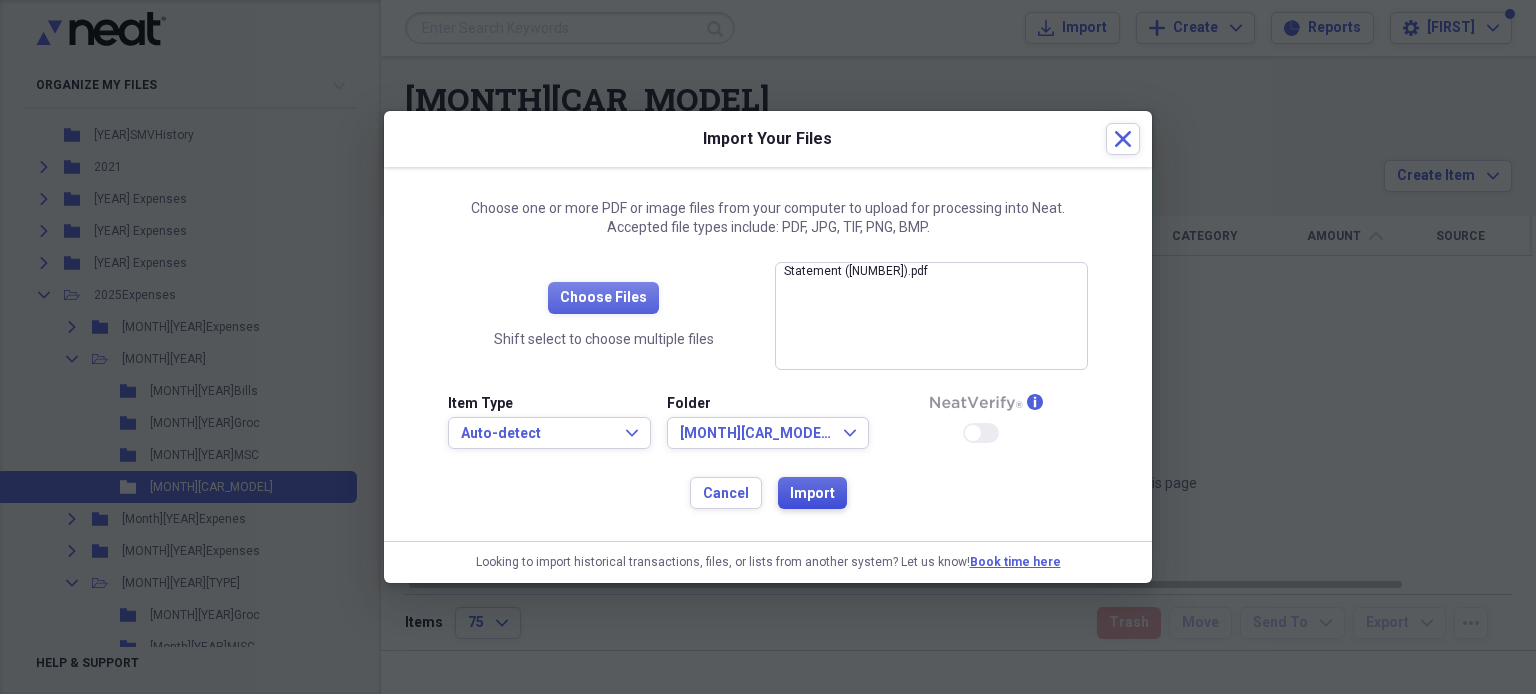 click on "Import" at bounding box center (812, 494) 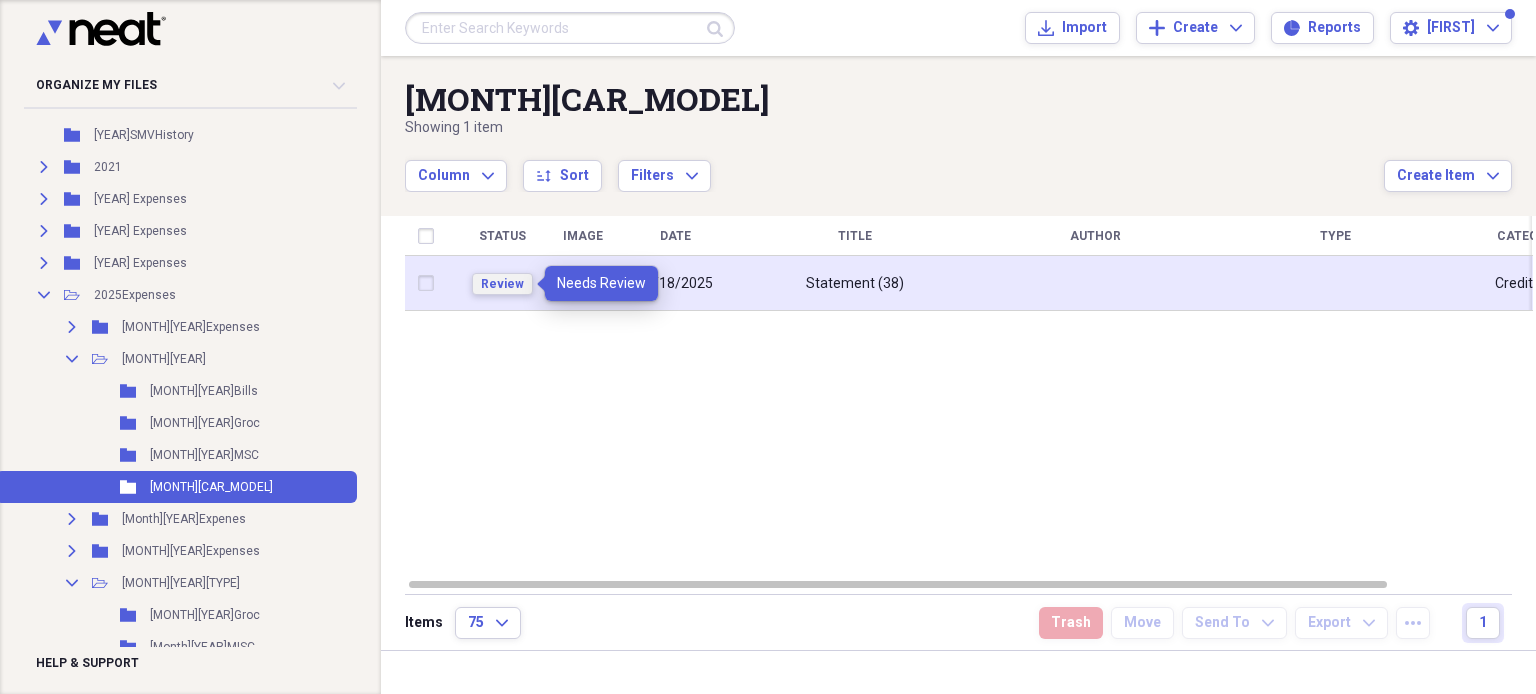 click on "Review" at bounding box center (502, 284) 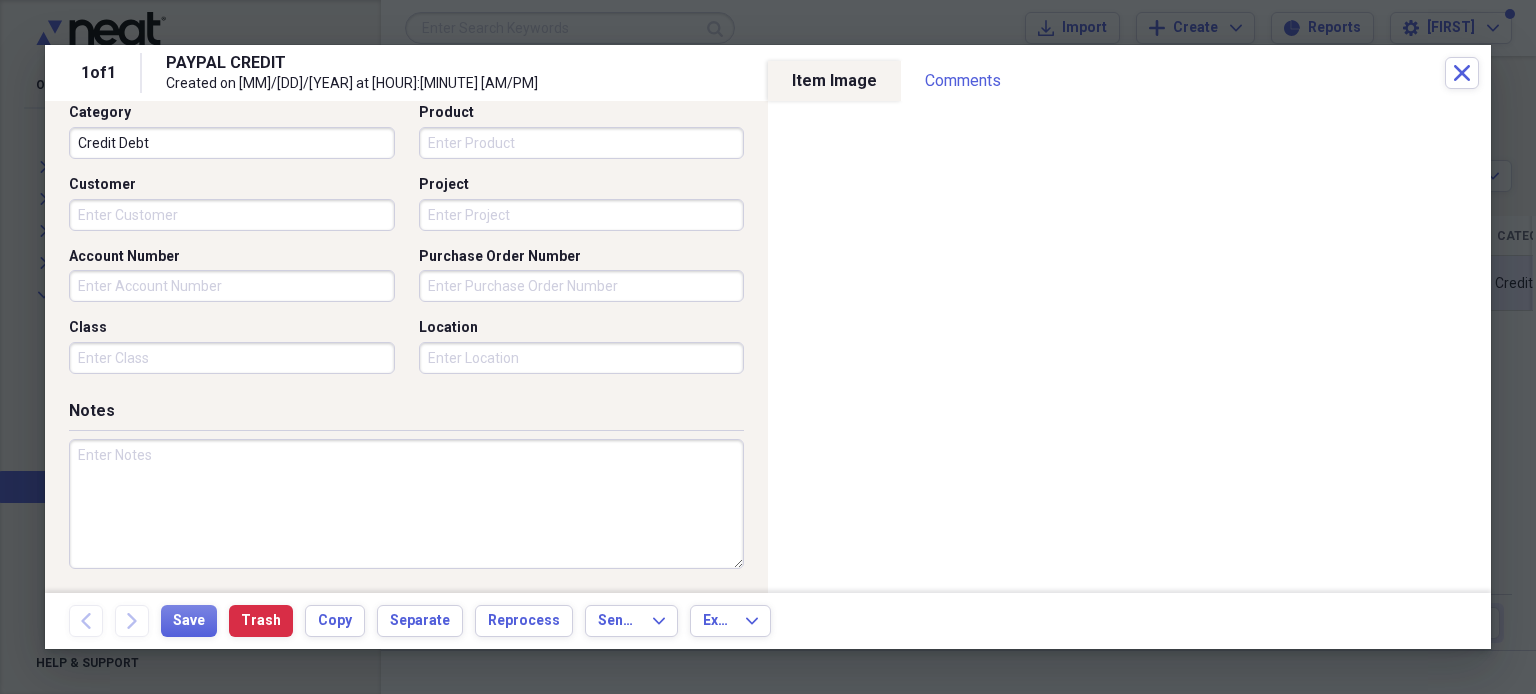 scroll, scrollTop: 551, scrollLeft: 0, axis: vertical 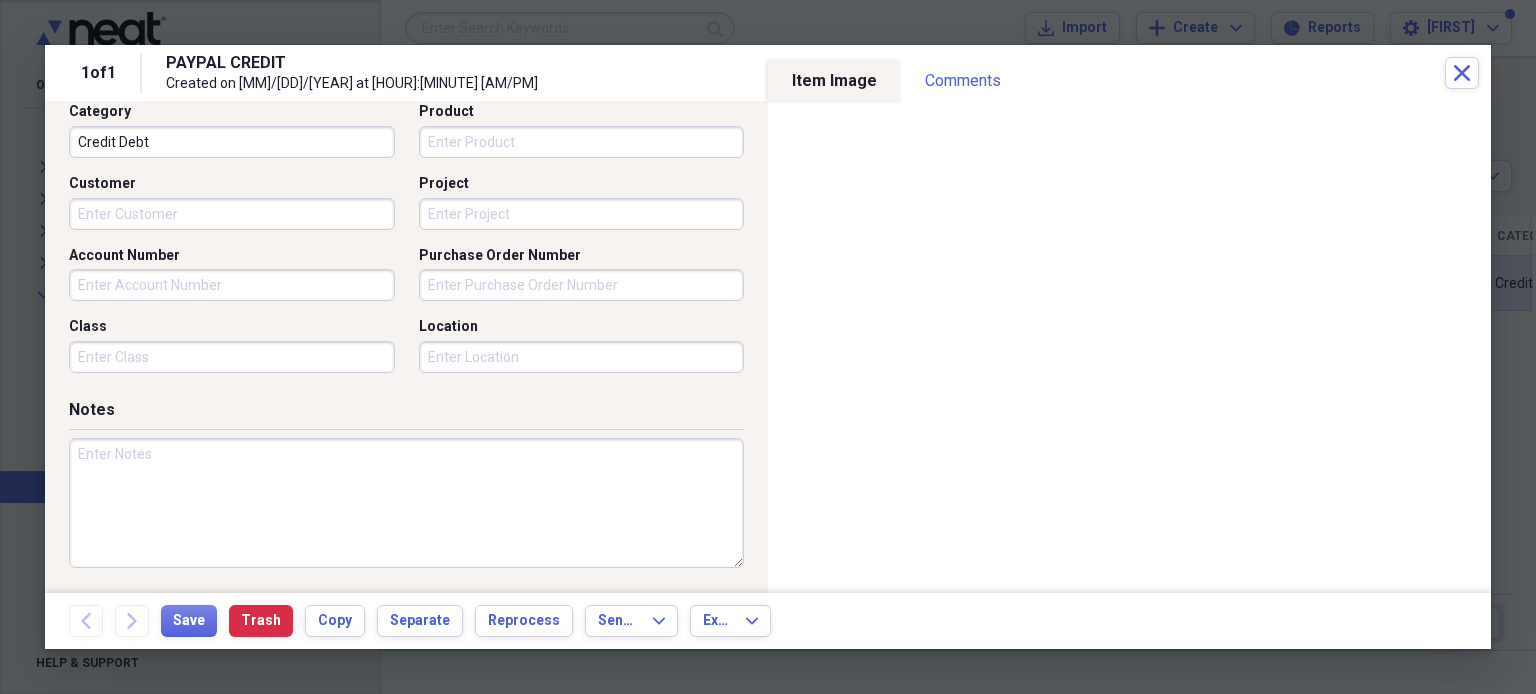 click at bounding box center (406, 503) 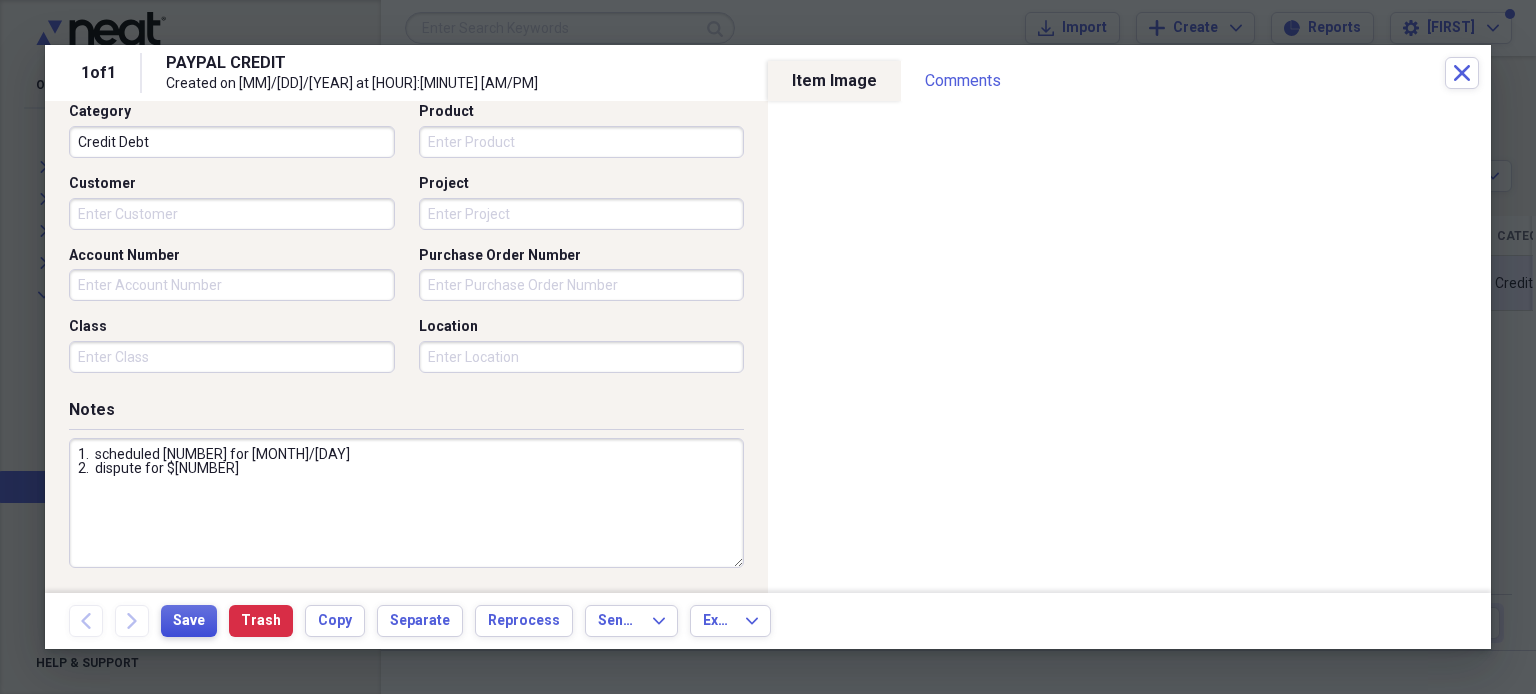 type on "1.  scheduled [NUMBER] for [MONTH]/[DAY]
2.  dispute for $[NUMBER]" 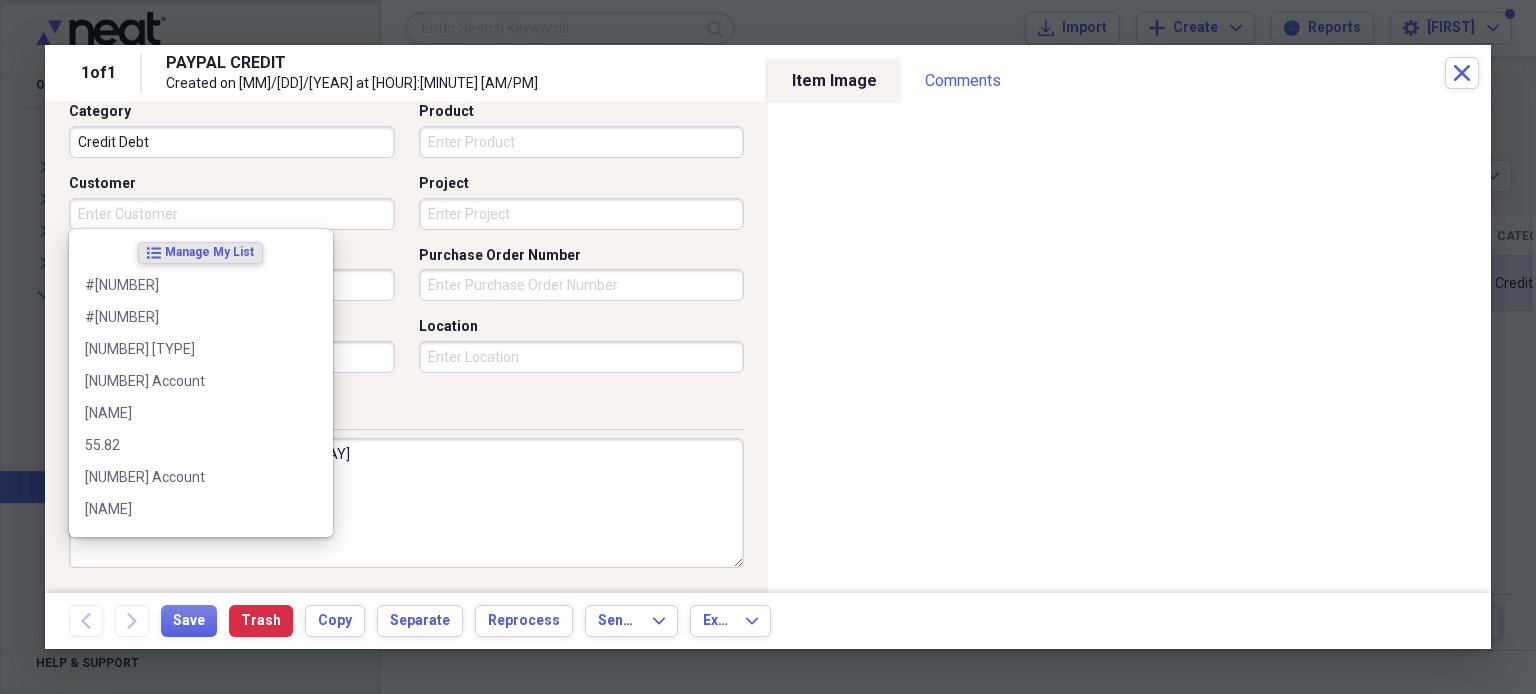 click on "Customer" at bounding box center [232, 214] 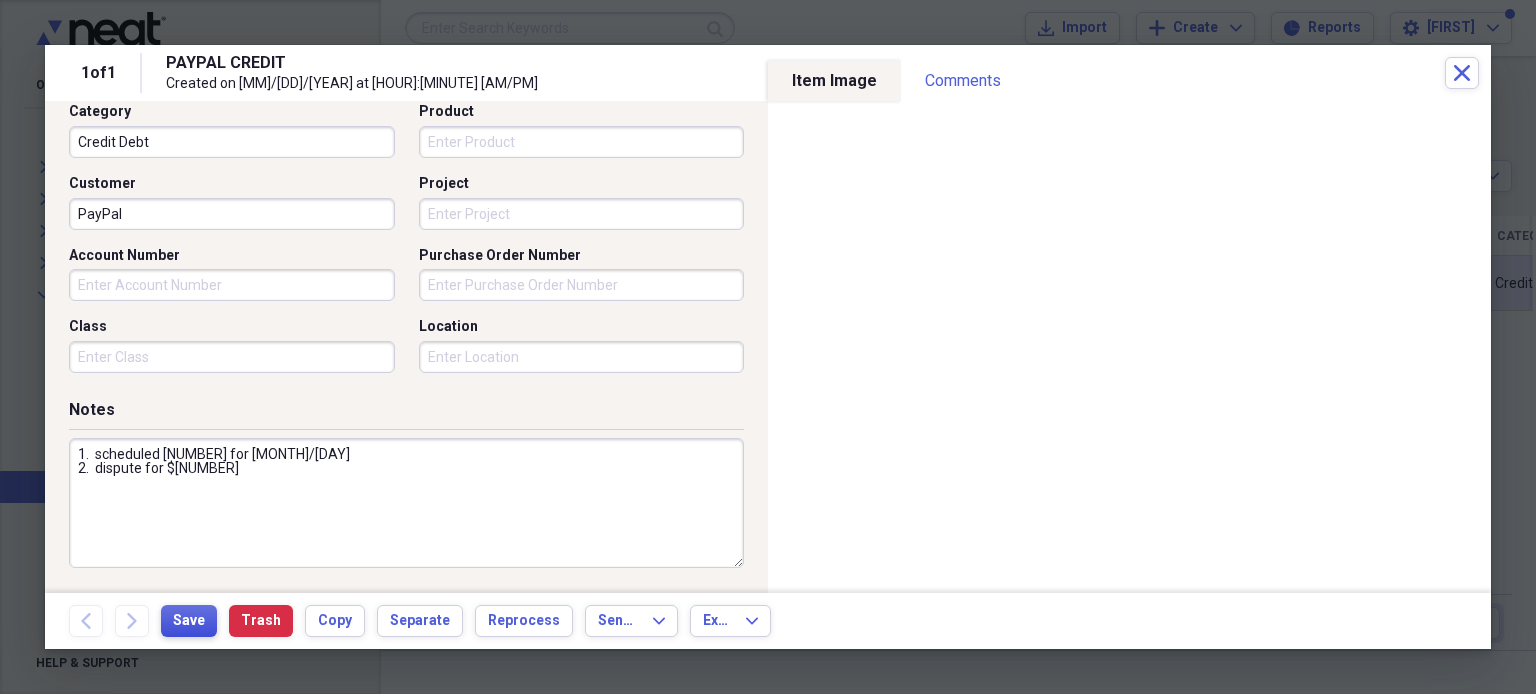 type on "PayPal" 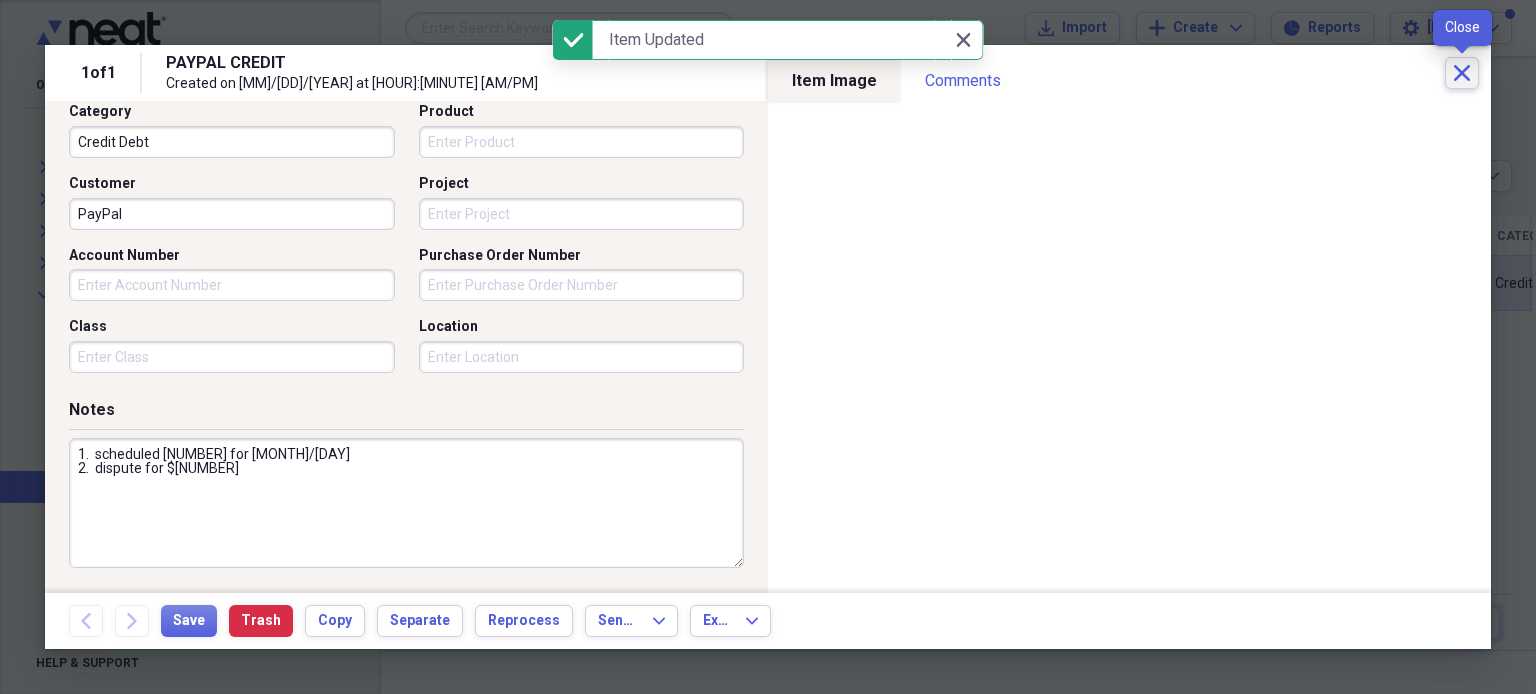 click on "Close" at bounding box center (1462, 73) 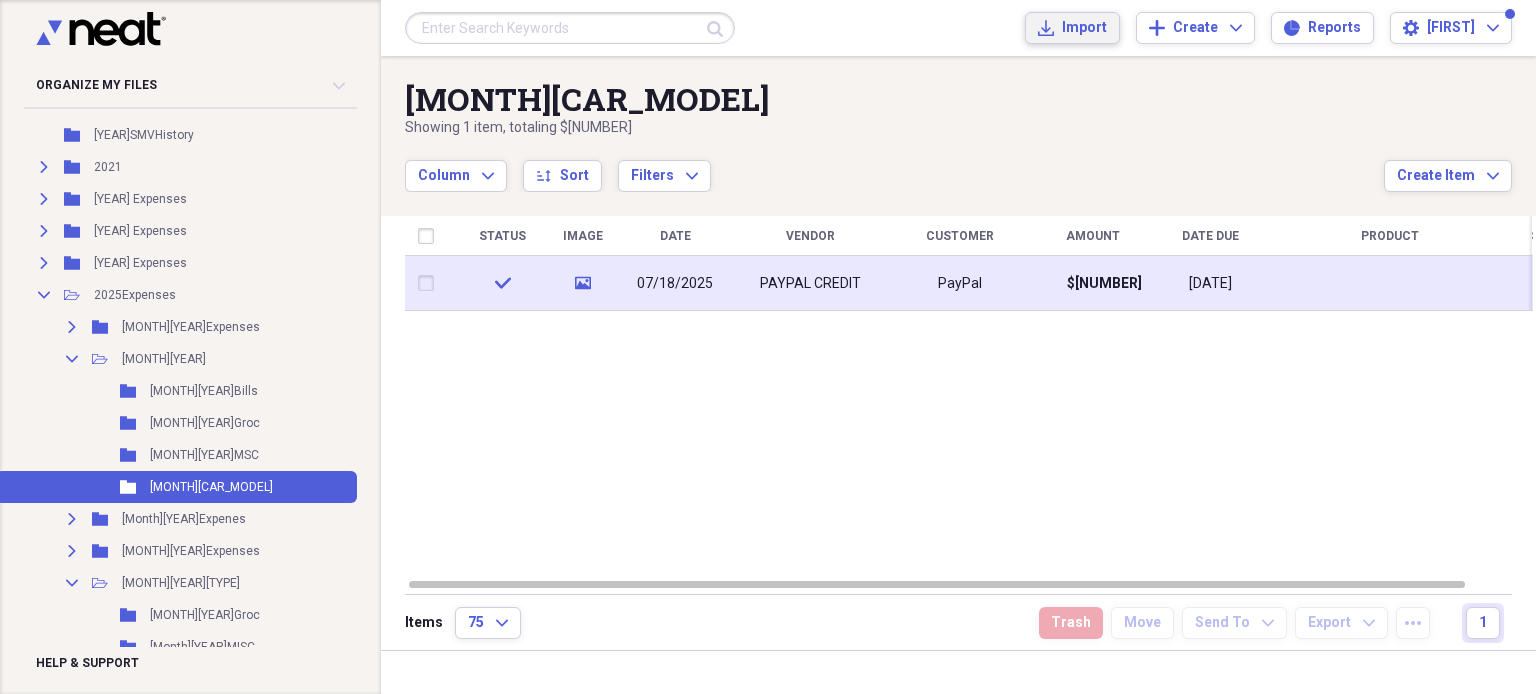 click on "Import Import" at bounding box center (1072, 28) 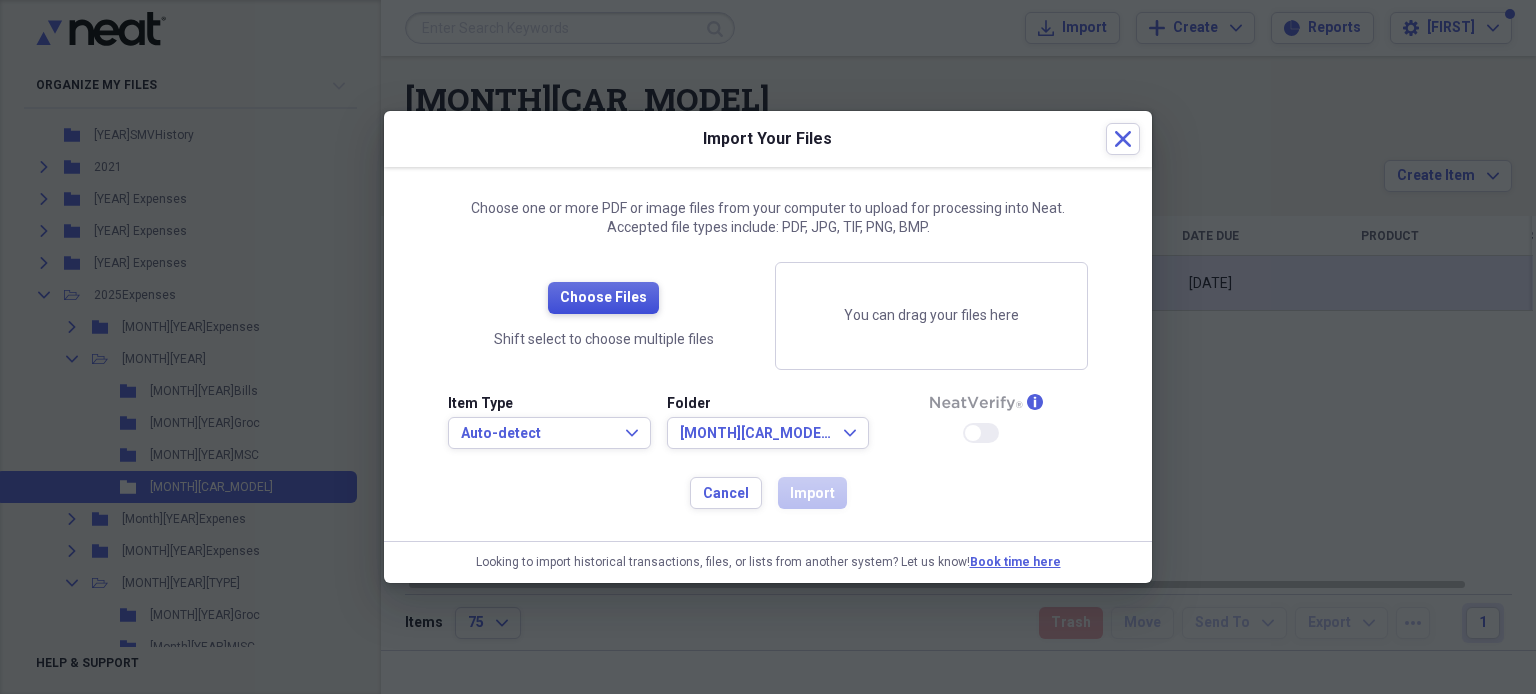 click on "Choose Files" at bounding box center (603, 298) 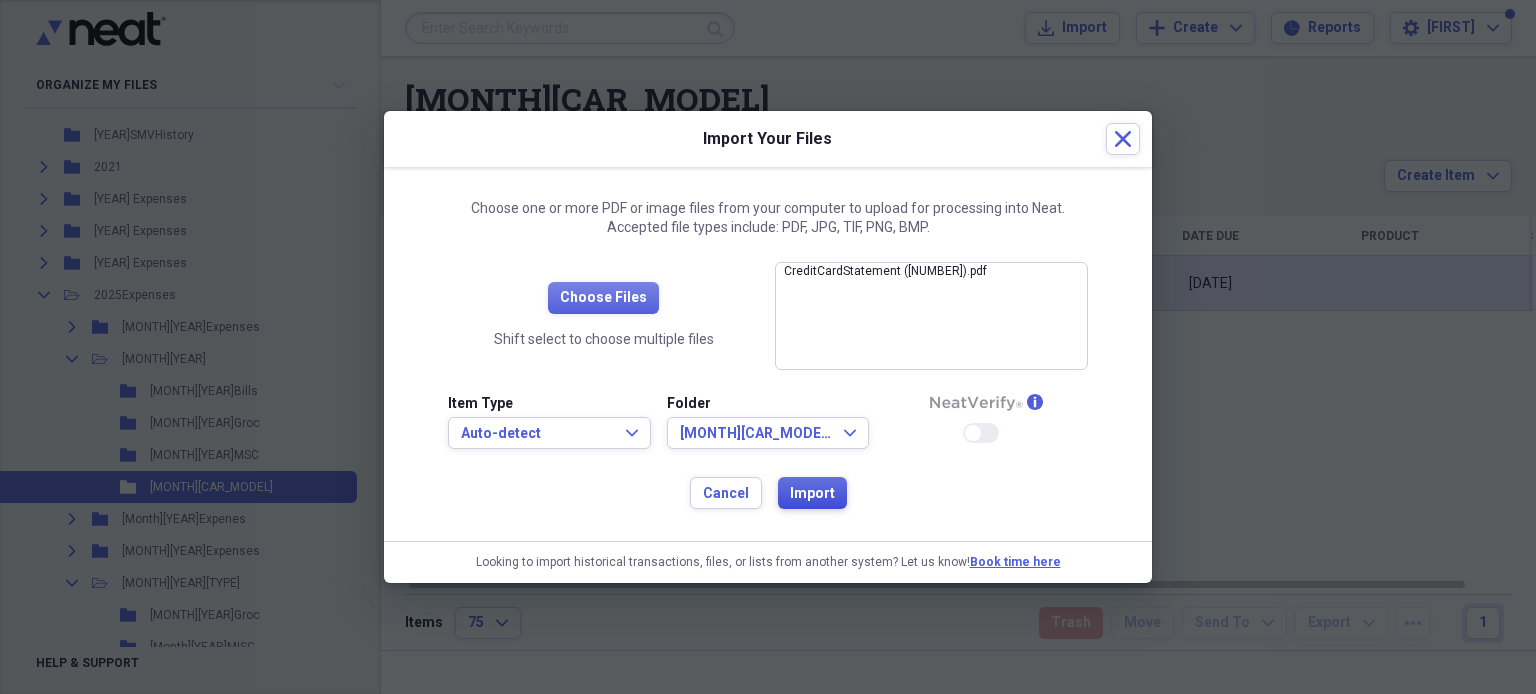 click on "Import" at bounding box center [812, 494] 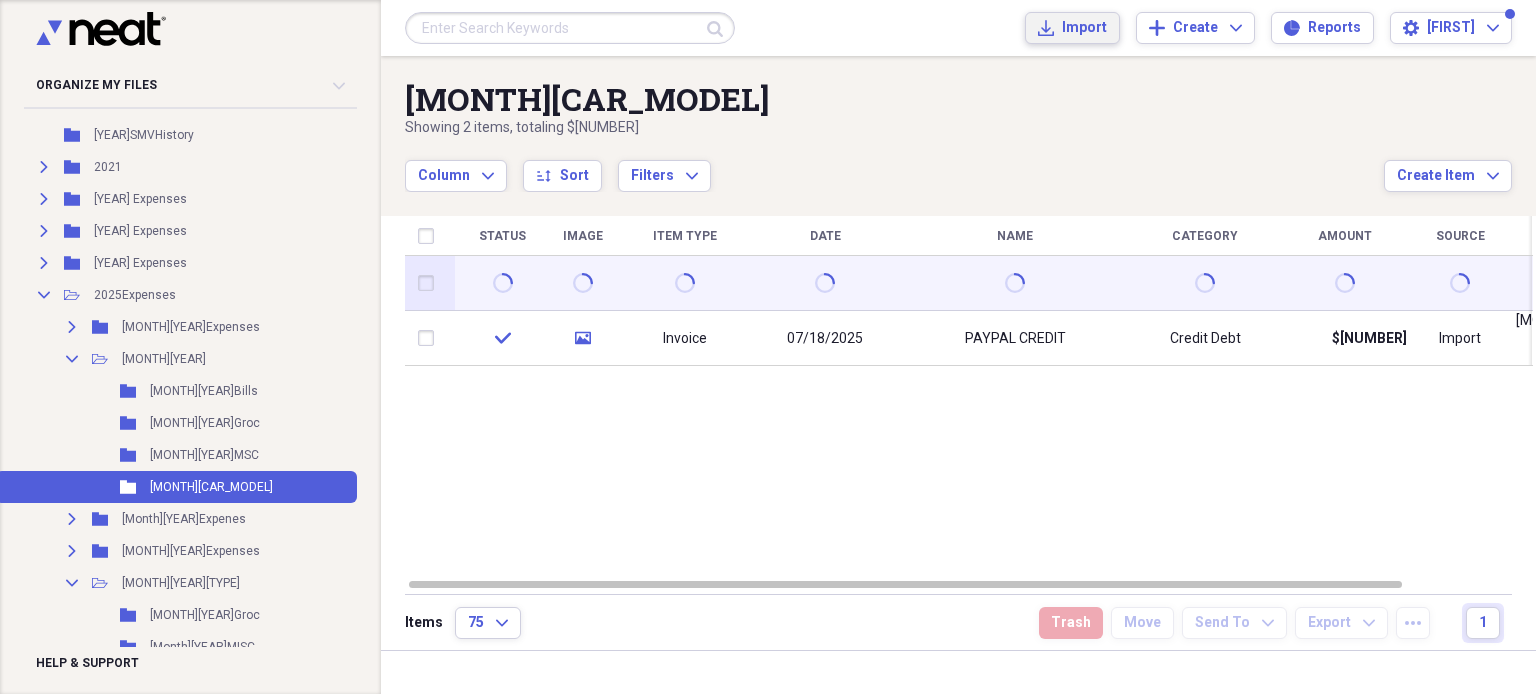 click on "Import" at bounding box center (1084, 28) 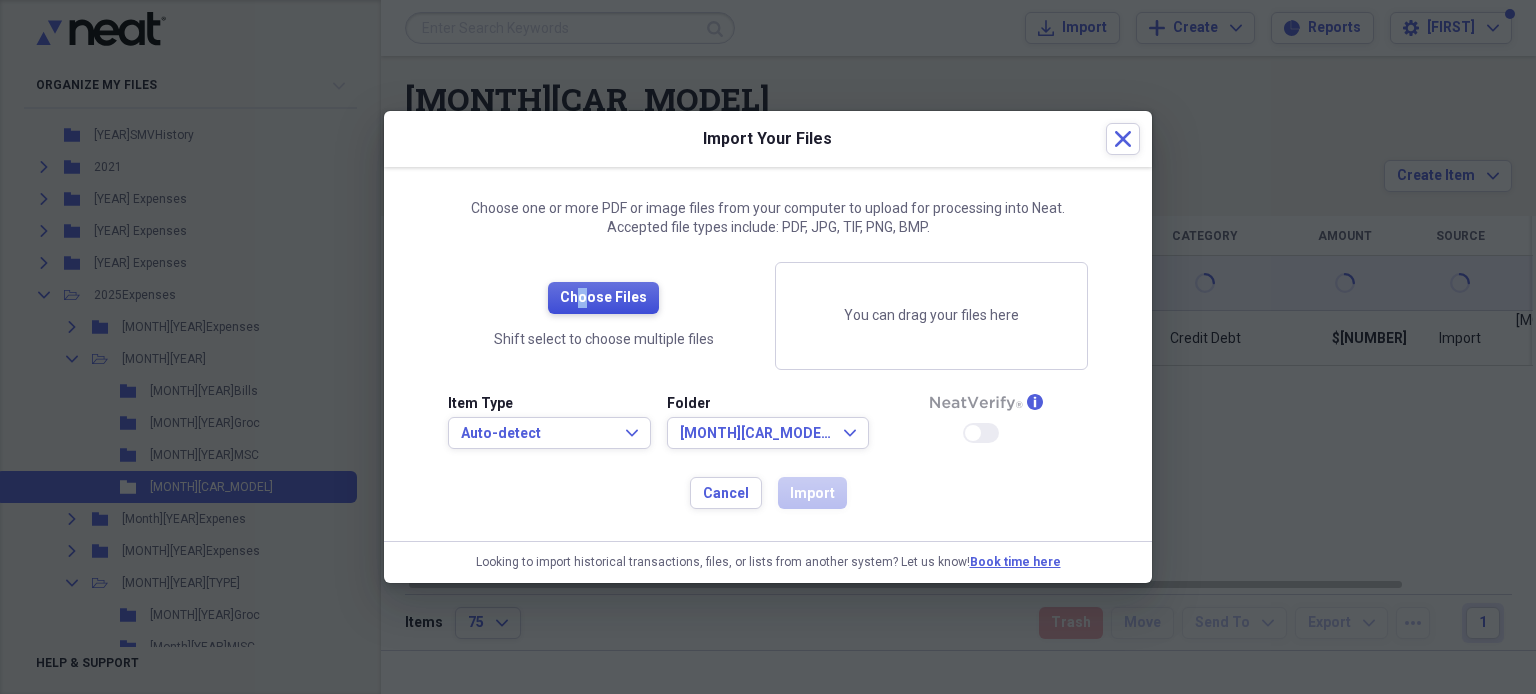 click on "Choose Files" at bounding box center (603, 298) 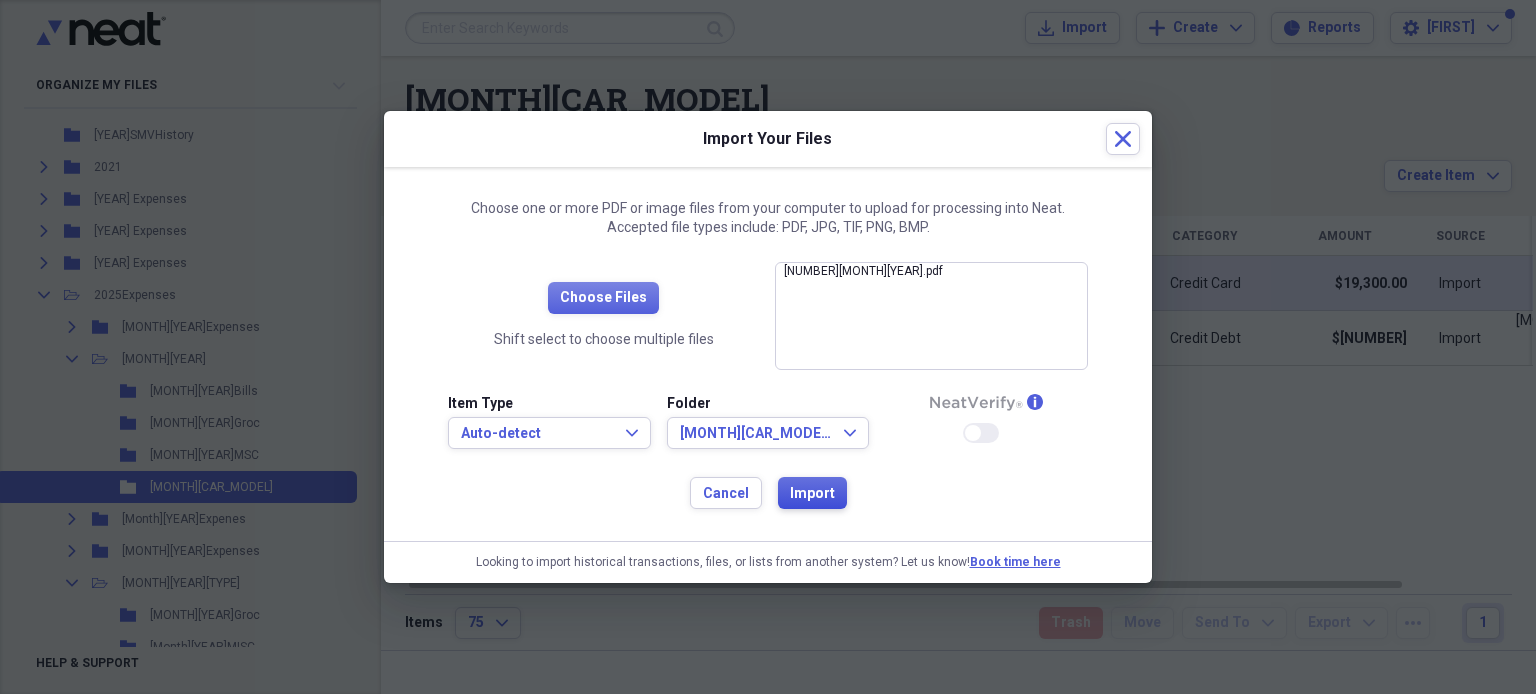 click on "Import" at bounding box center [812, 494] 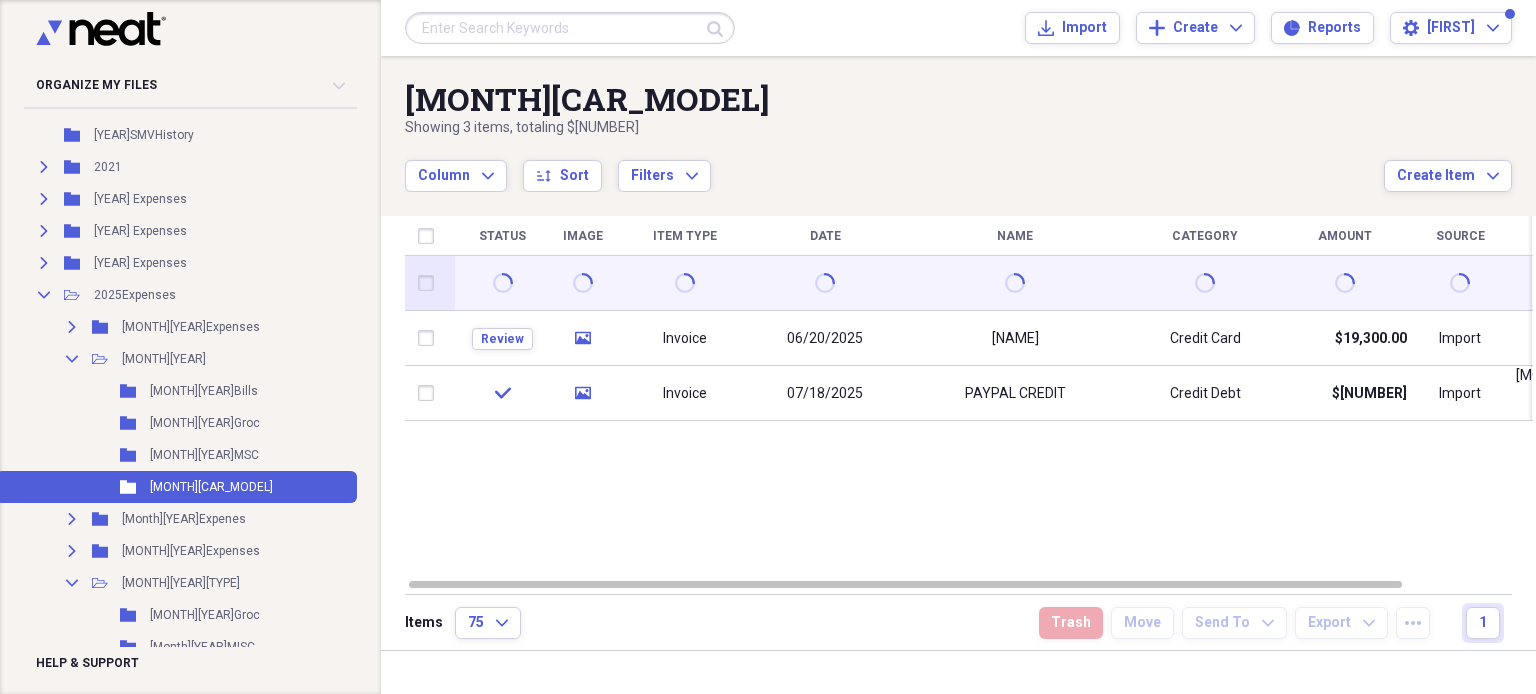 drag, startPoint x: 800, startPoint y: 487, endPoint x: 702, endPoint y: 549, distance: 115.965515 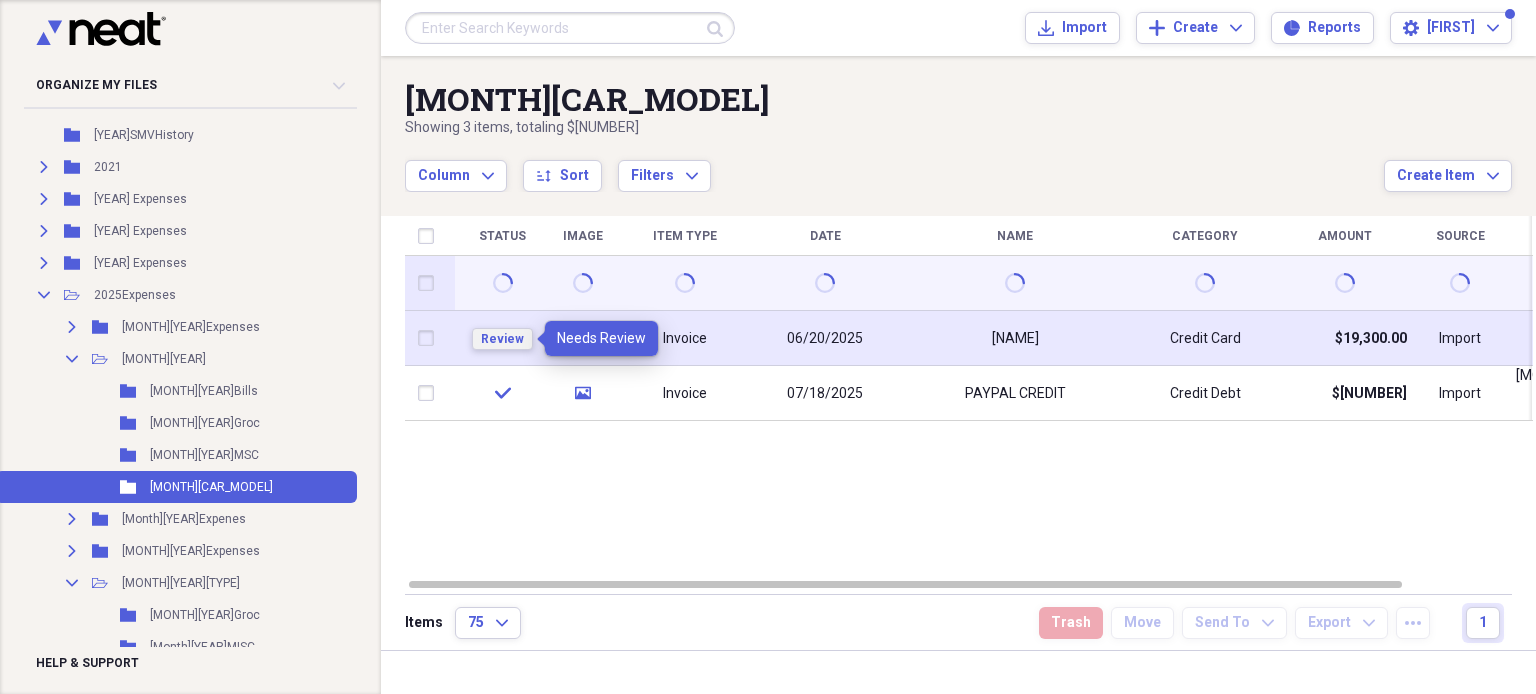 click on "Review" at bounding box center (502, 339) 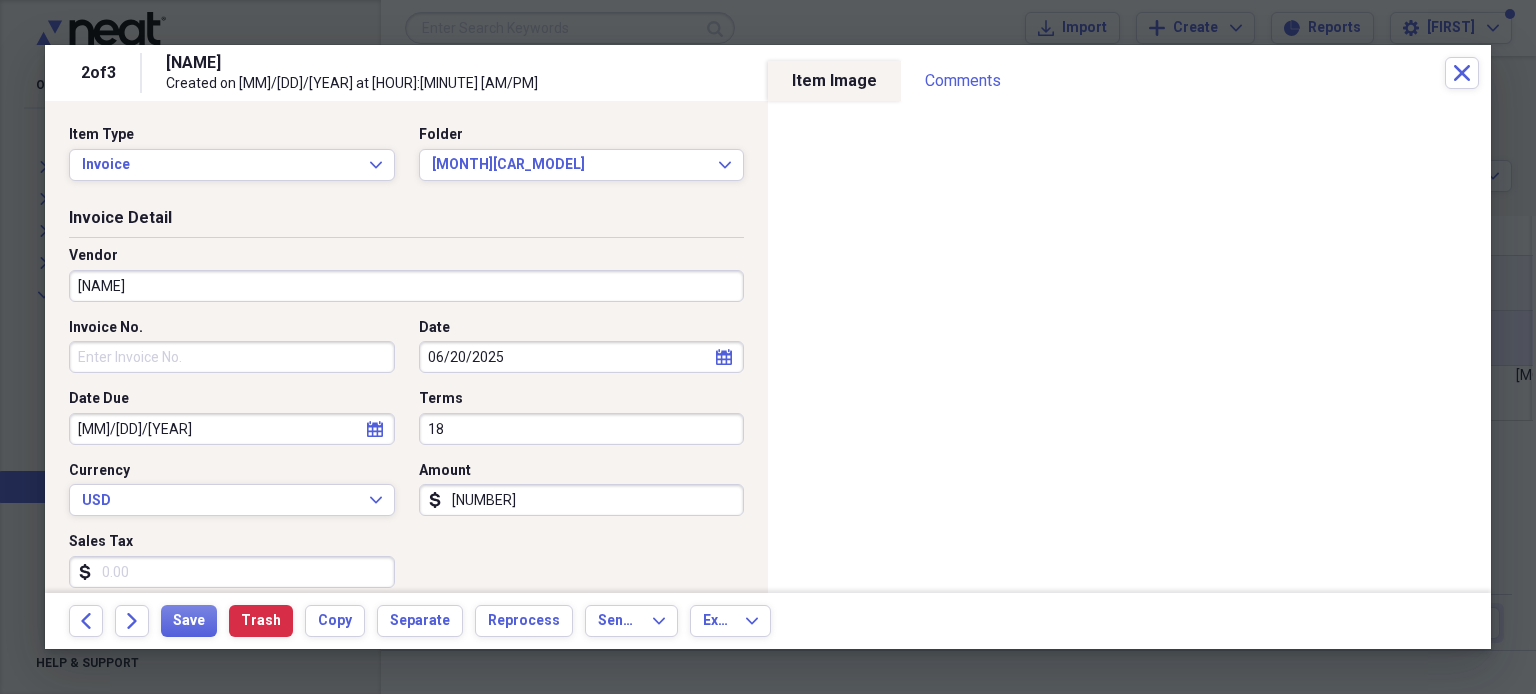 type on "[NUMBER]" 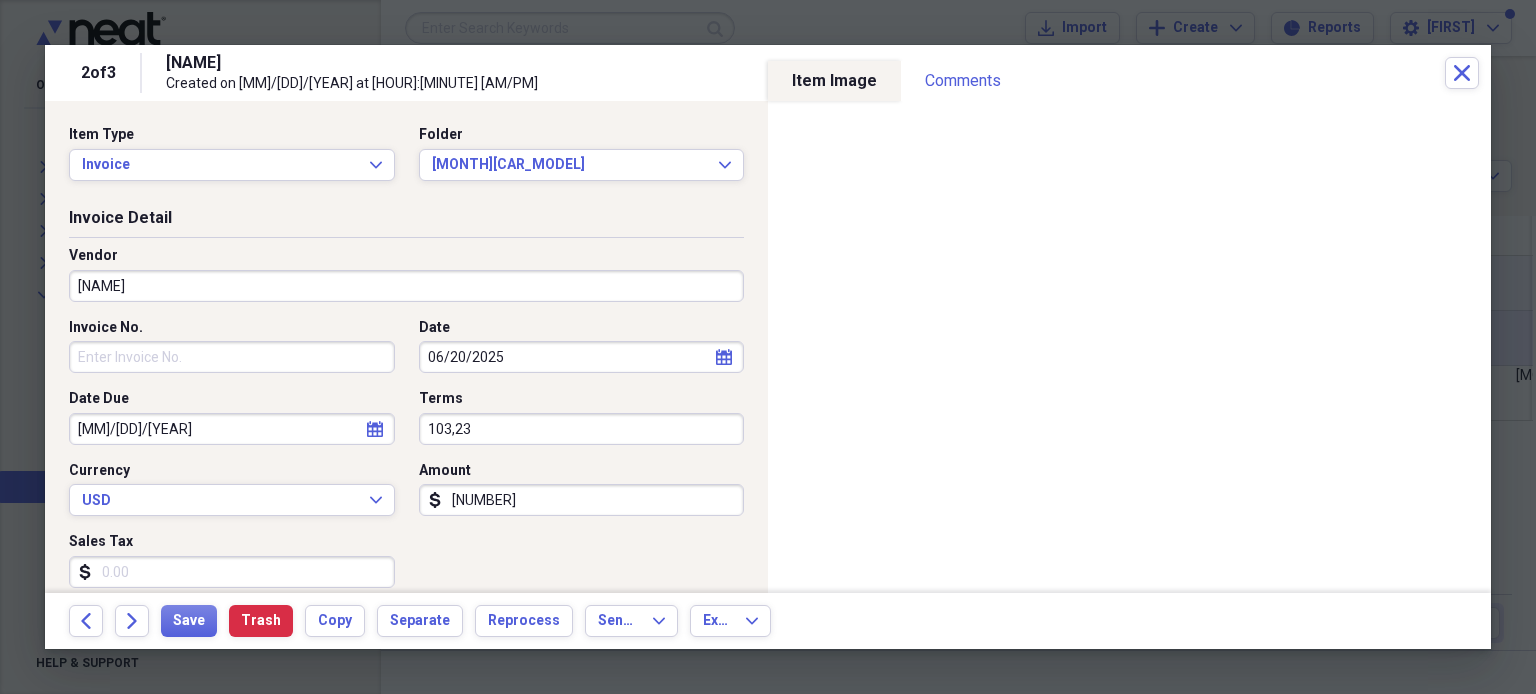 type on "103,23" 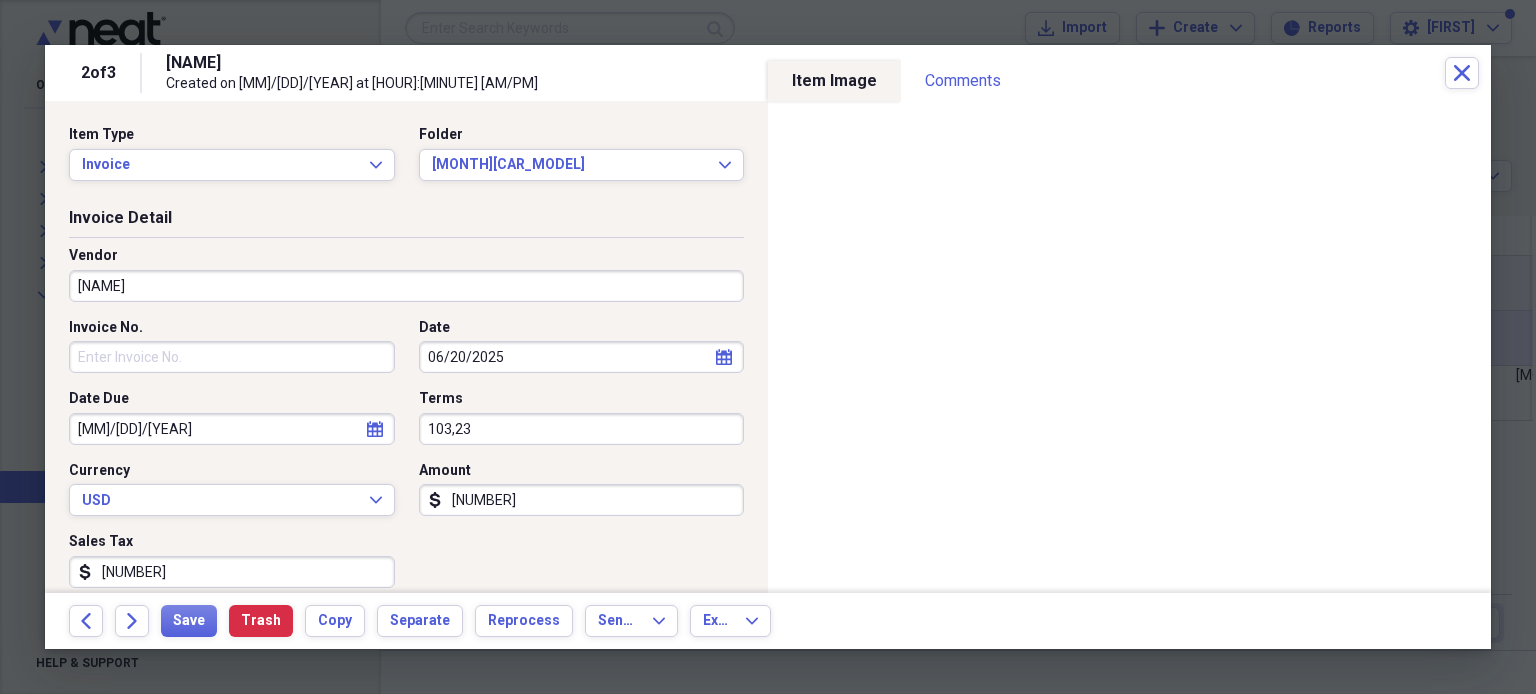 type on "[NUMBER]" 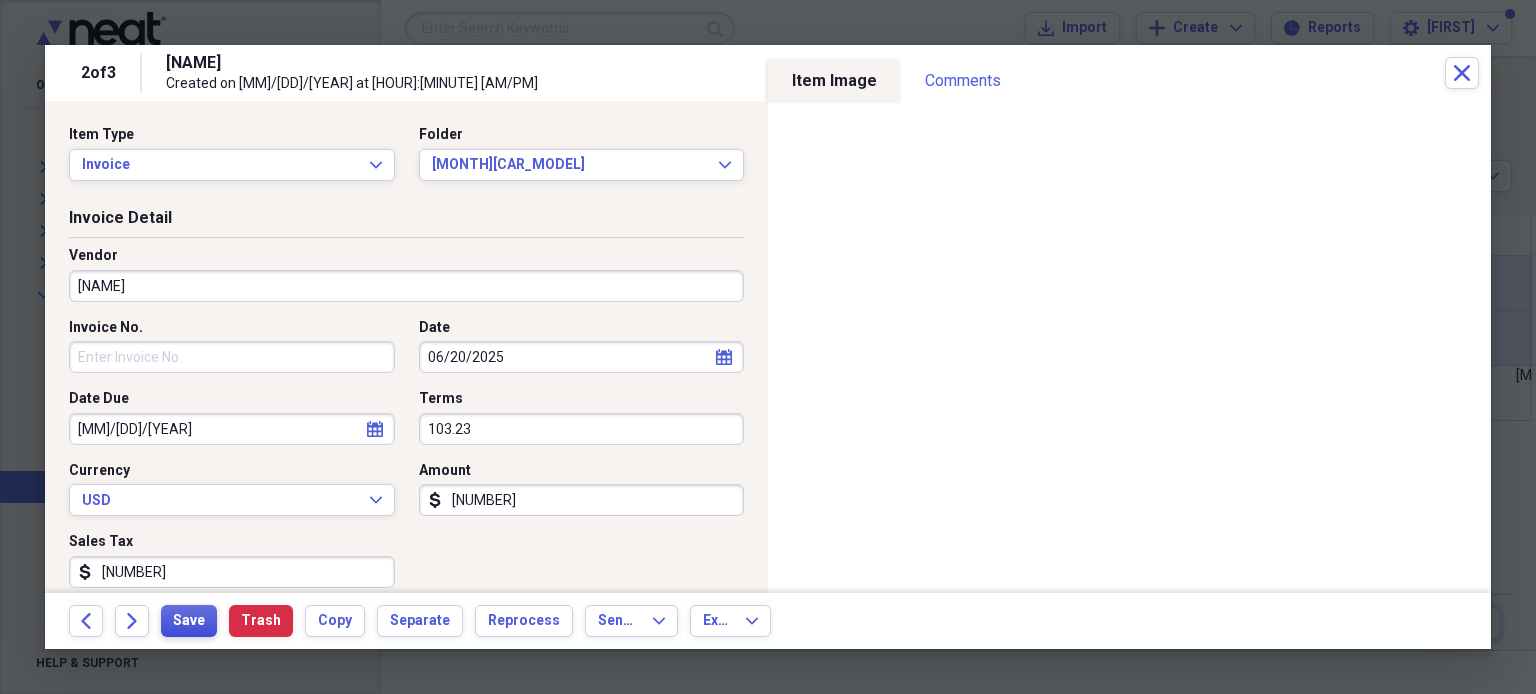 type on "103.23" 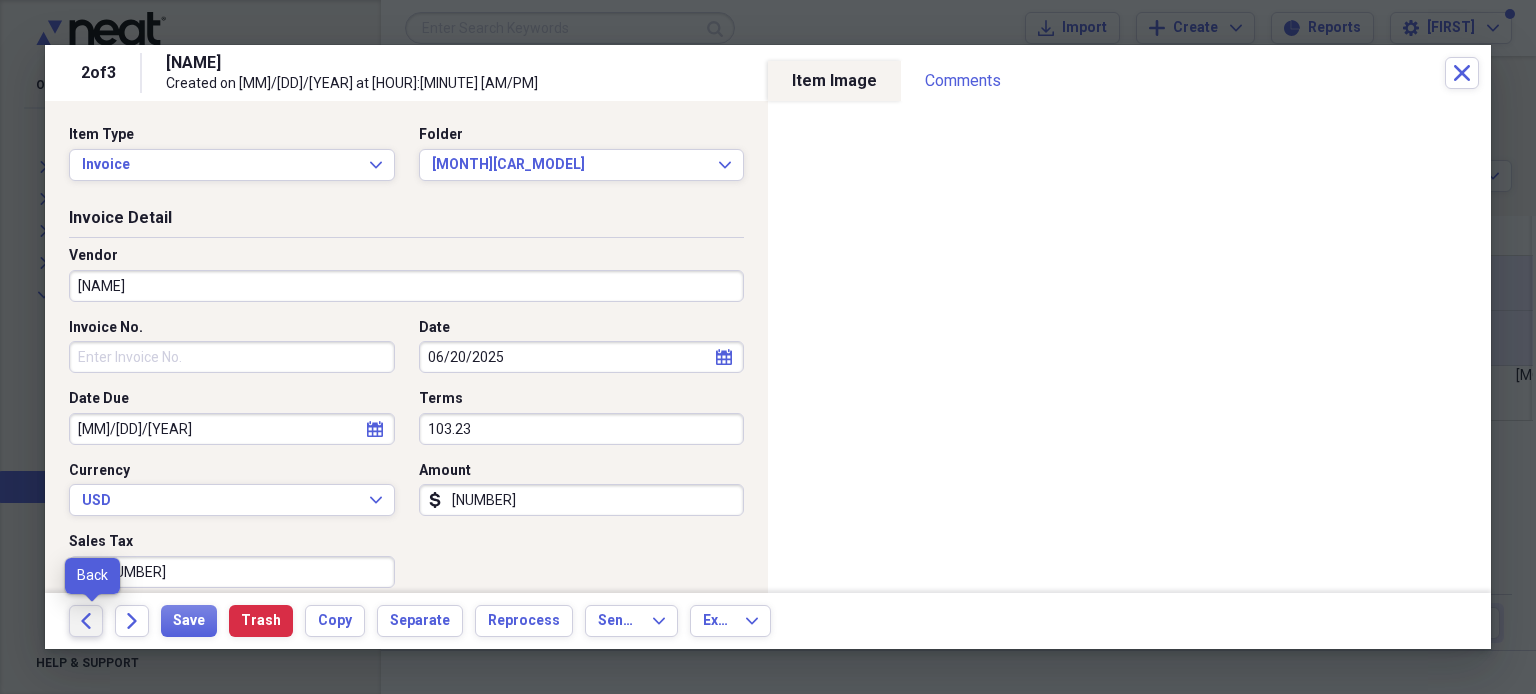 click on "Back" 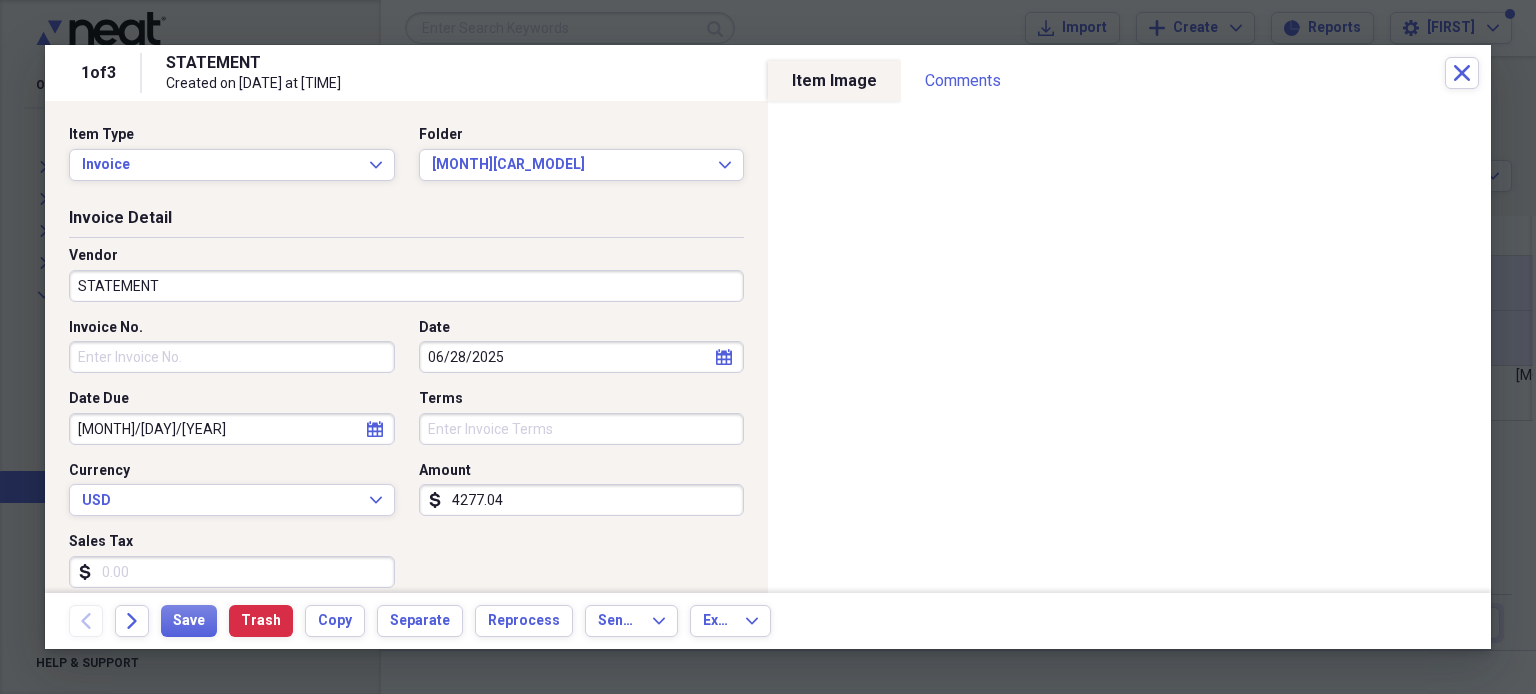 click on "Terms" at bounding box center (582, 429) 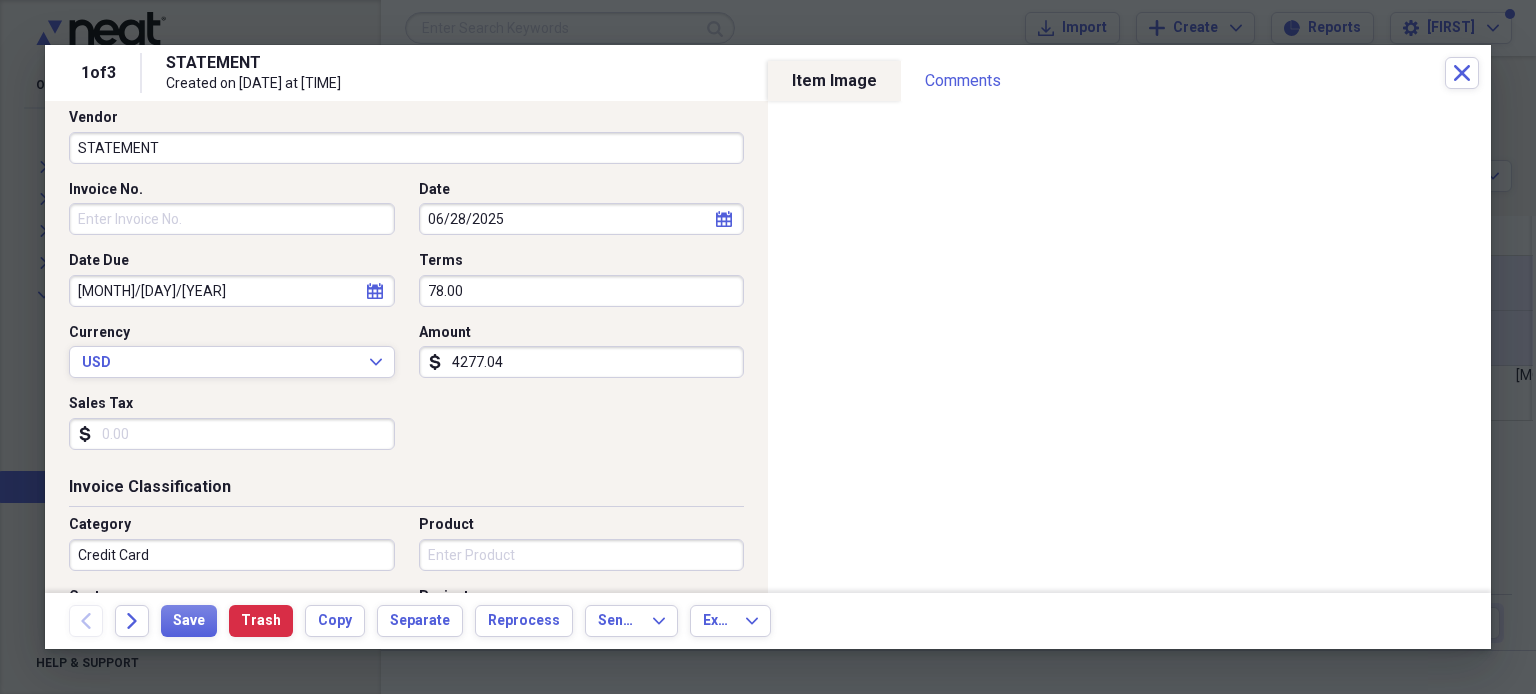 scroll, scrollTop: 142, scrollLeft: 0, axis: vertical 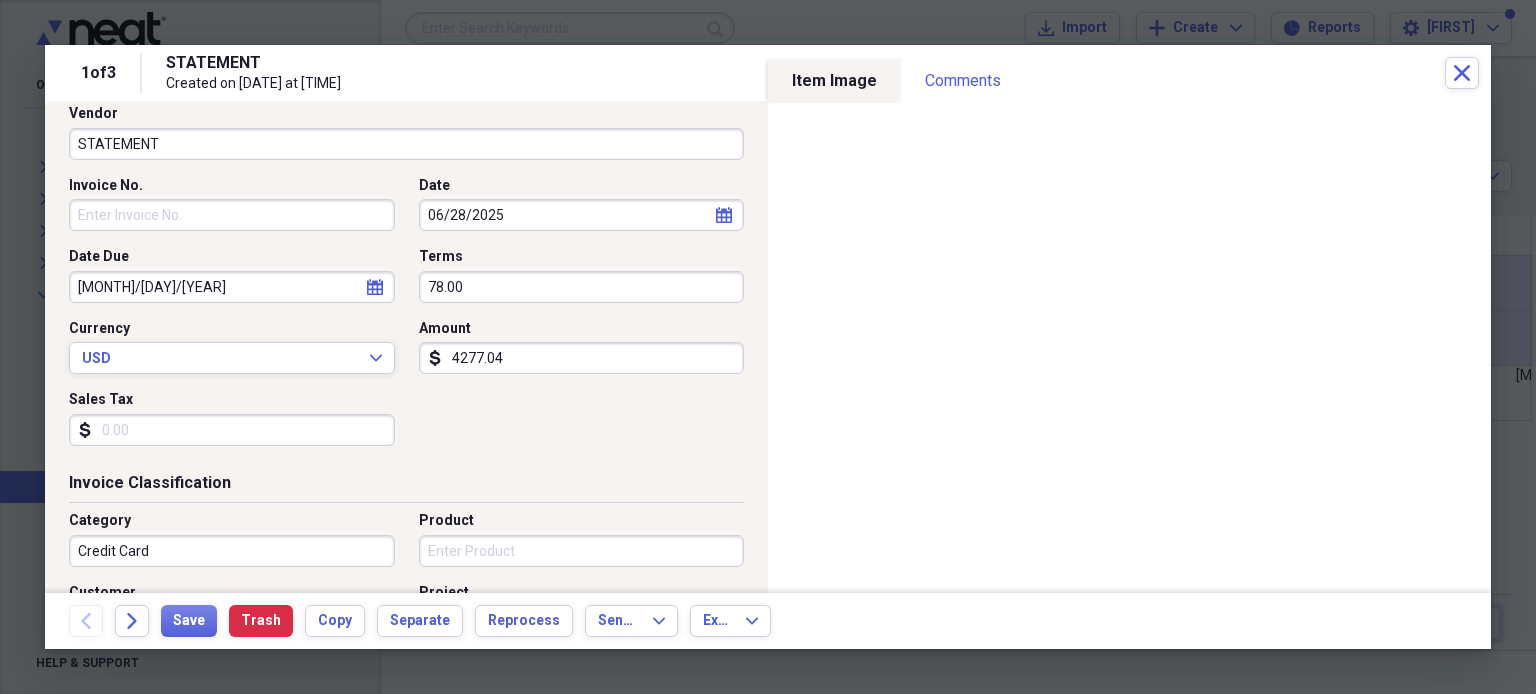 type on "78.00" 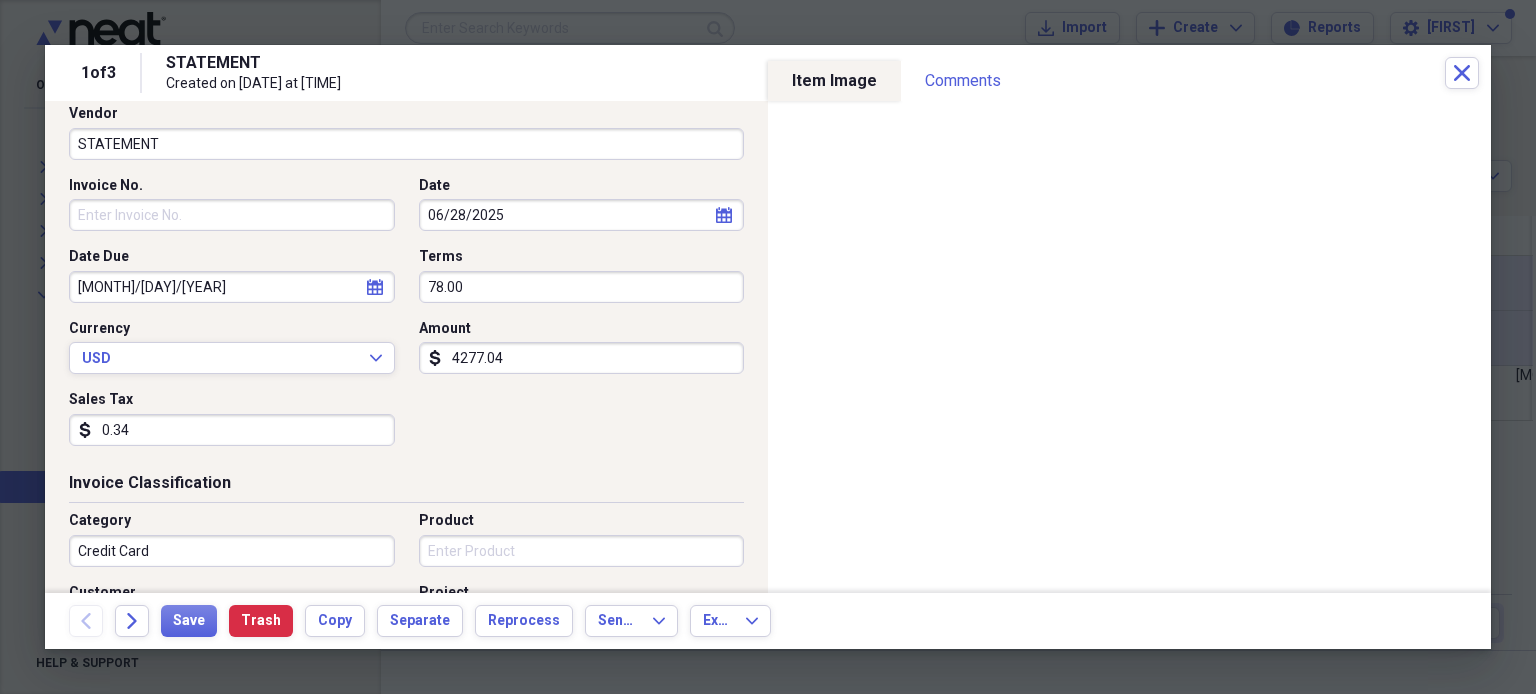 click on "0.34" at bounding box center (232, 430) 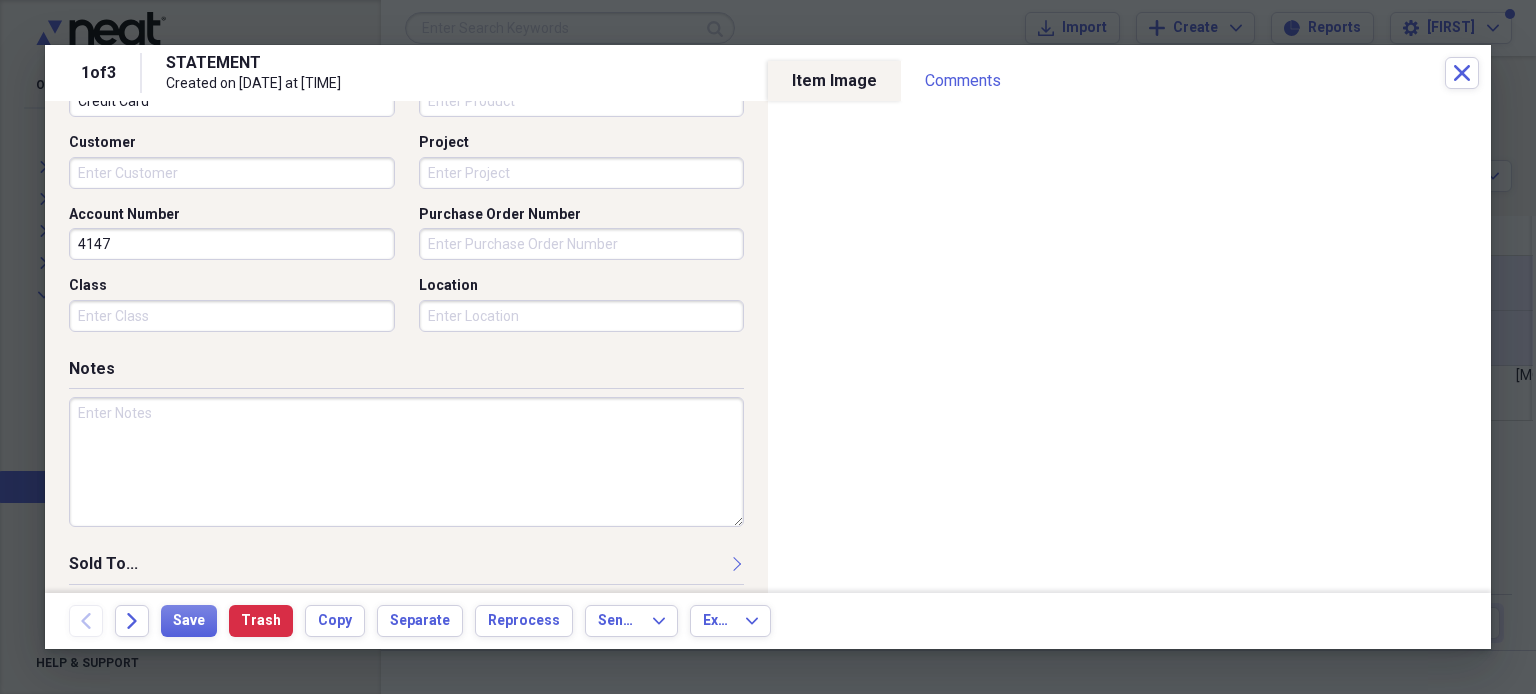 scroll, scrollTop: 600, scrollLeft: 0, axis: vertical 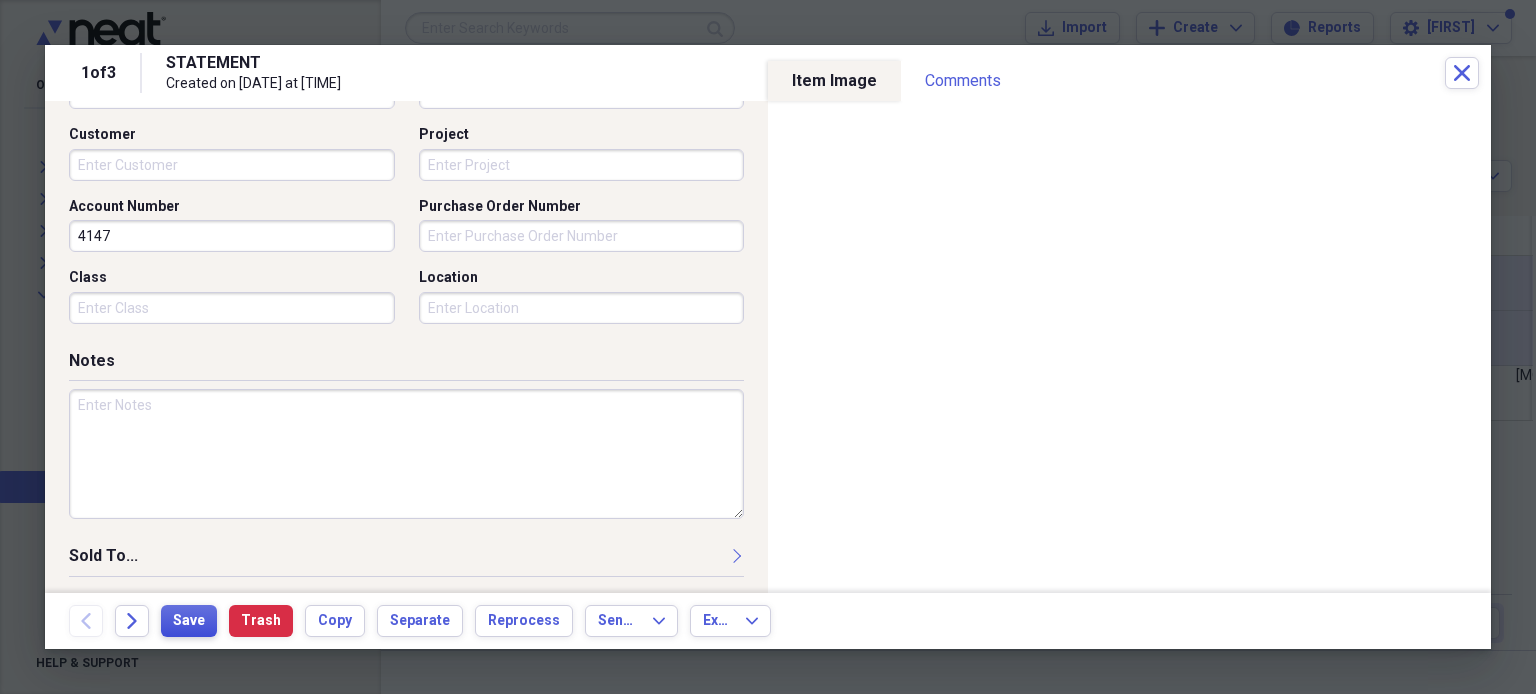 type on "34.93" 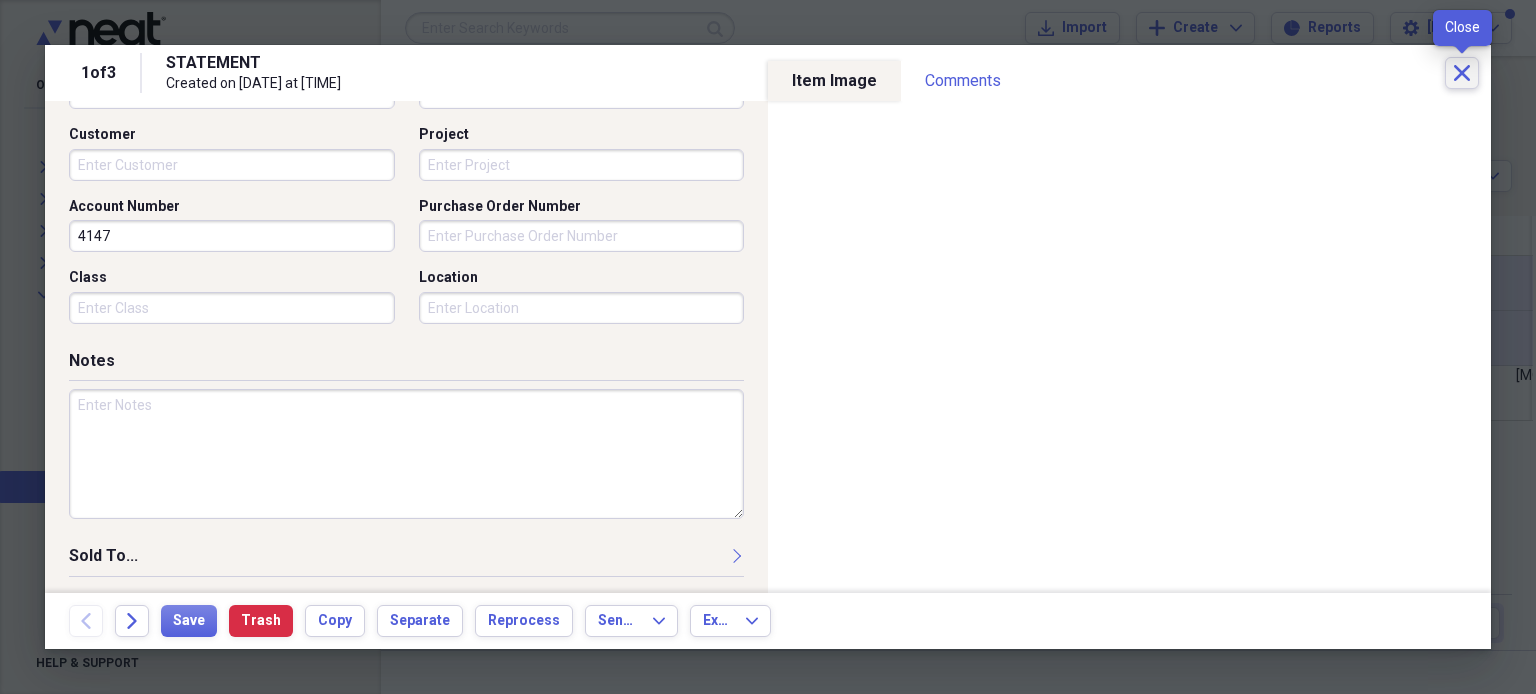 click on "Close" 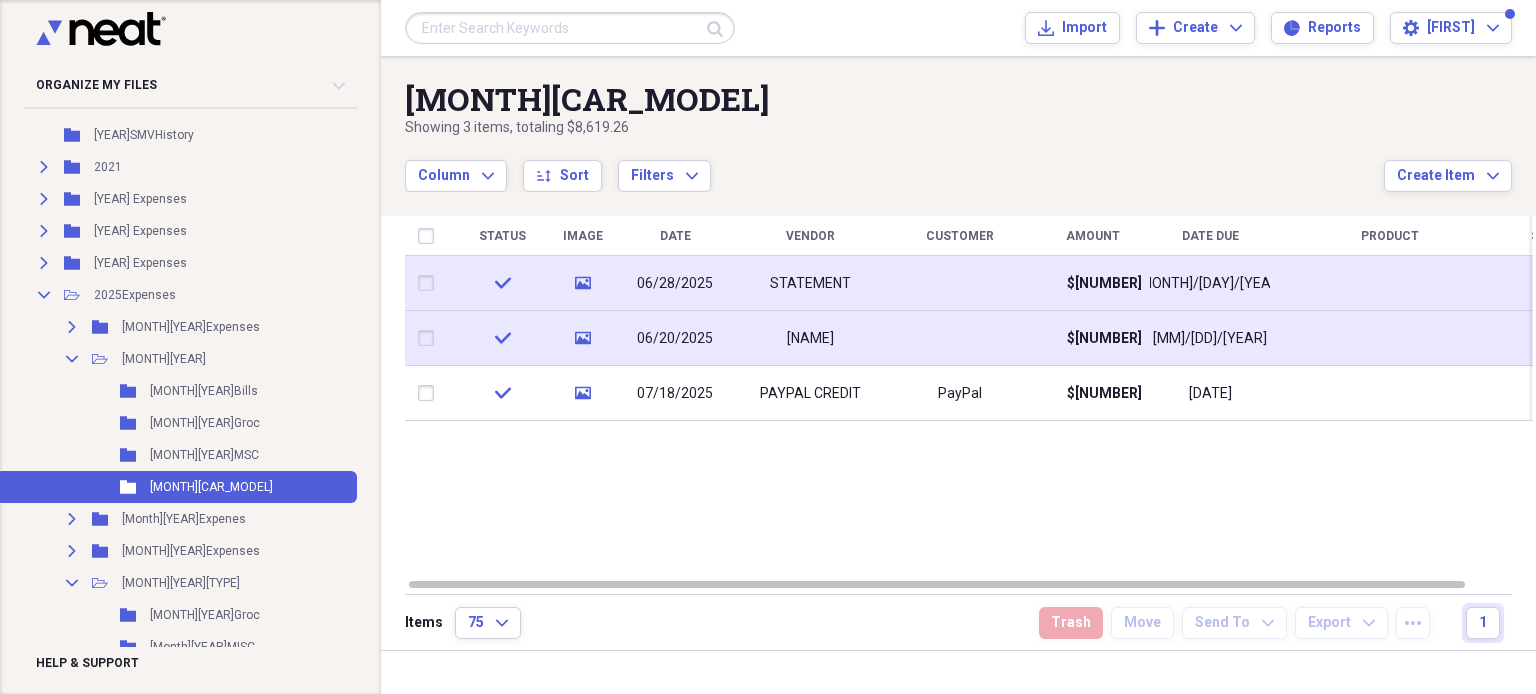 click on "06/28/2025" at bounding box center [675, 284] 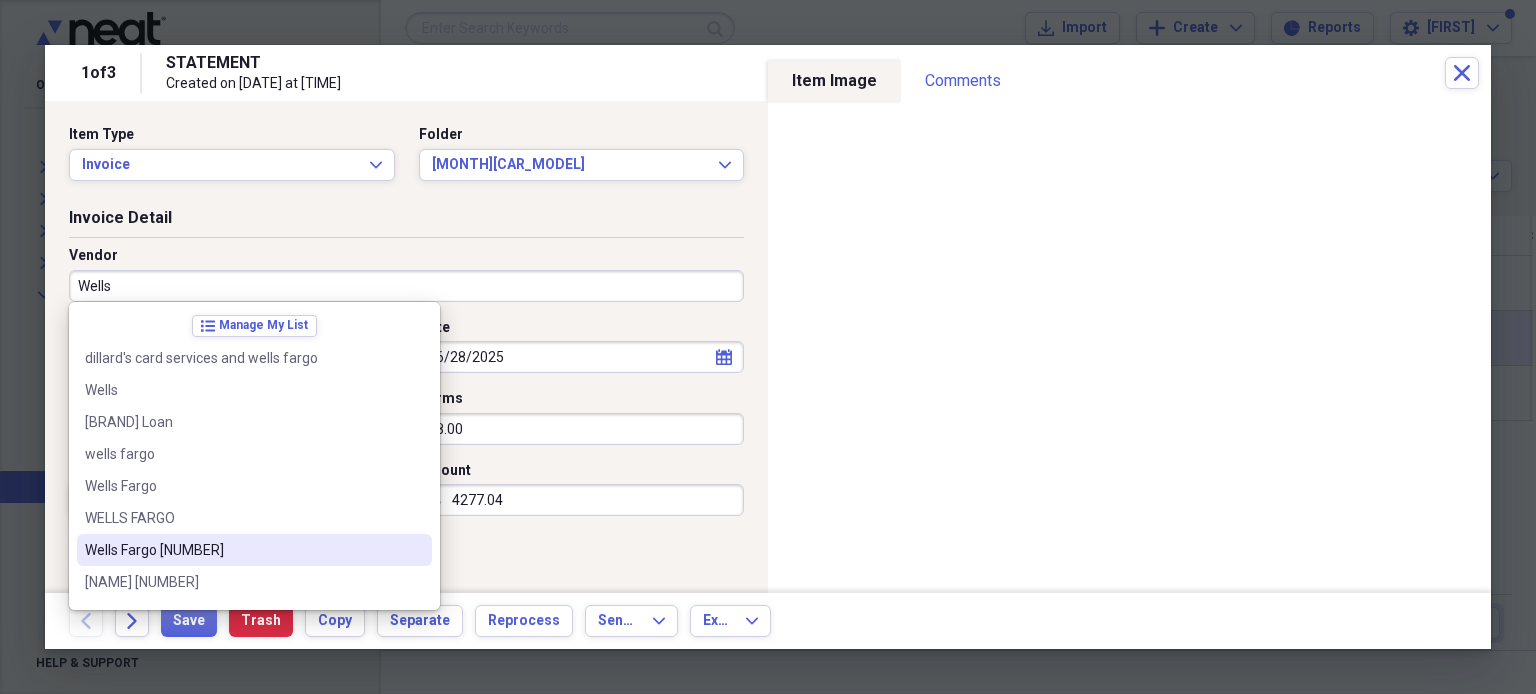 click on "Wells Fargo [NUMBER]" at bounding box center (242, 550) 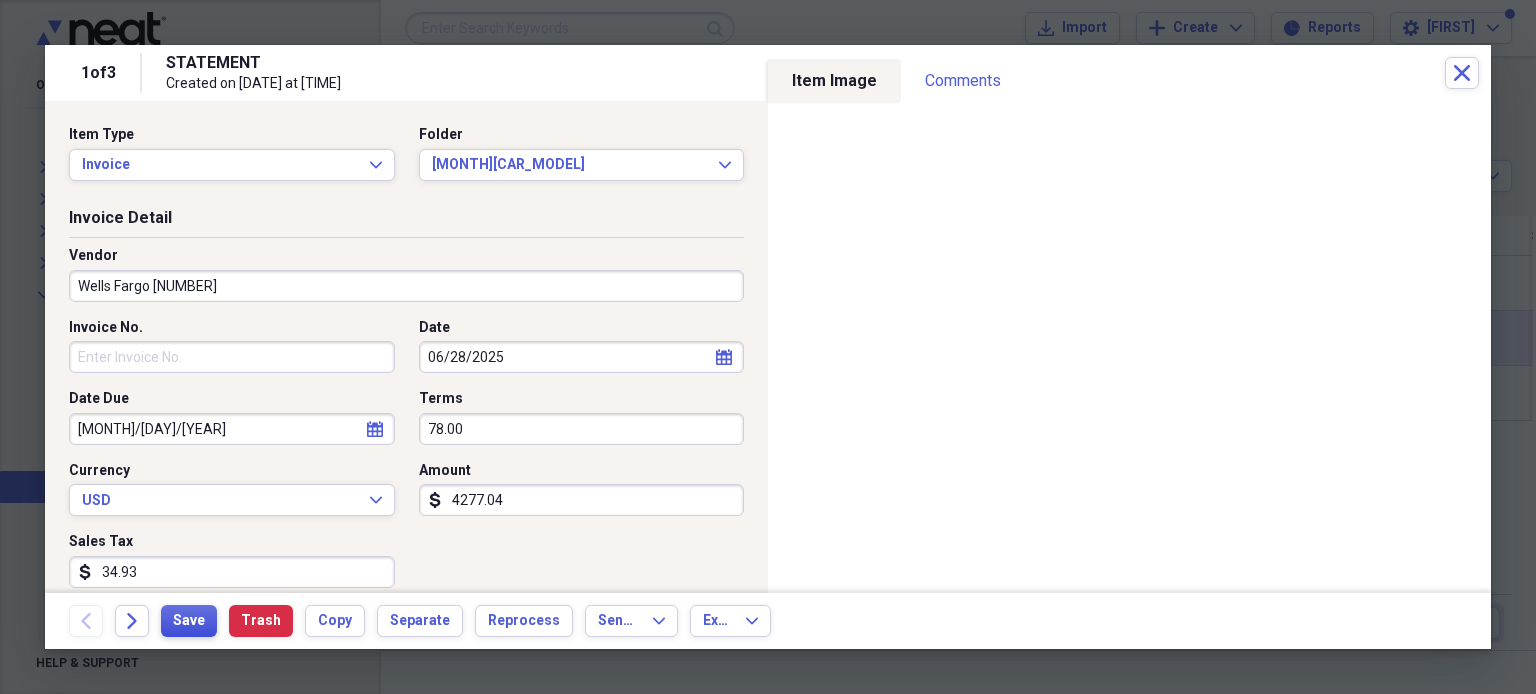 click on "Save" at bounding box center [189, 621] 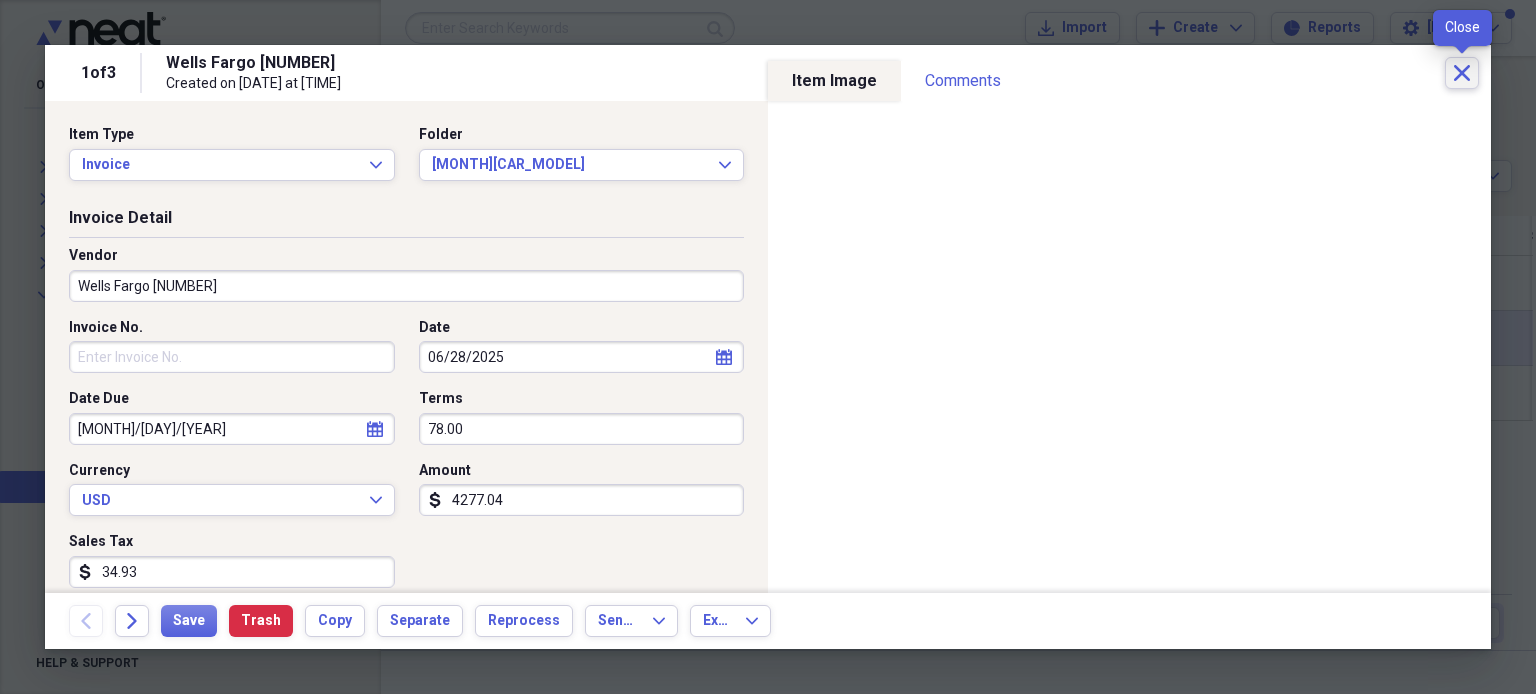 click on "Close" 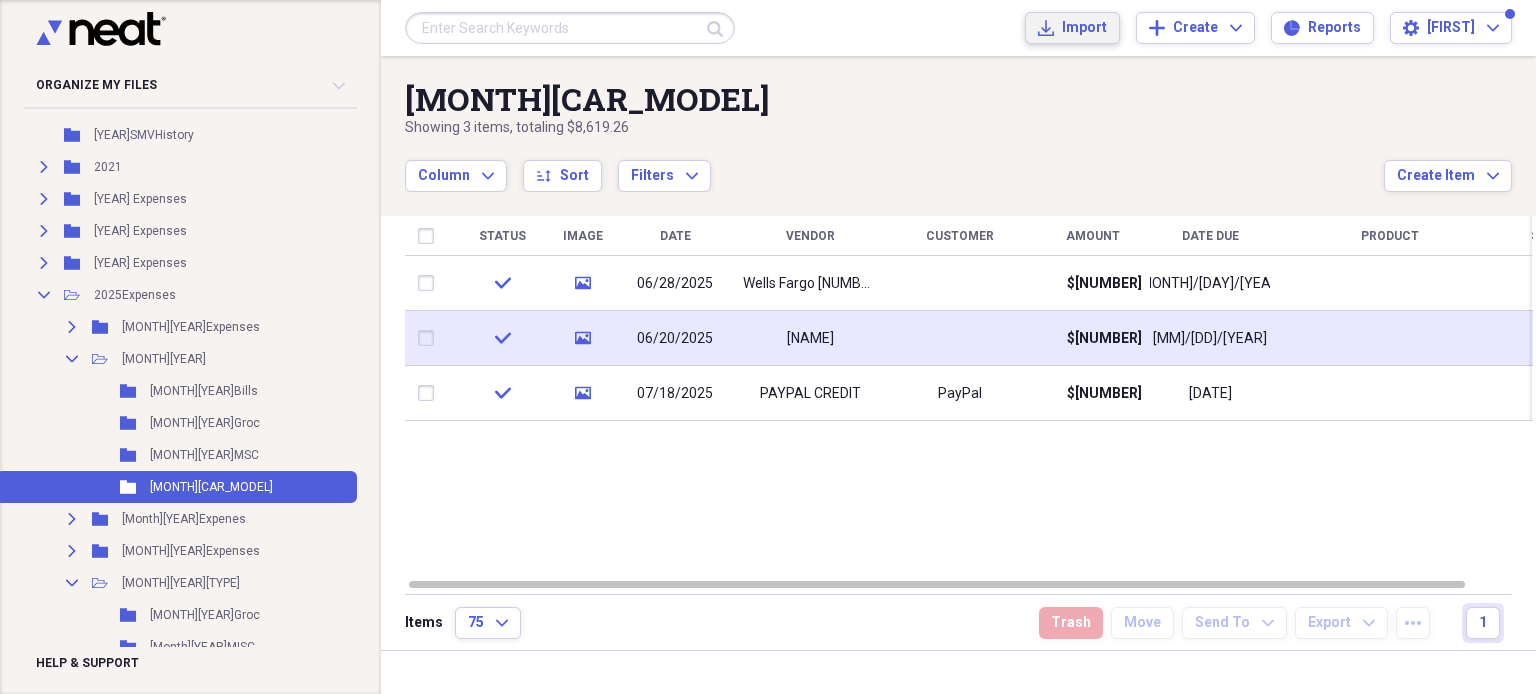 click on "Import" at bounding box center [1084, 28] 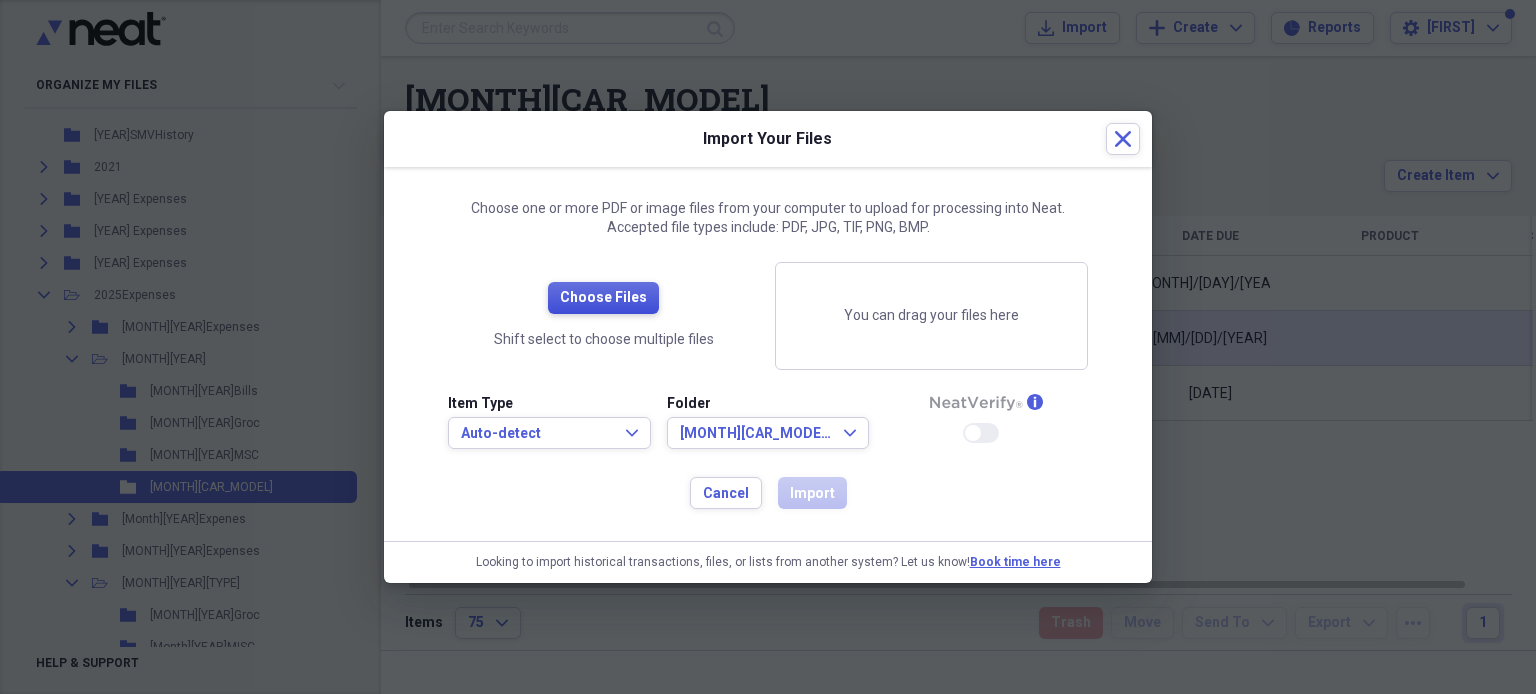 click on "Choose Files" at bounding box center [603, 298] 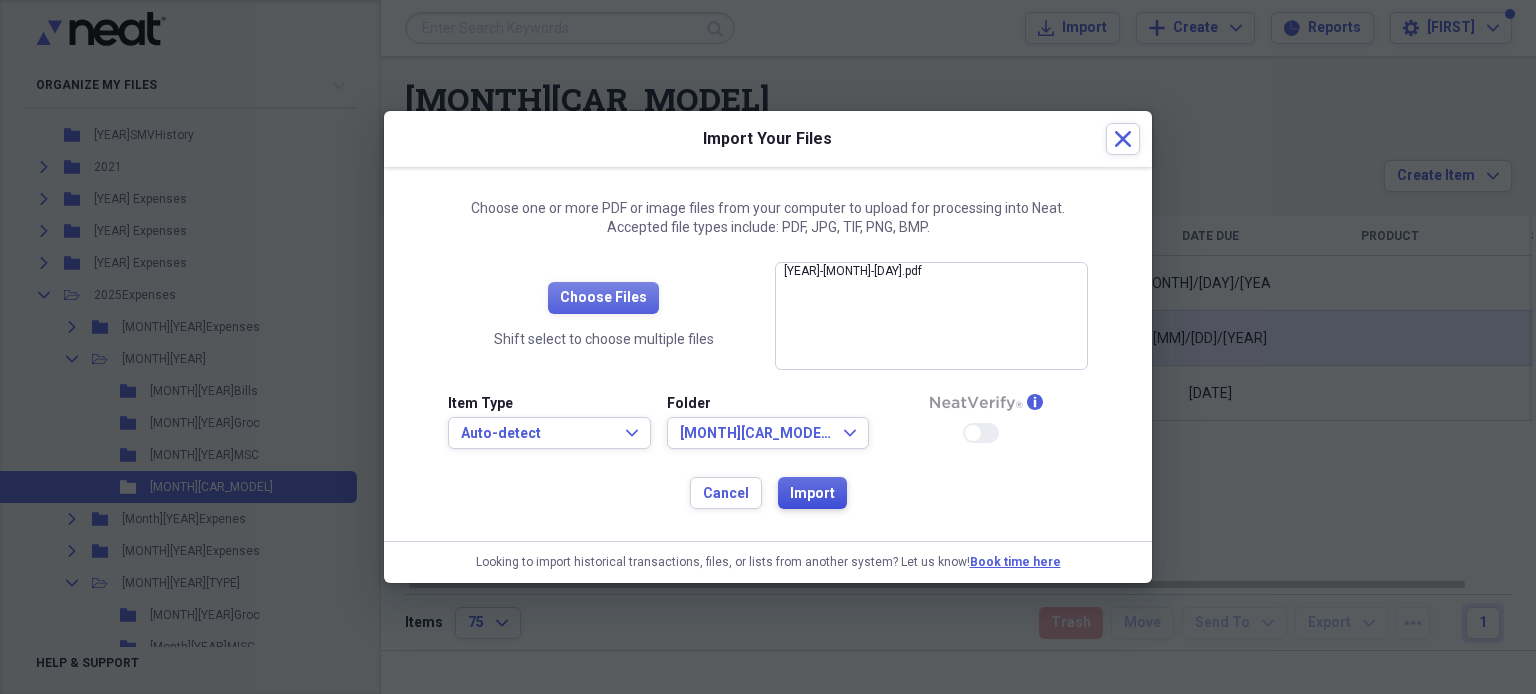 click on "Import" at bounding box center [812, 494] 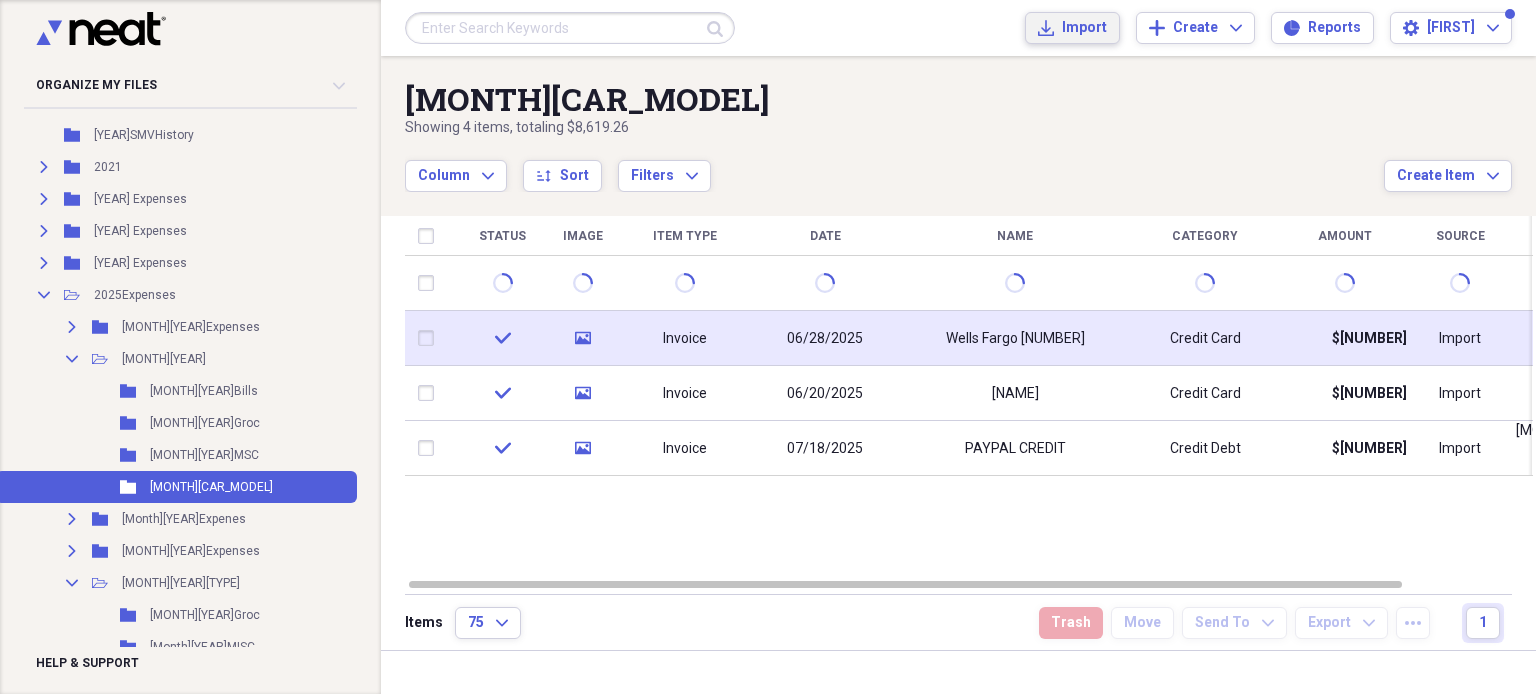 click on "Import" at bounding box center [1084, 28] 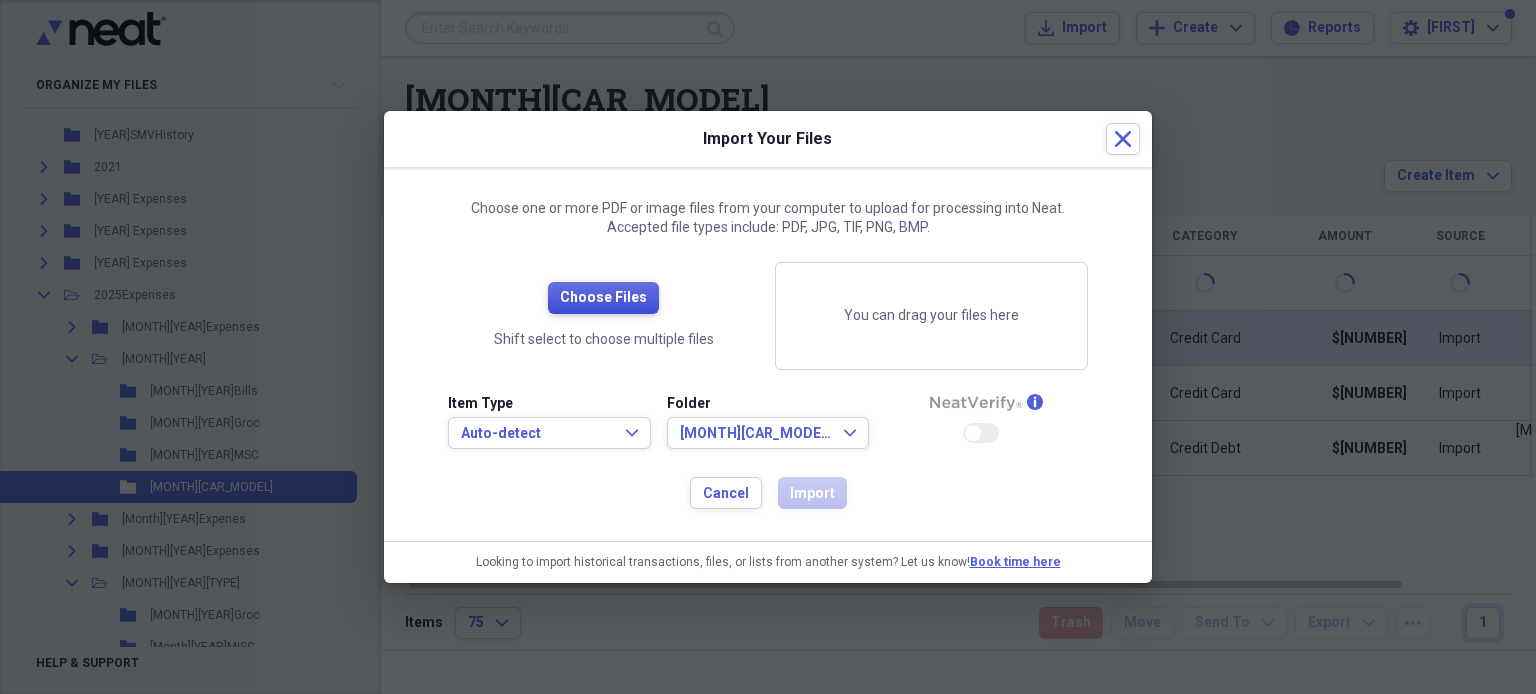click on "Choose Files" at bounding box center [603, 298] 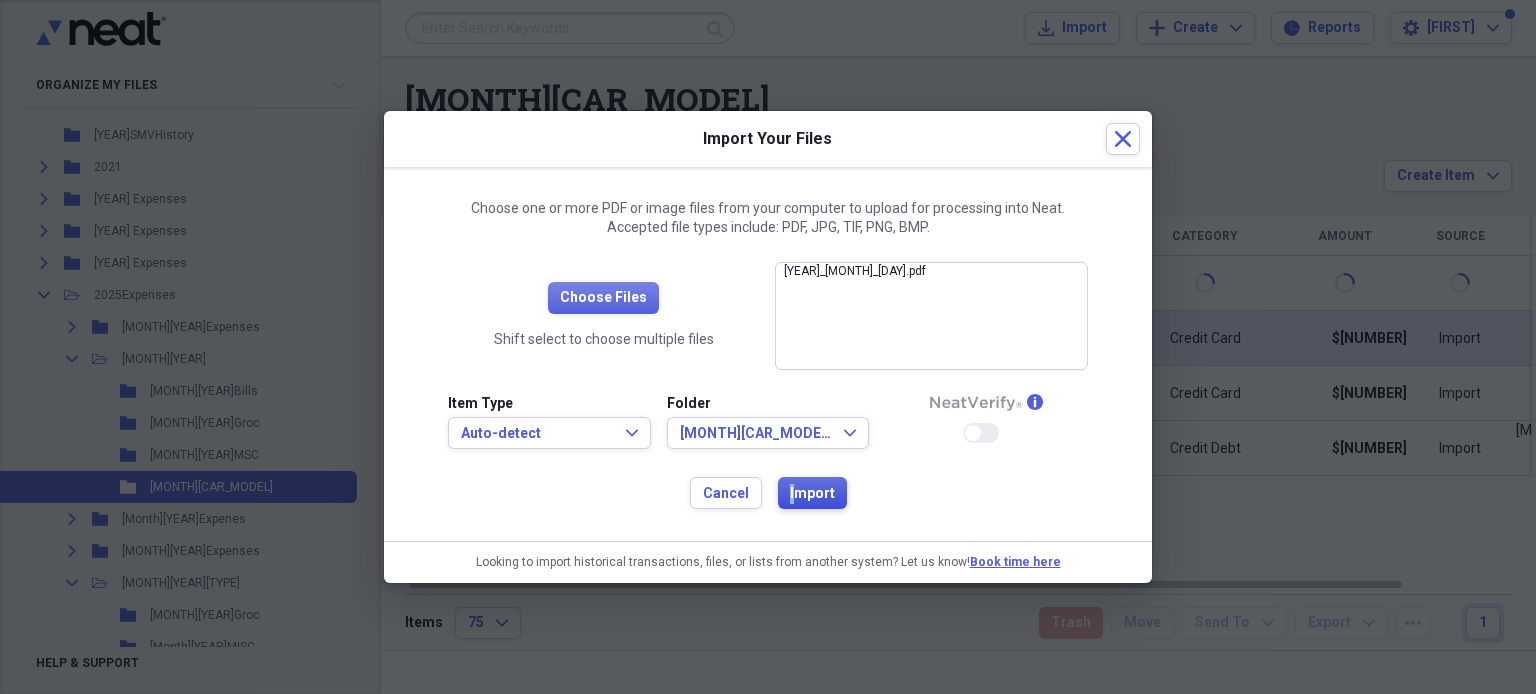 click on "Import" at bounding box center [812, 494] 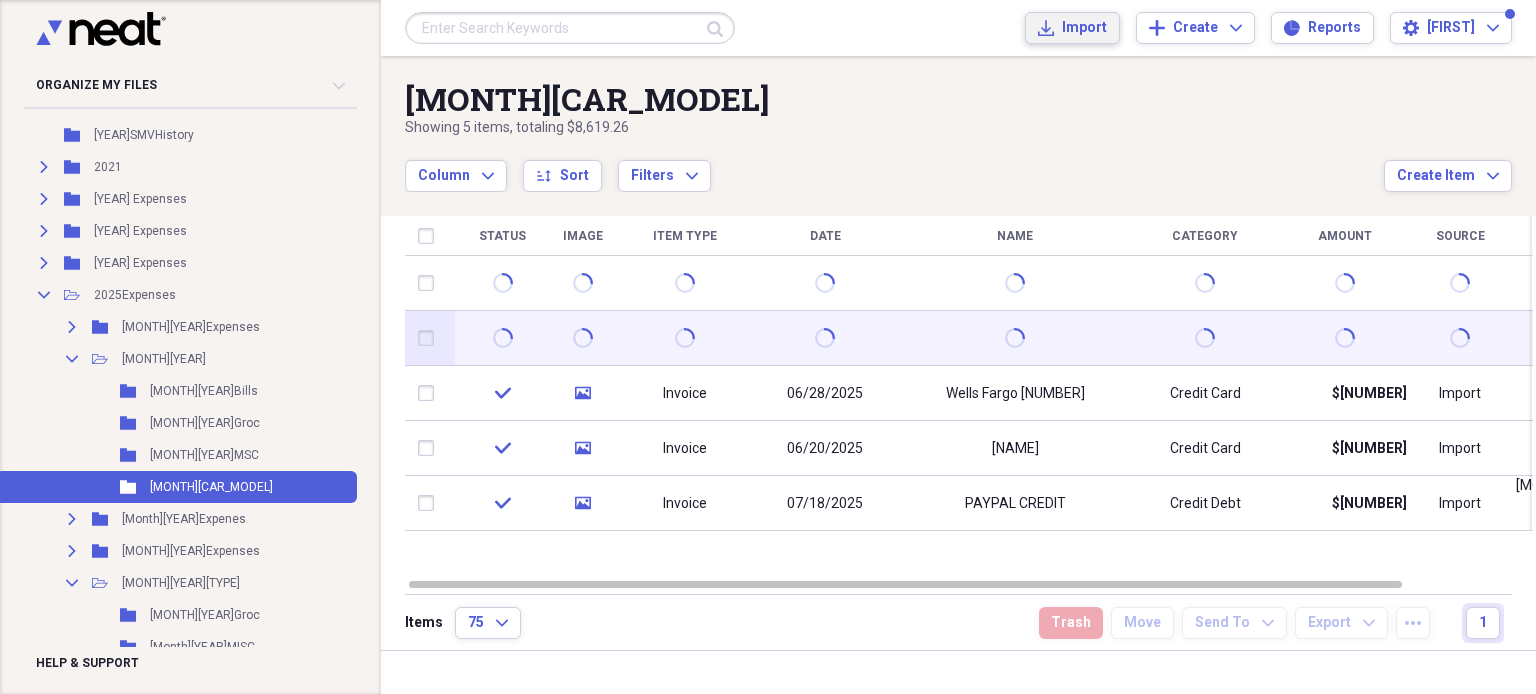 click on "Import" at bounding box center [1084, 28] 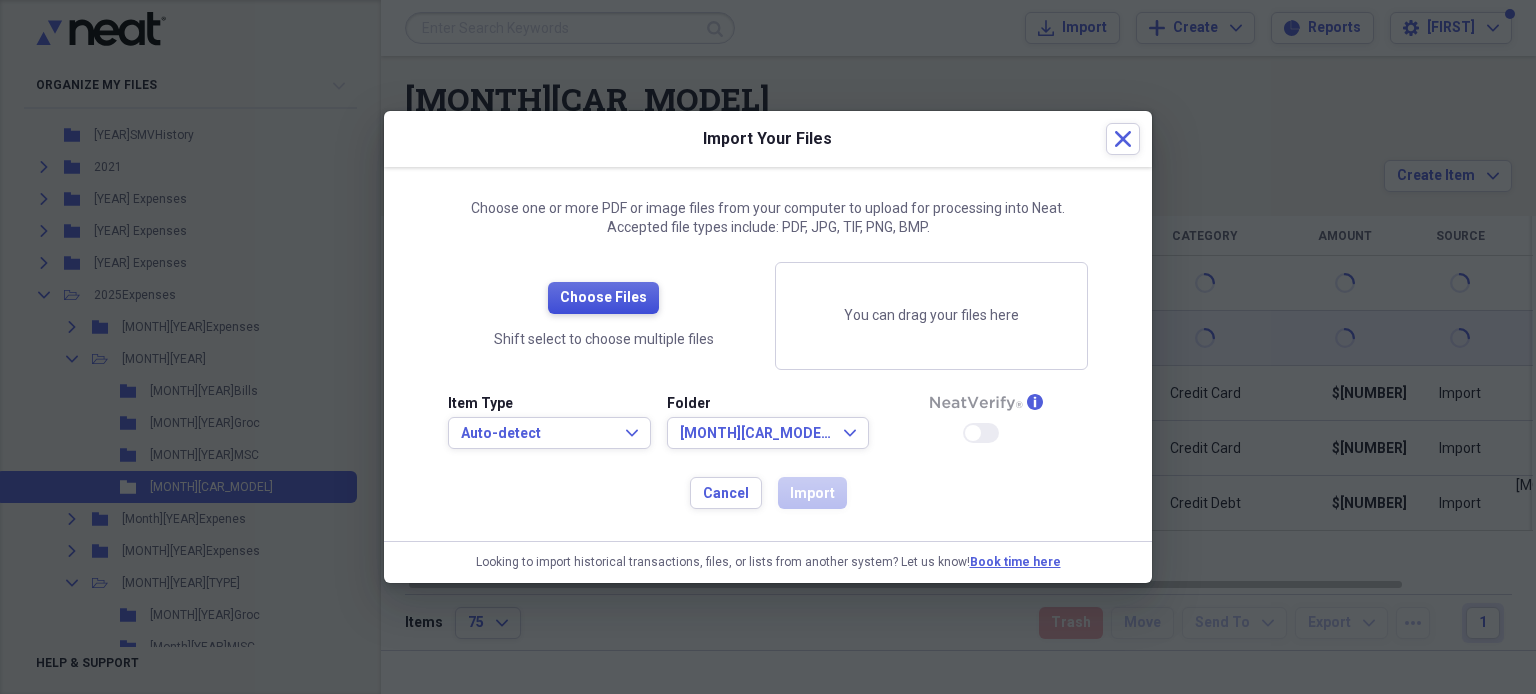 click on "Choose Files" at bounding box center [603, 298] 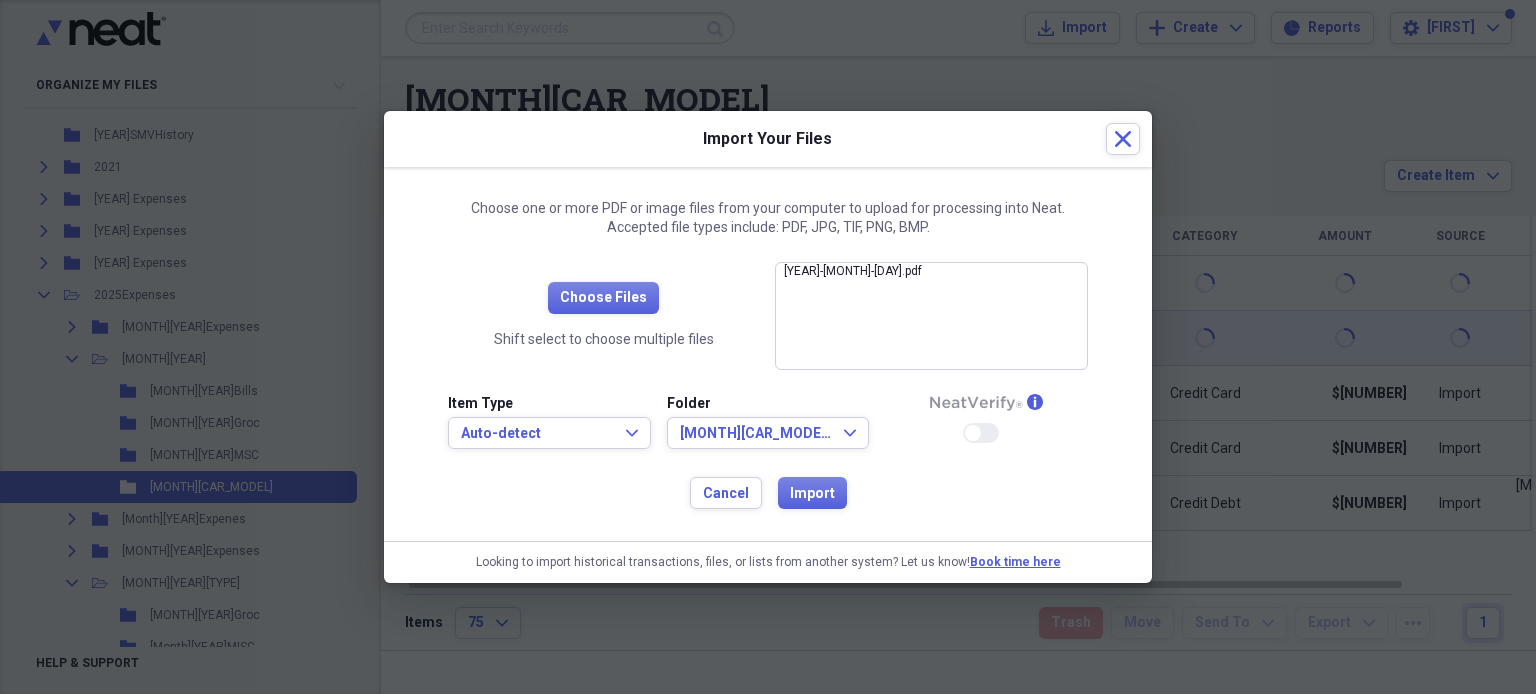 click on "Choose one or more PDF or image files from your computer to upload for processing into Neat. Accepted file types include: PDF, JPG, TIF, PNG, BMP. Choose Files Shift select to choose multiple files [DATE].pdf close Item Type Auto-detect Expand Folder [MONTH]OLP Expand info Enable Neat Verify Cancel Import" at bounding box center [768, 354] 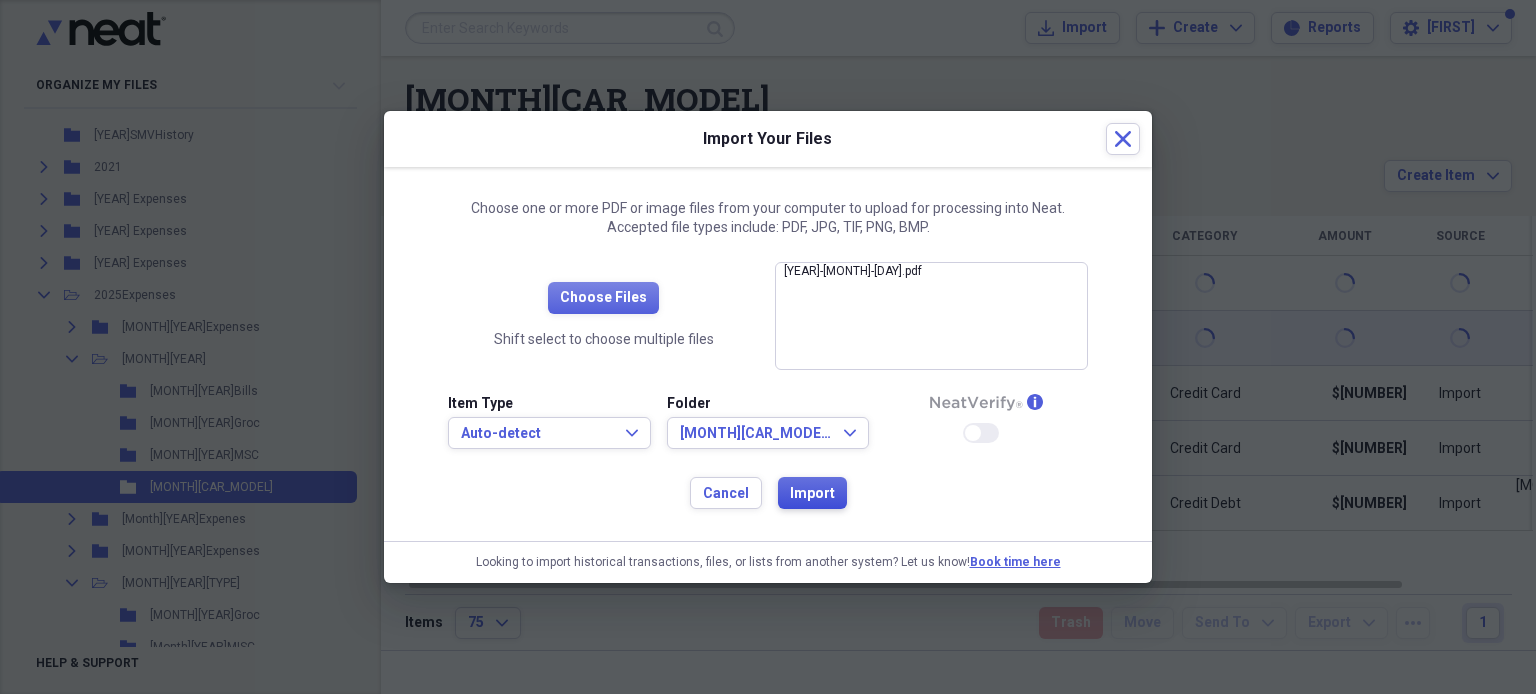 click on "Import" at bounding box center [812, 494] 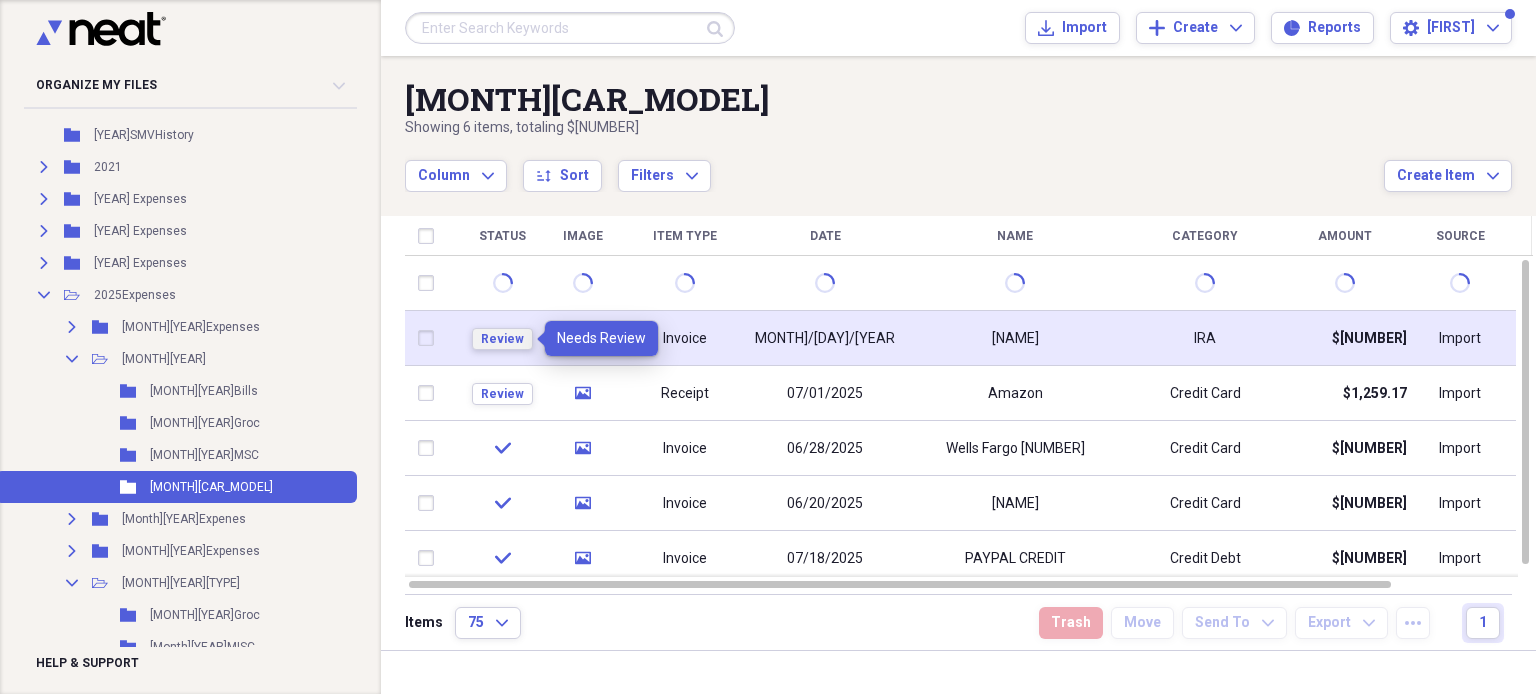 click on "Review" at bounding box center [502, 339] 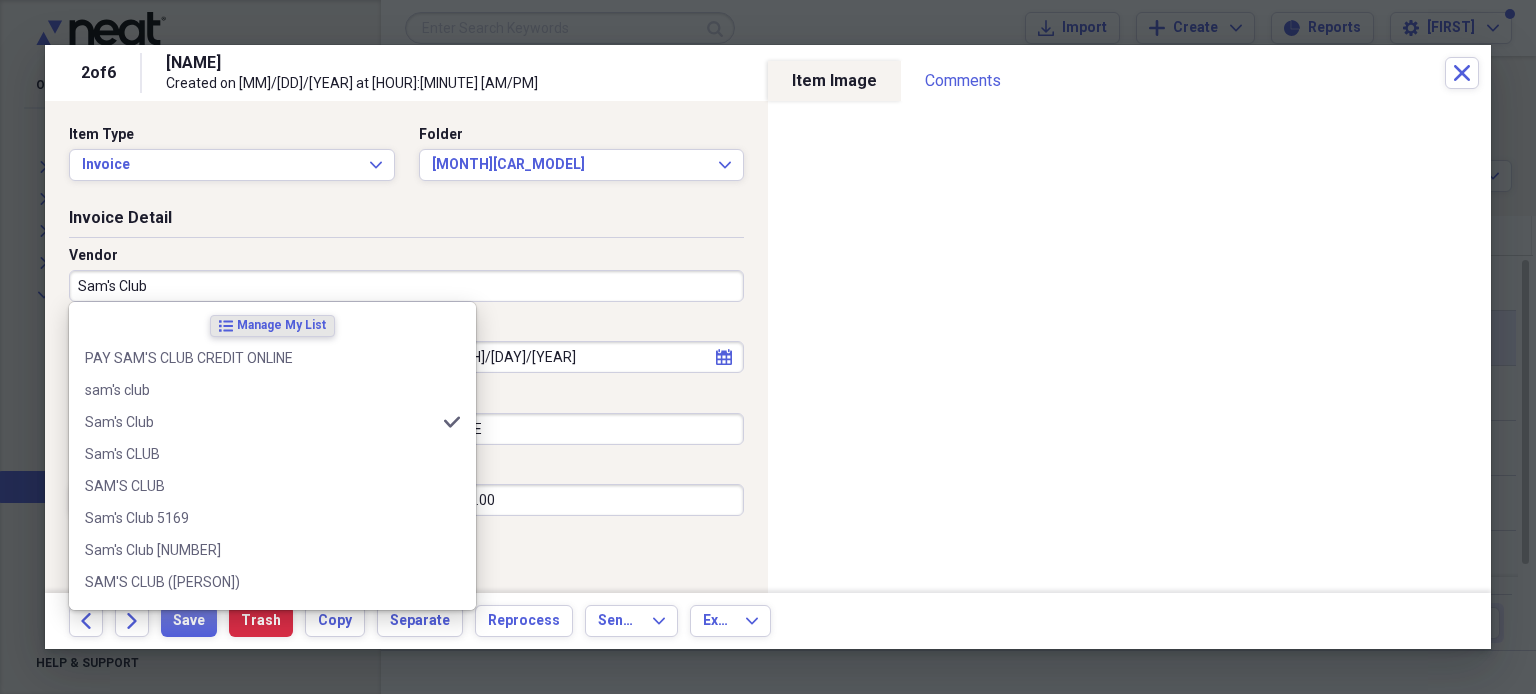 type on "Sam's Club" 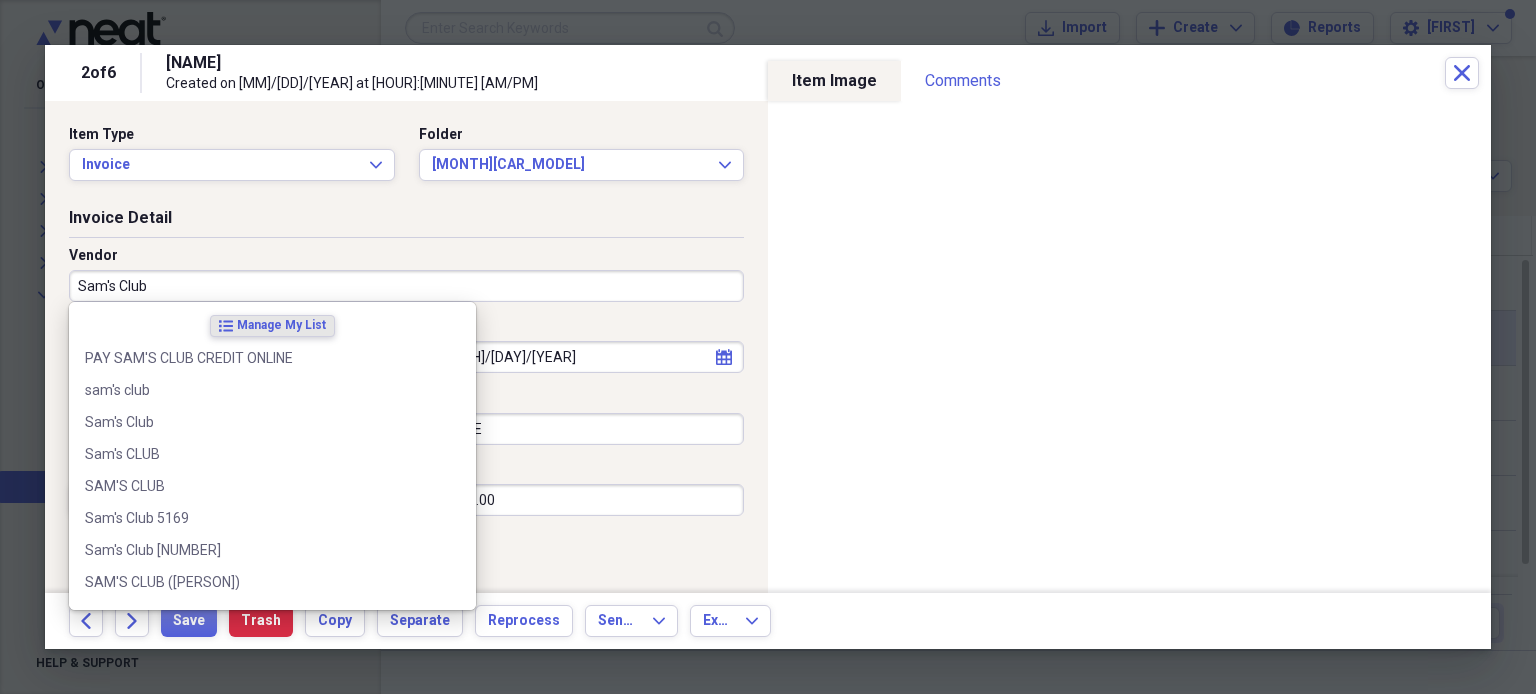 type on "Grocery Store" 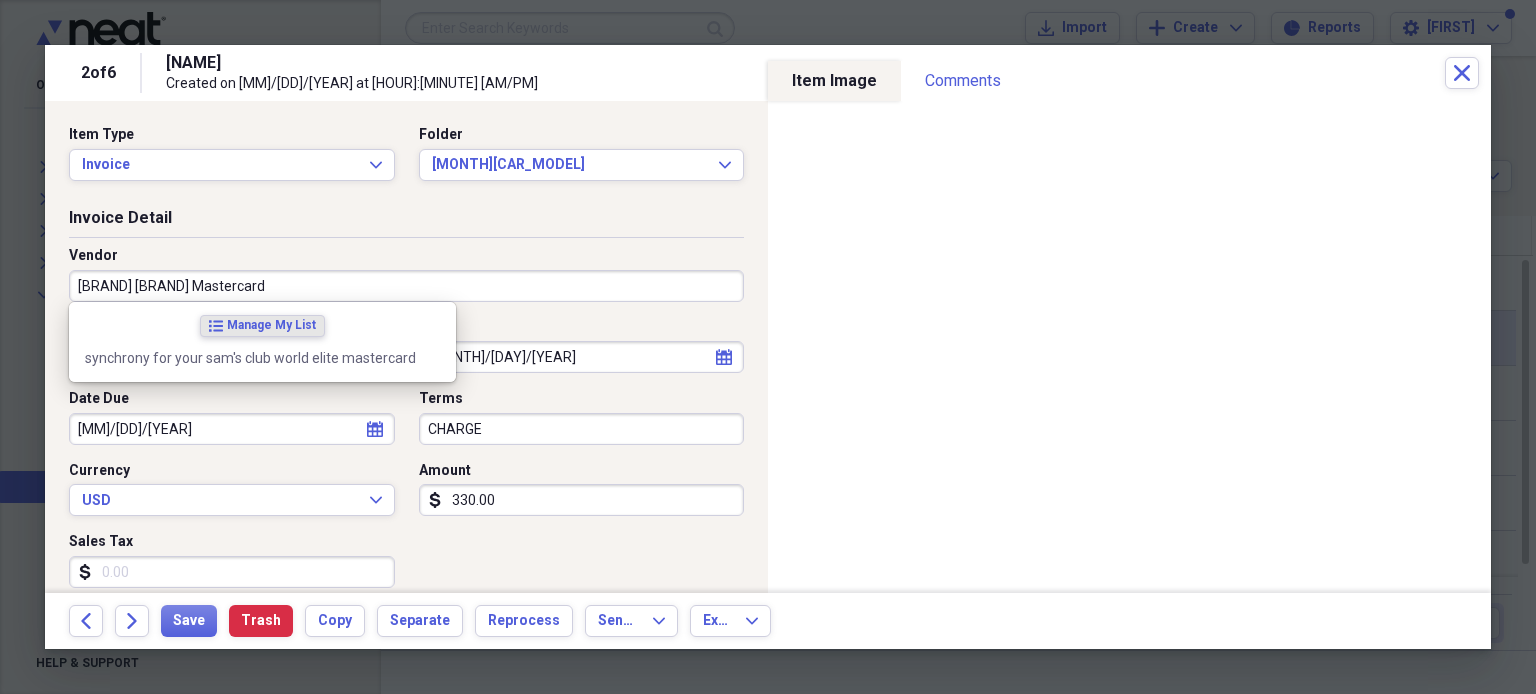 type on "[BRAND] [BRAND] Mastercard" 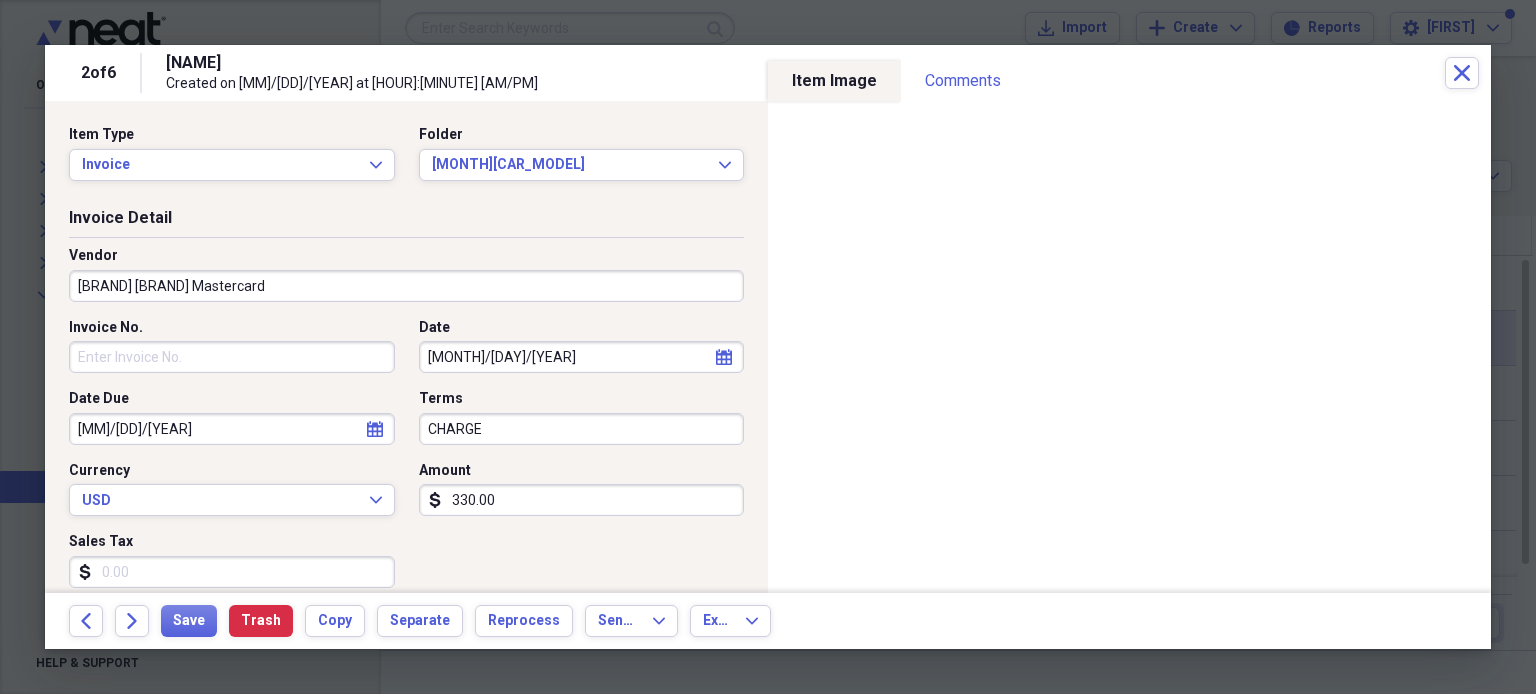 click on "Invoice No. Date [MONTH]/[DAY]/[YEAR] calendar Calendar Date Due [MONTH]/[DAY]/[YEAR] calendar Calendar Terms CHARGE Currency USD Expand Amount dollar-sign [NUMBER] Sales Tax dollar-sign" at bounding box center (406, 461) 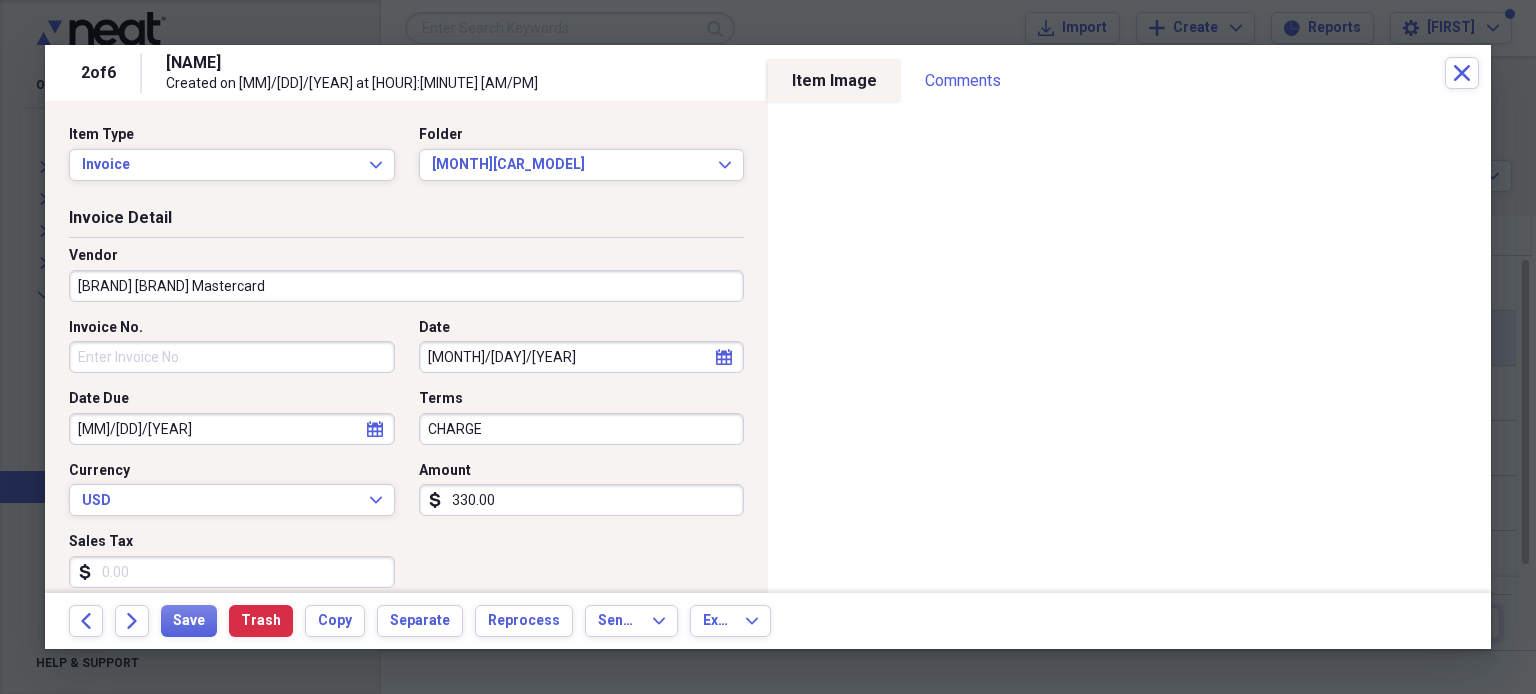 click on "Sales Tax" at bounding box center [232, 572] 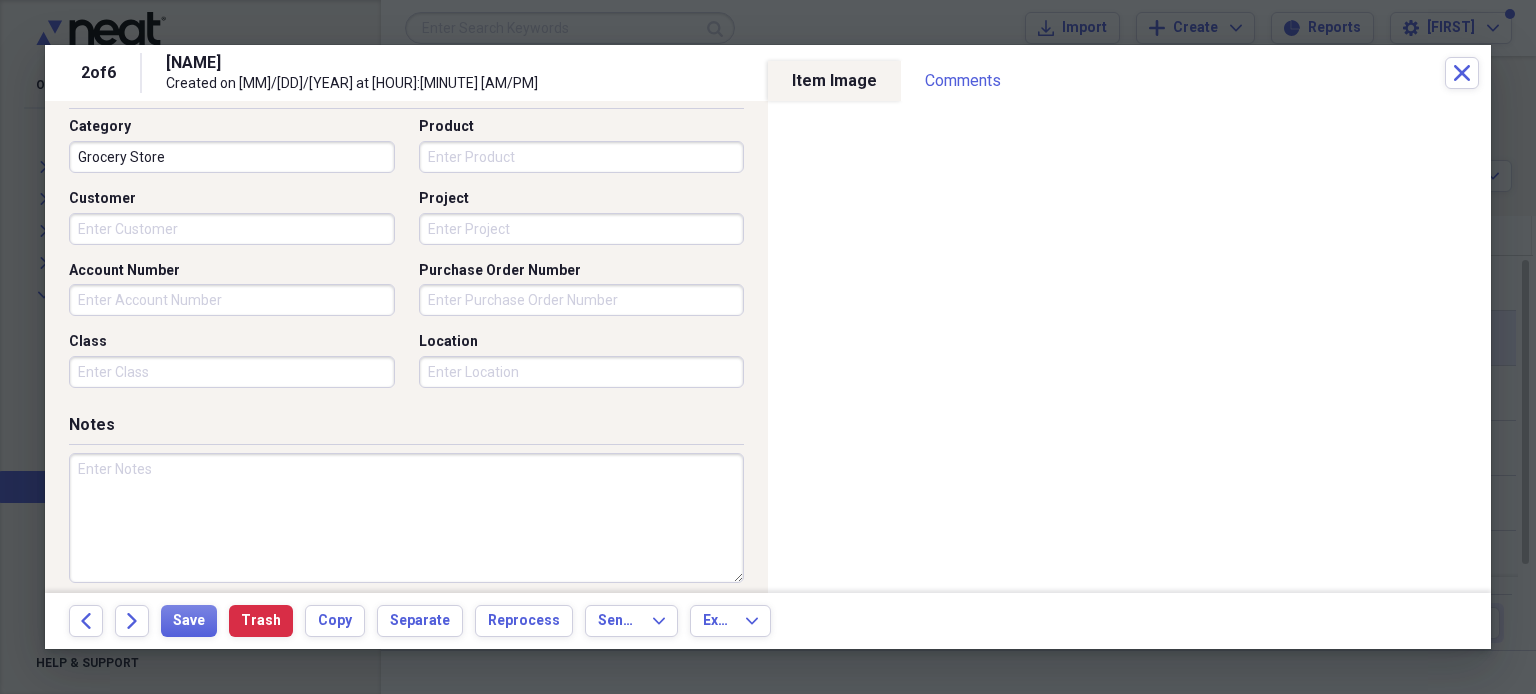scroll, scrollTop: 0, scrollLeft: 0, axis: both 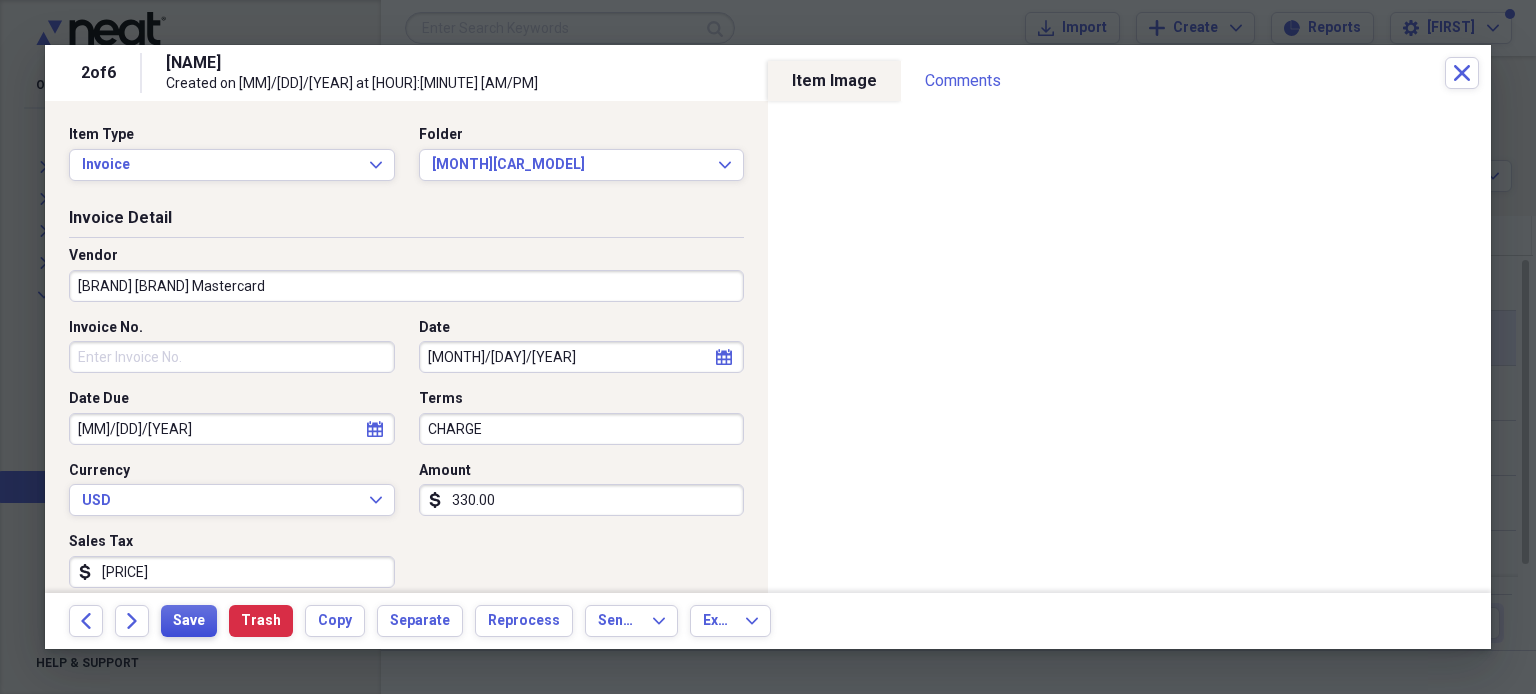 type on "[PRICE]" 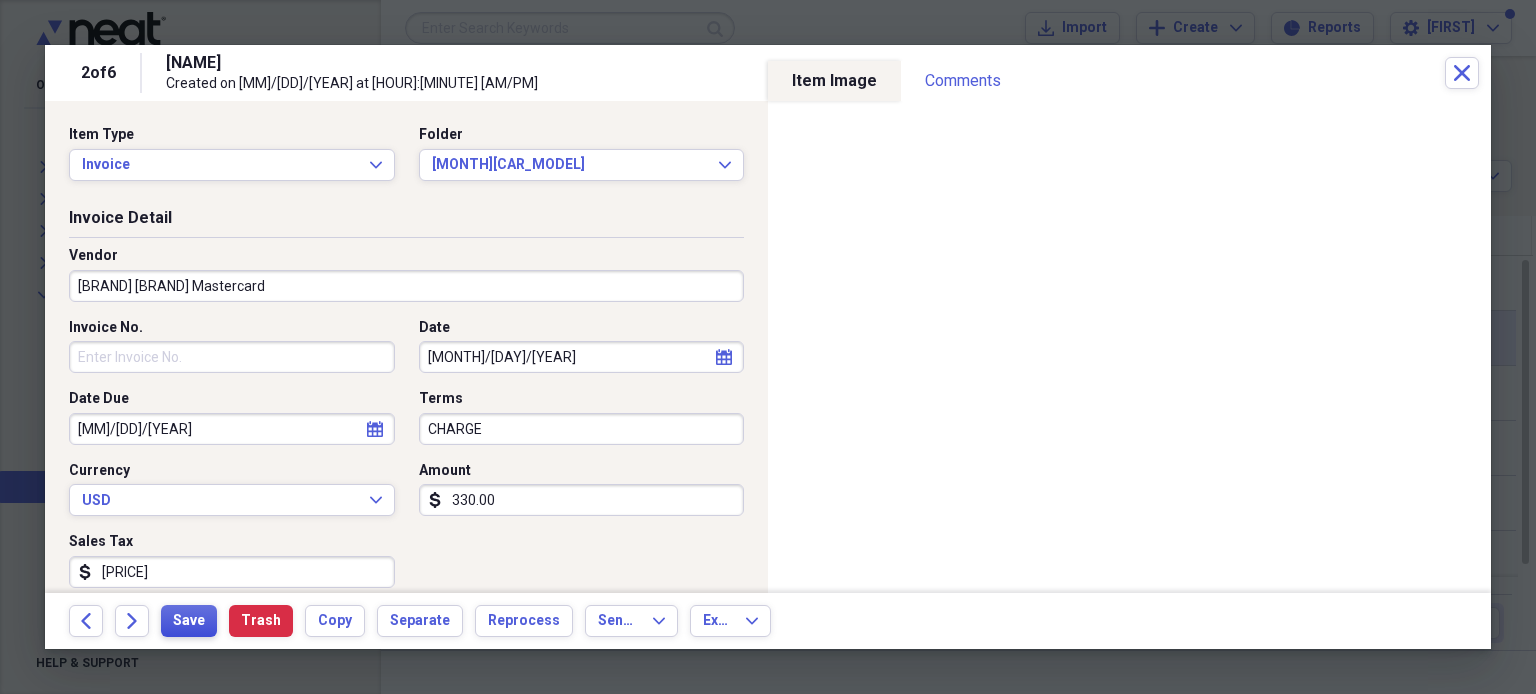 click on "Save" at bounding box center [189, 621] 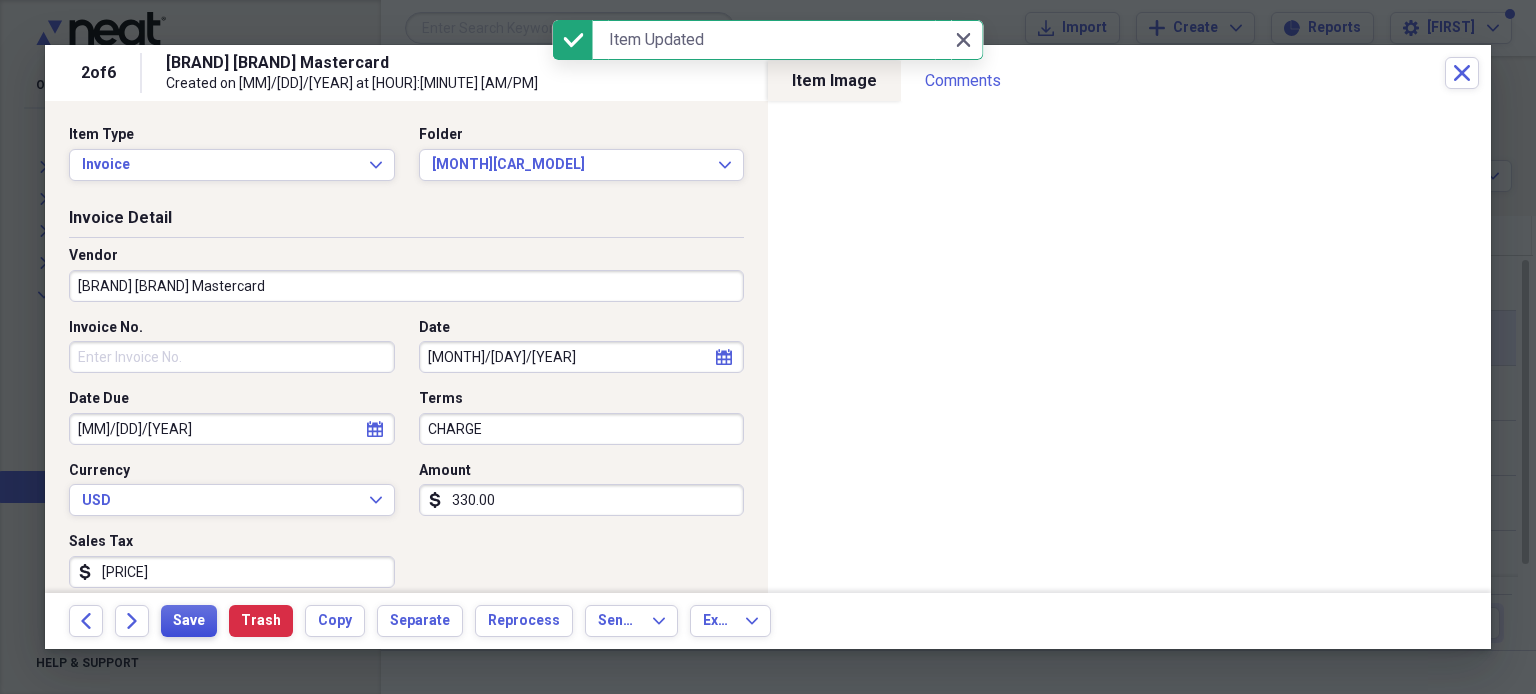 click on "Save" at bounding box center (189, 621) 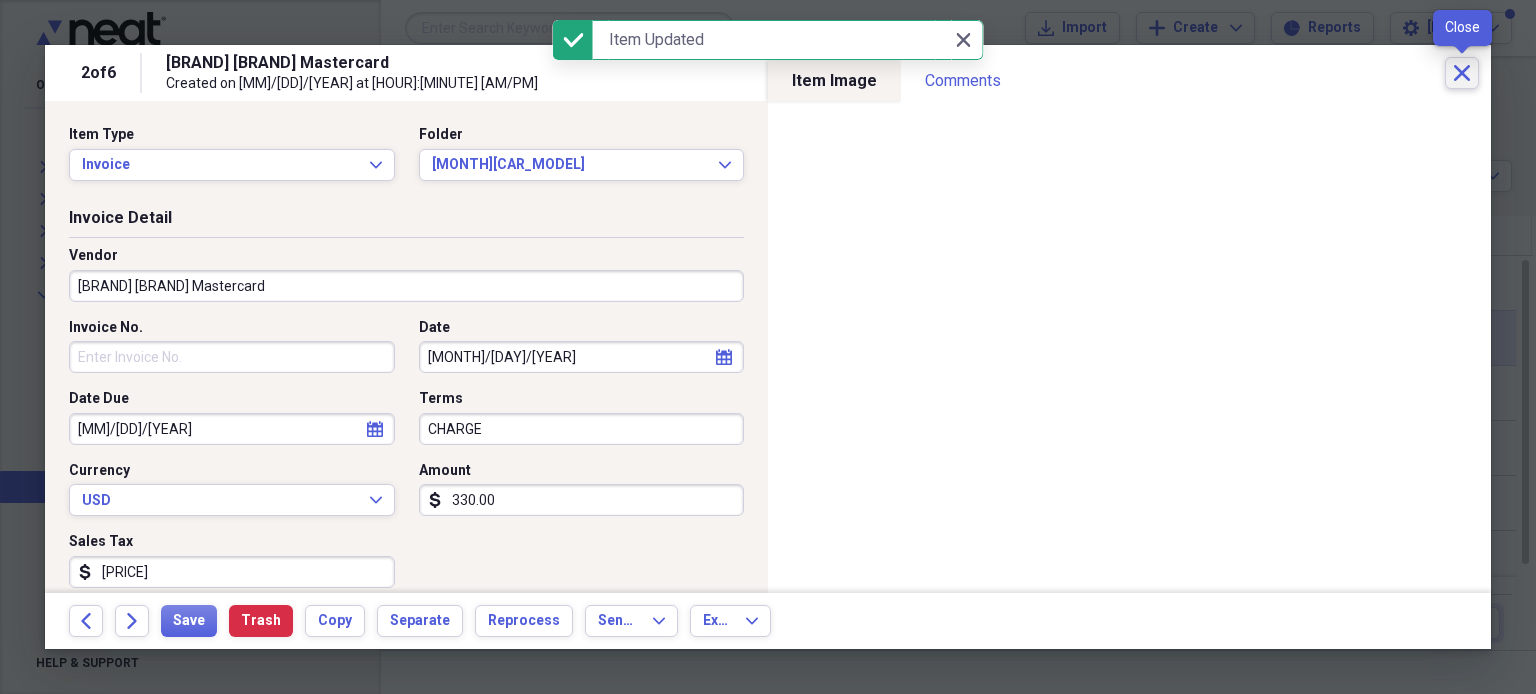 click on "Close" 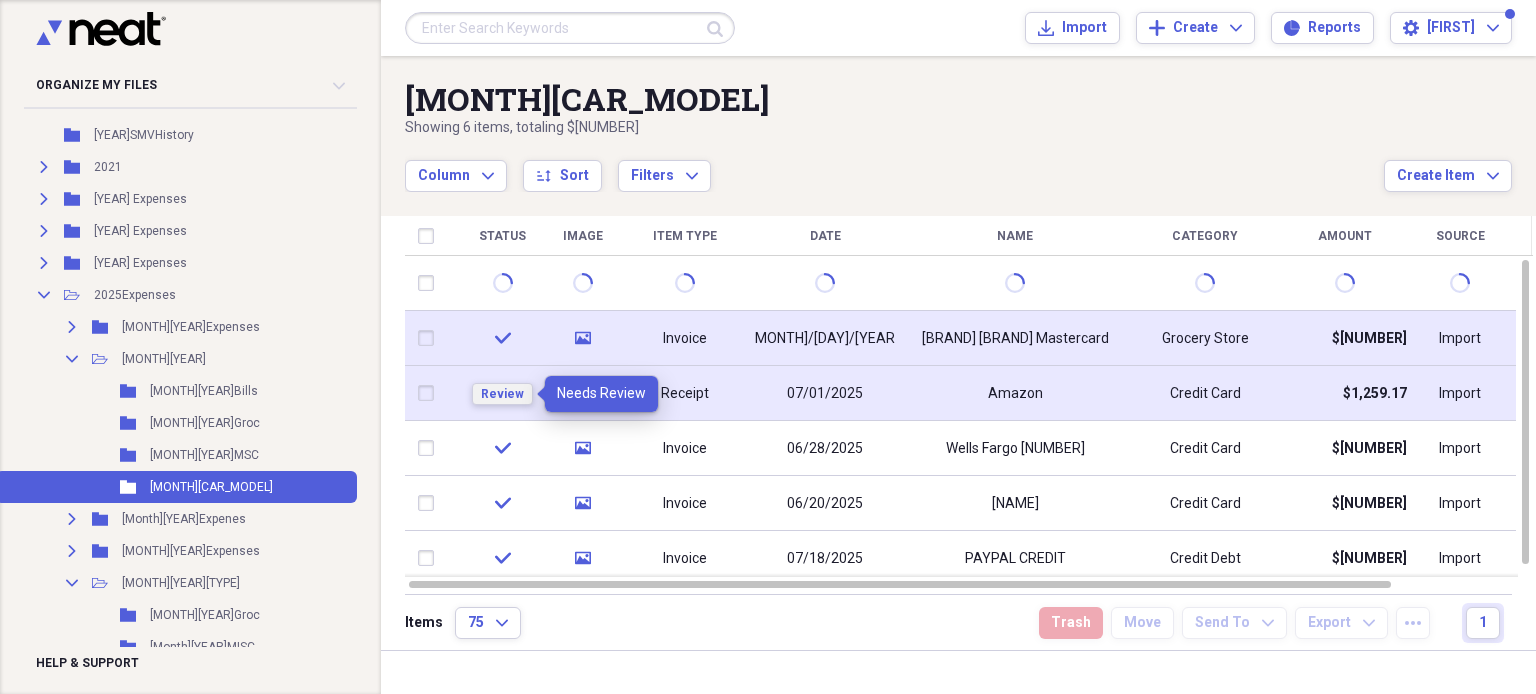 click on "Review" at bounding box center (502, 394) 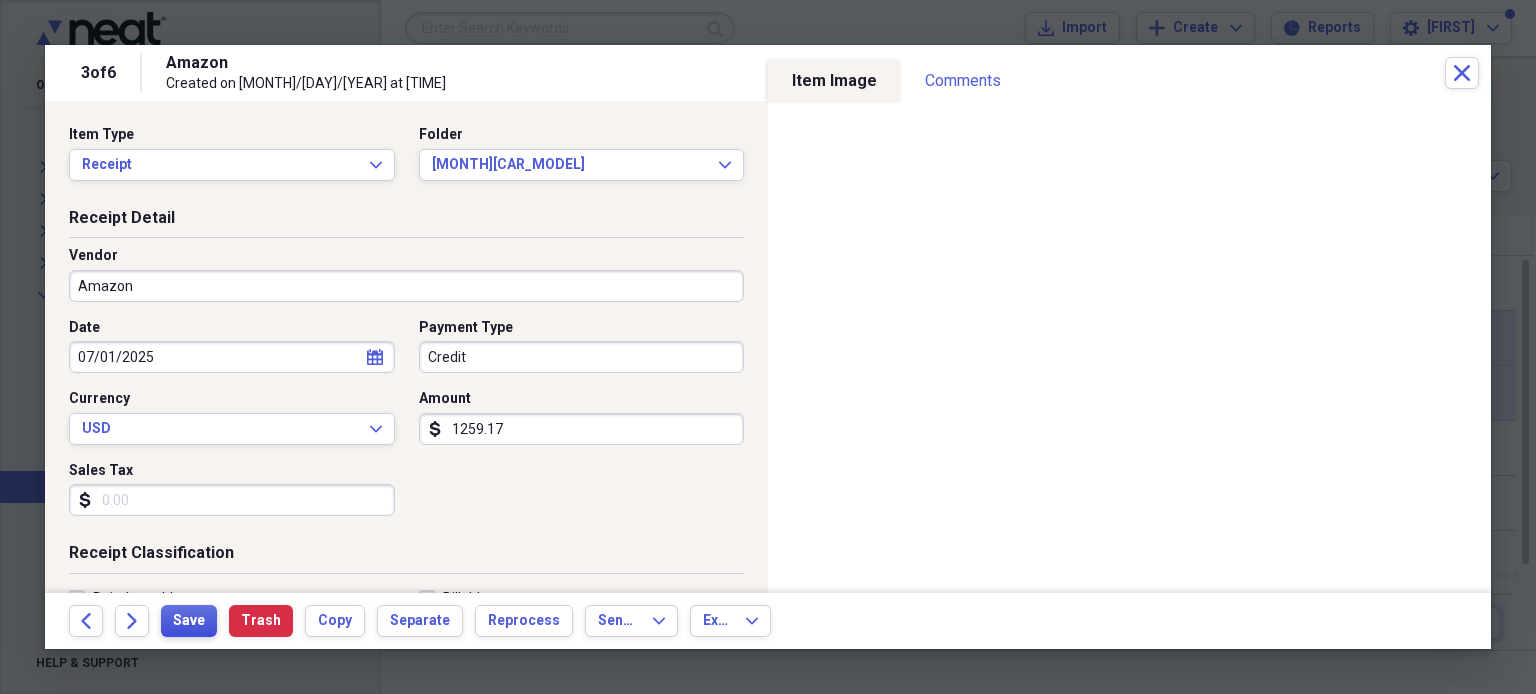 click on "Save" at bounding box center [189, 621] 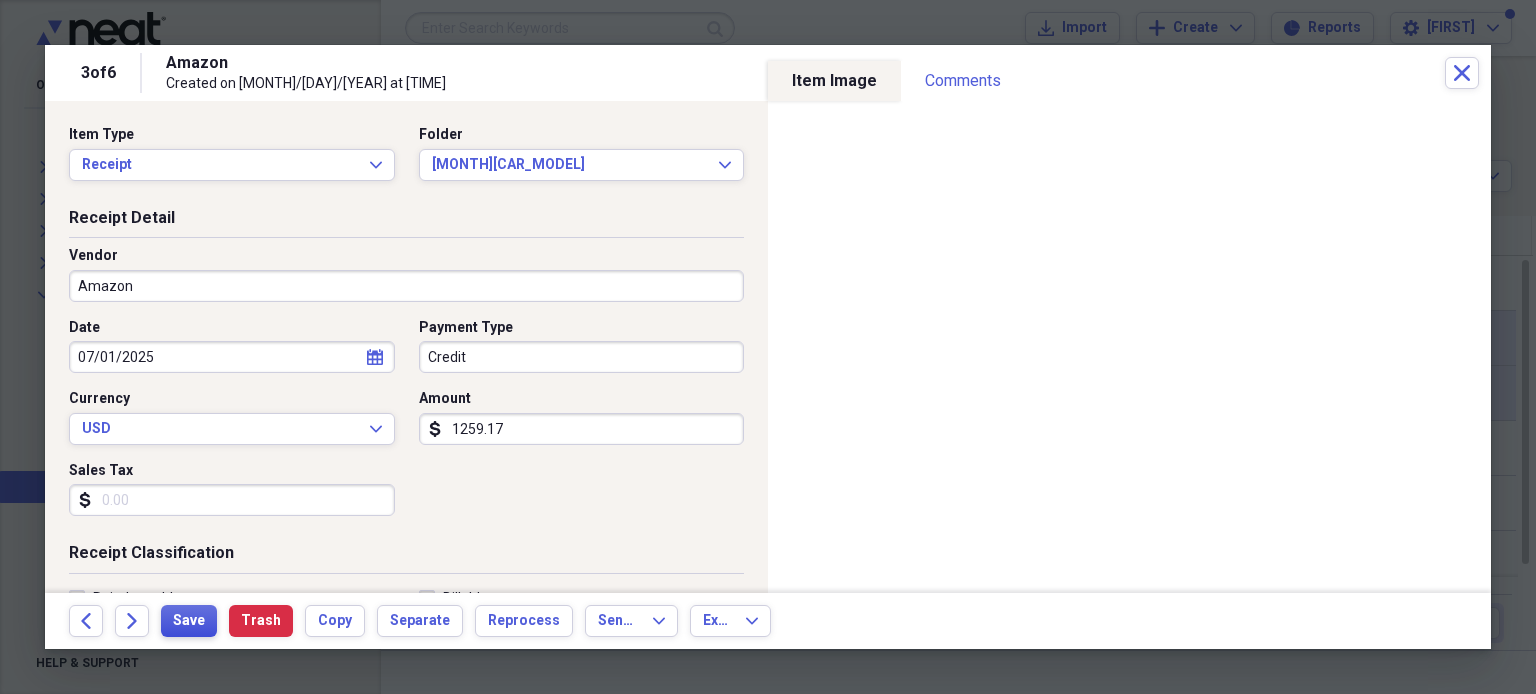 click on "Save" at bounding box center [189, 621] 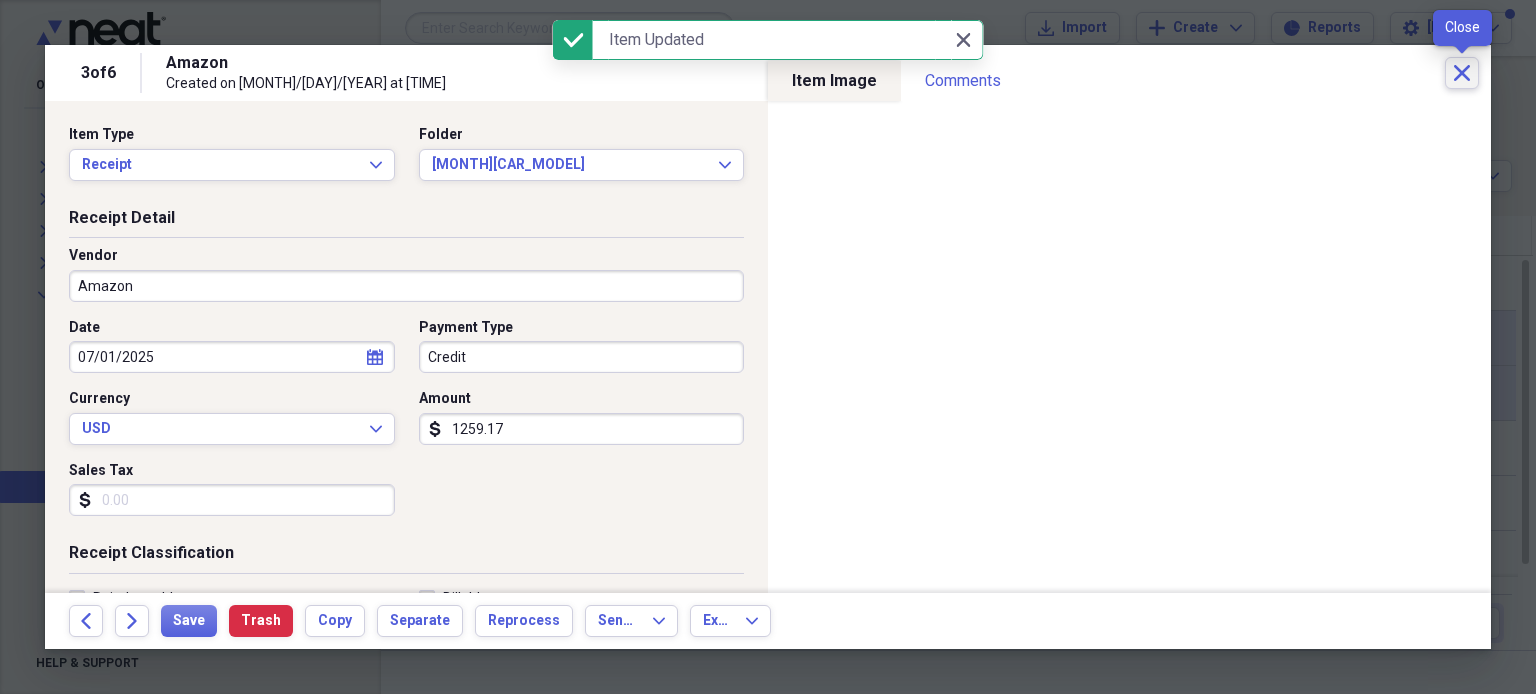 click 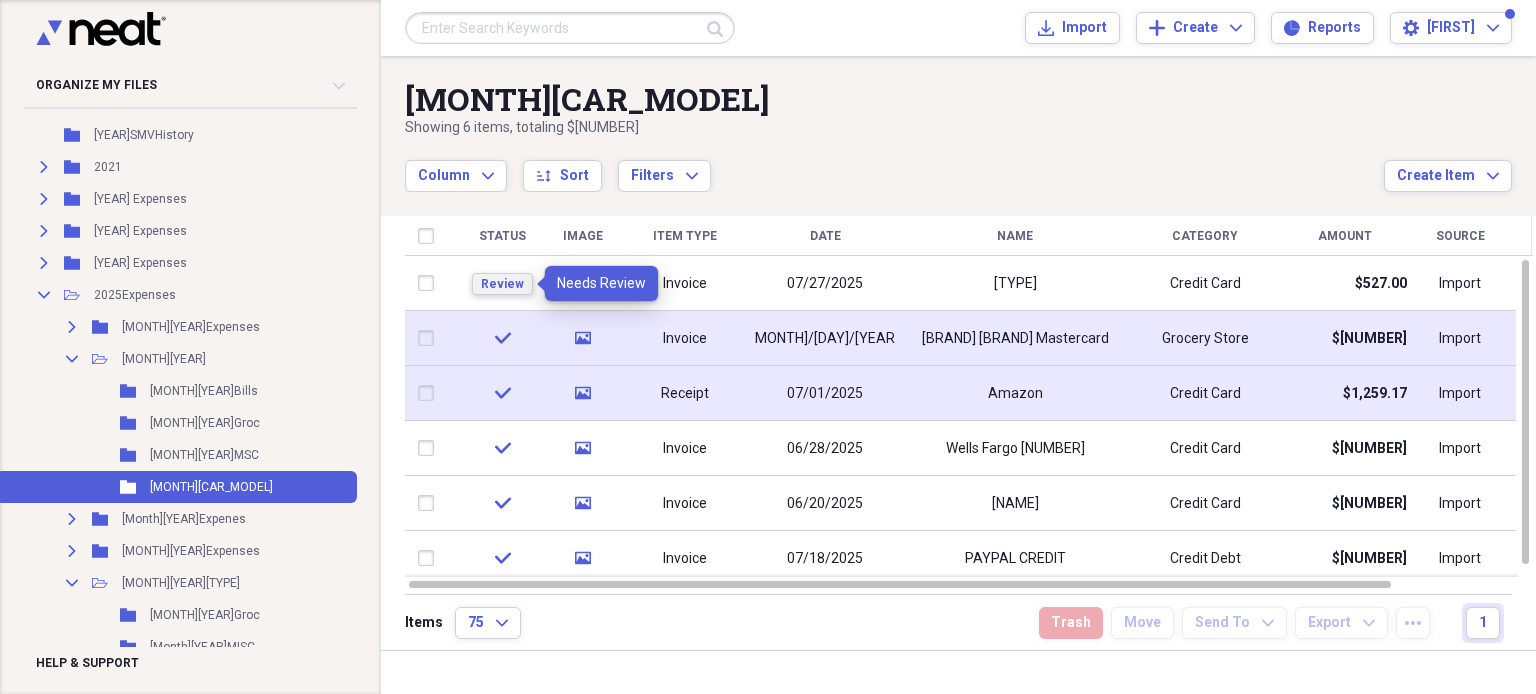 click on "Review" at bounding box center [502, 284] 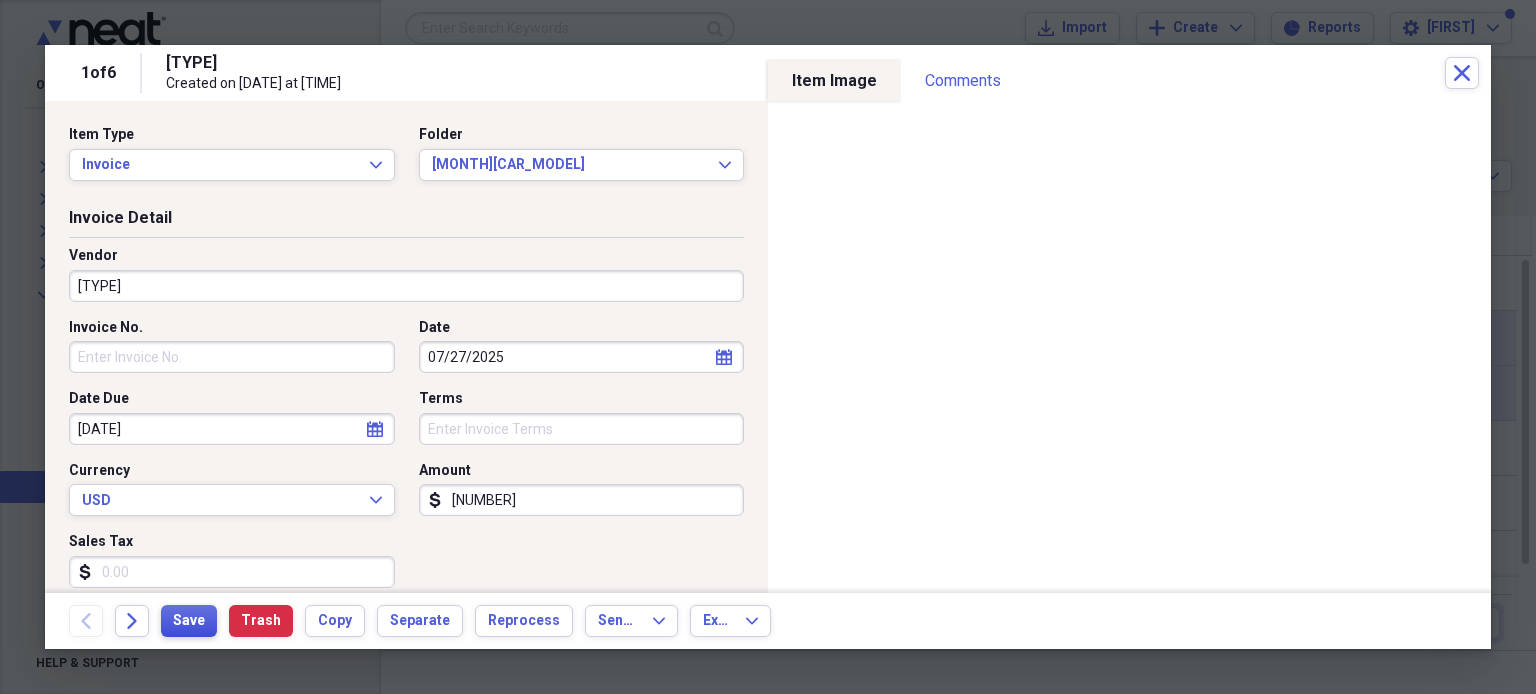 type on "[NUMBER]" 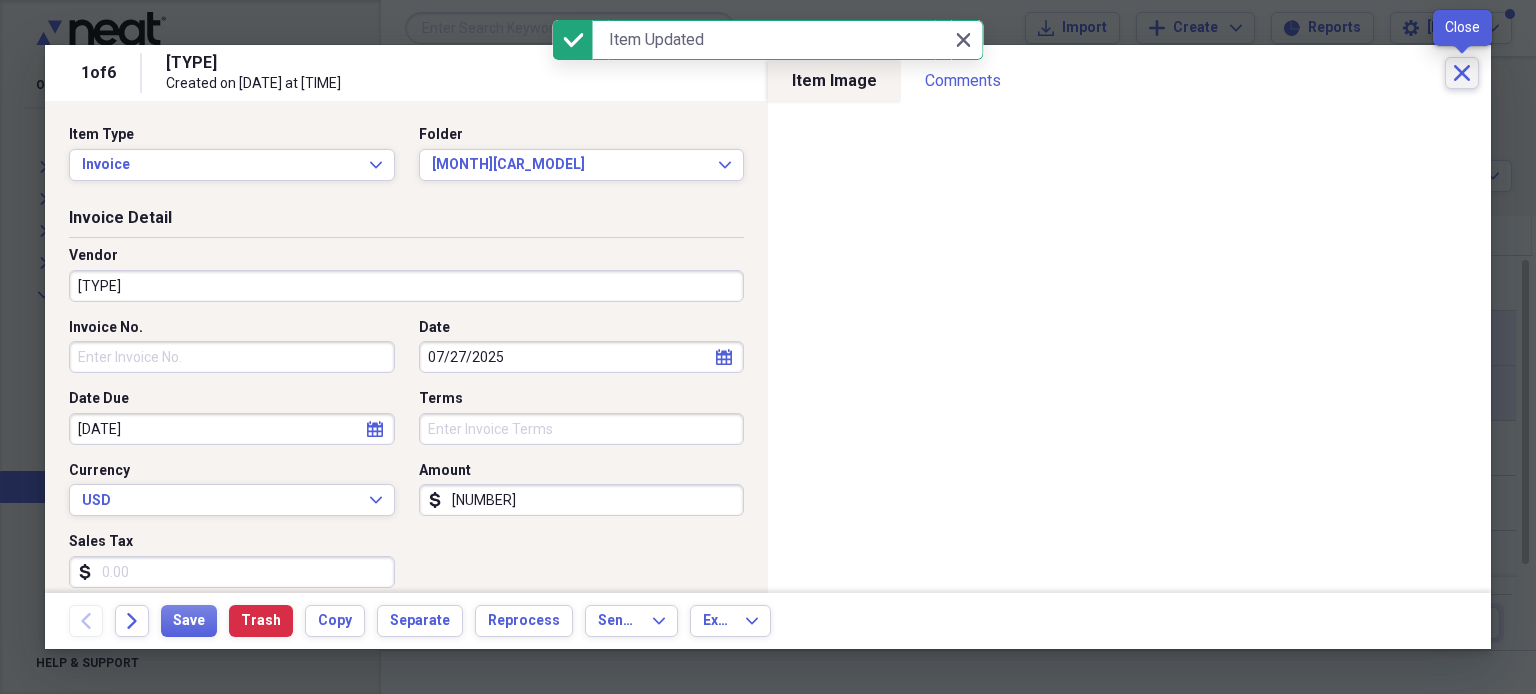 click on "Close" at bounding box center [1462, 73] 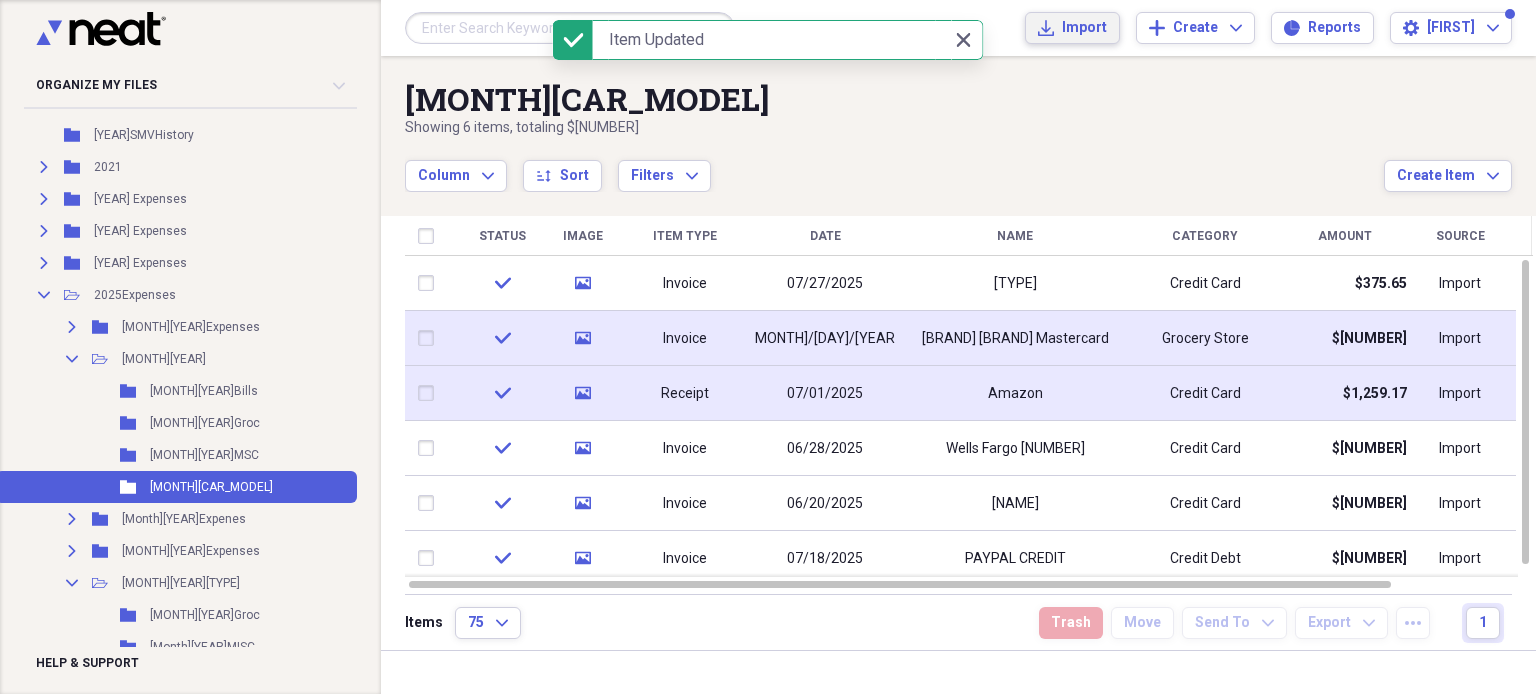click on "Import Import" at bounding box center [1072, 28] 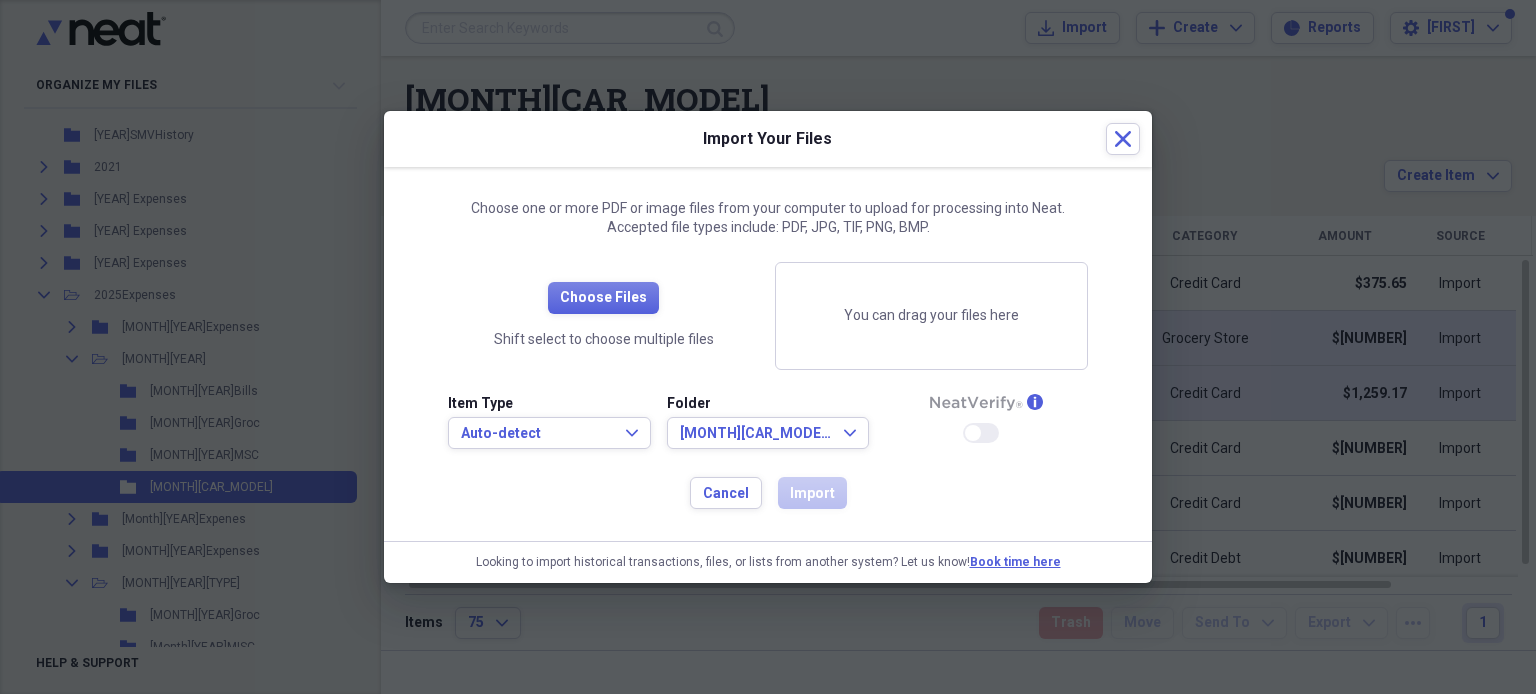 click at bounding box center [768, 347] 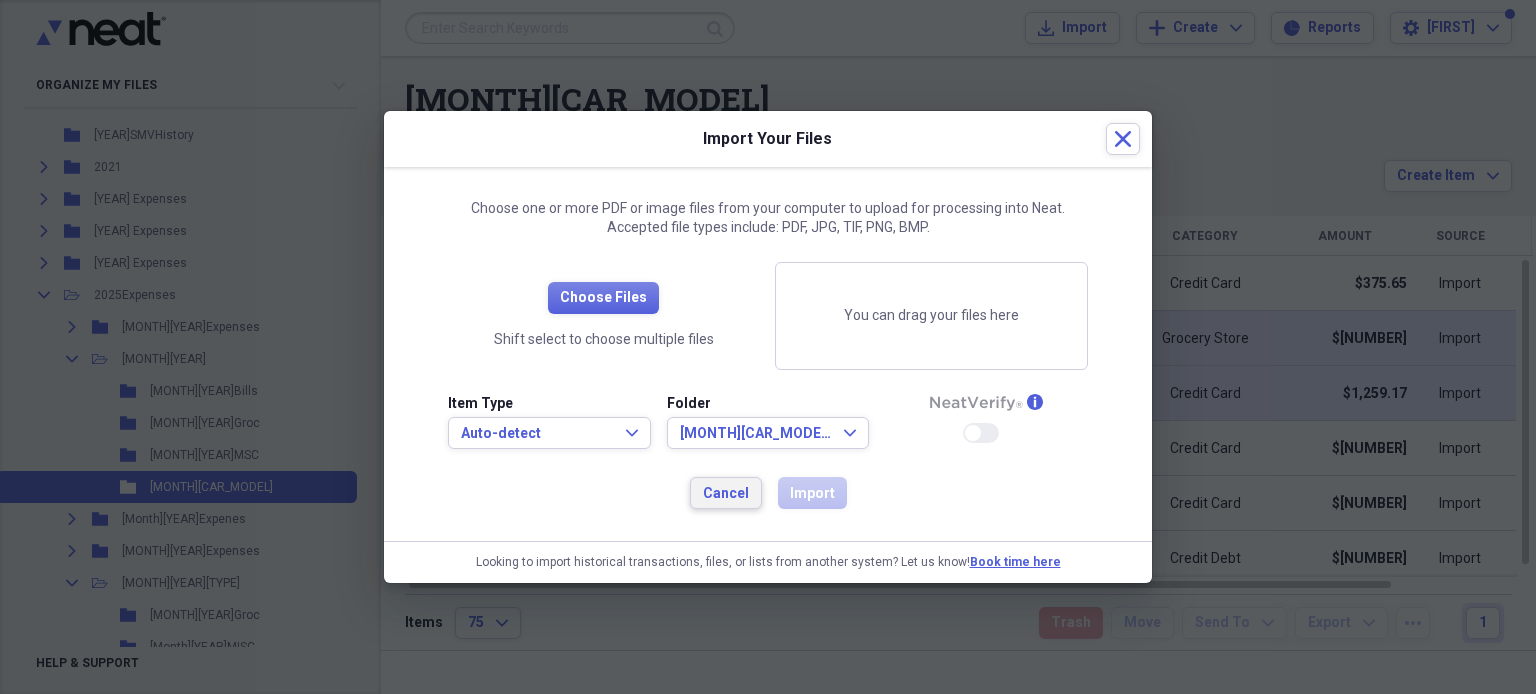 click on "Cancel" at bounding box center [726, 494] 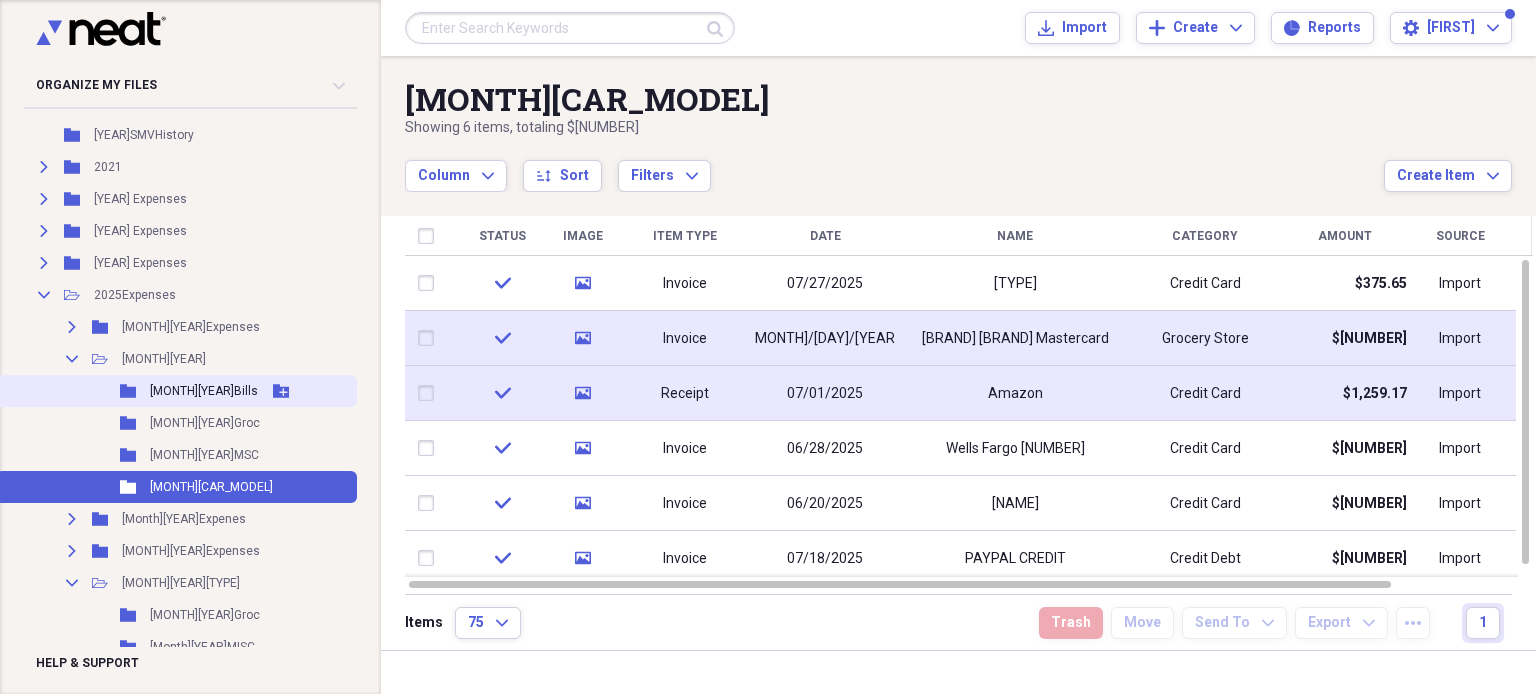 click on "Folder [MONTH][YEAR]Bills Add Folder" at bounding box center (176, 391) 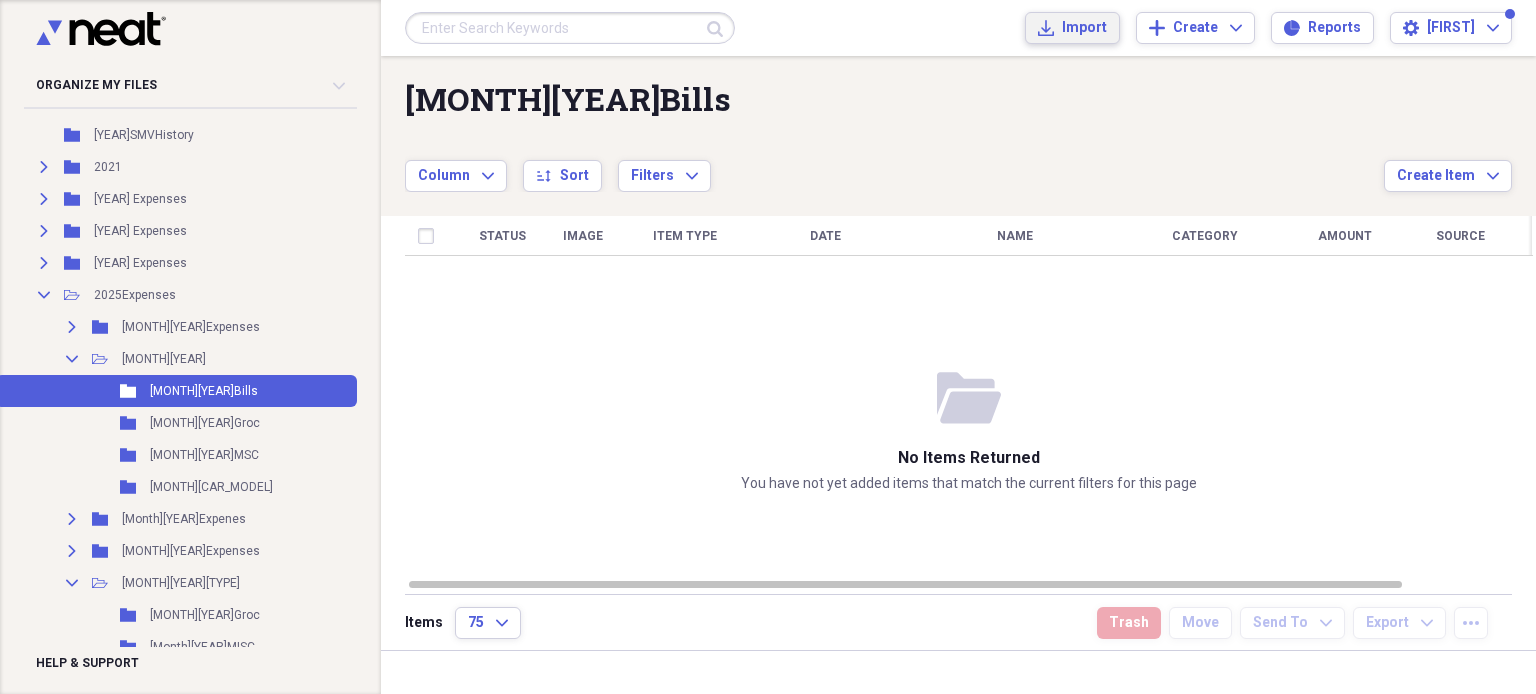 click on "Import" at bounding box center (1084, 28) 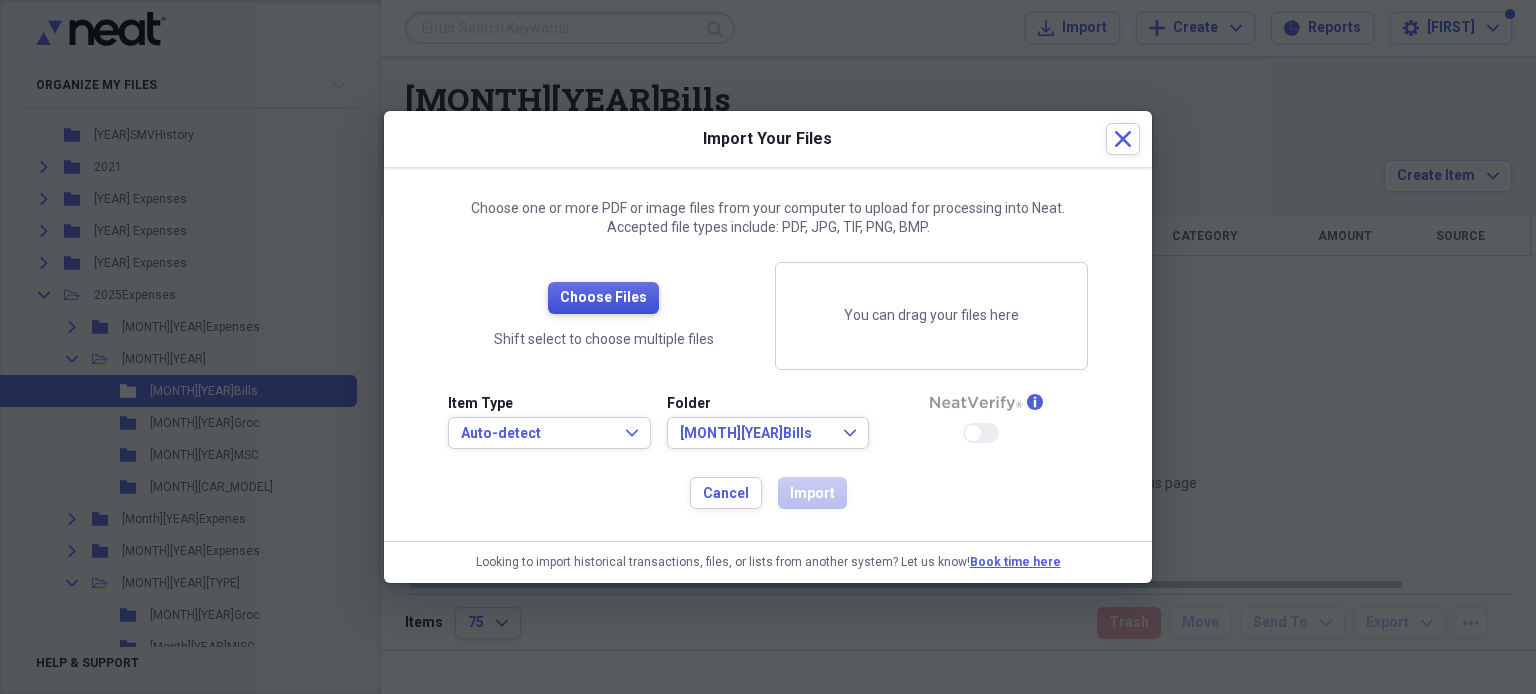 click on "Choose Files" at bounding box center (603, 298) 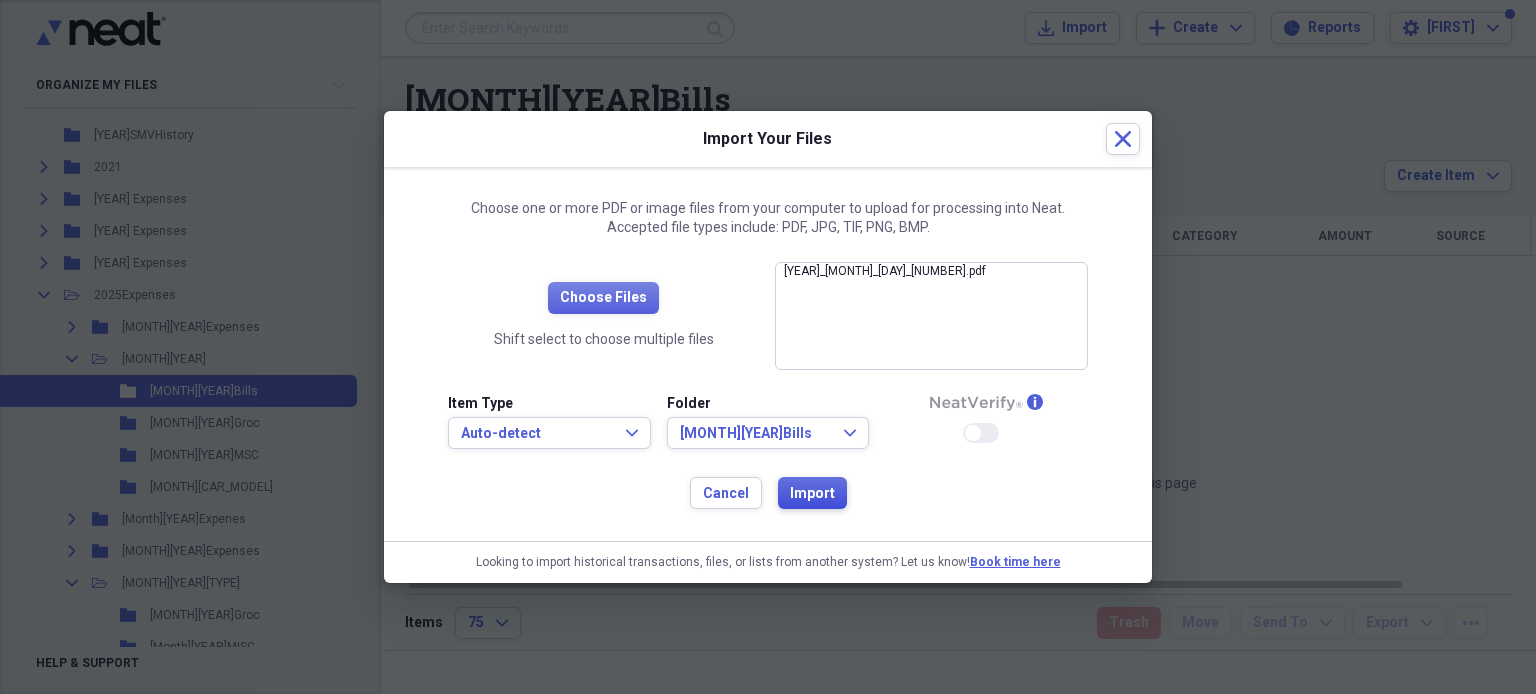 click on "Import" at bounding box center [812, 494] 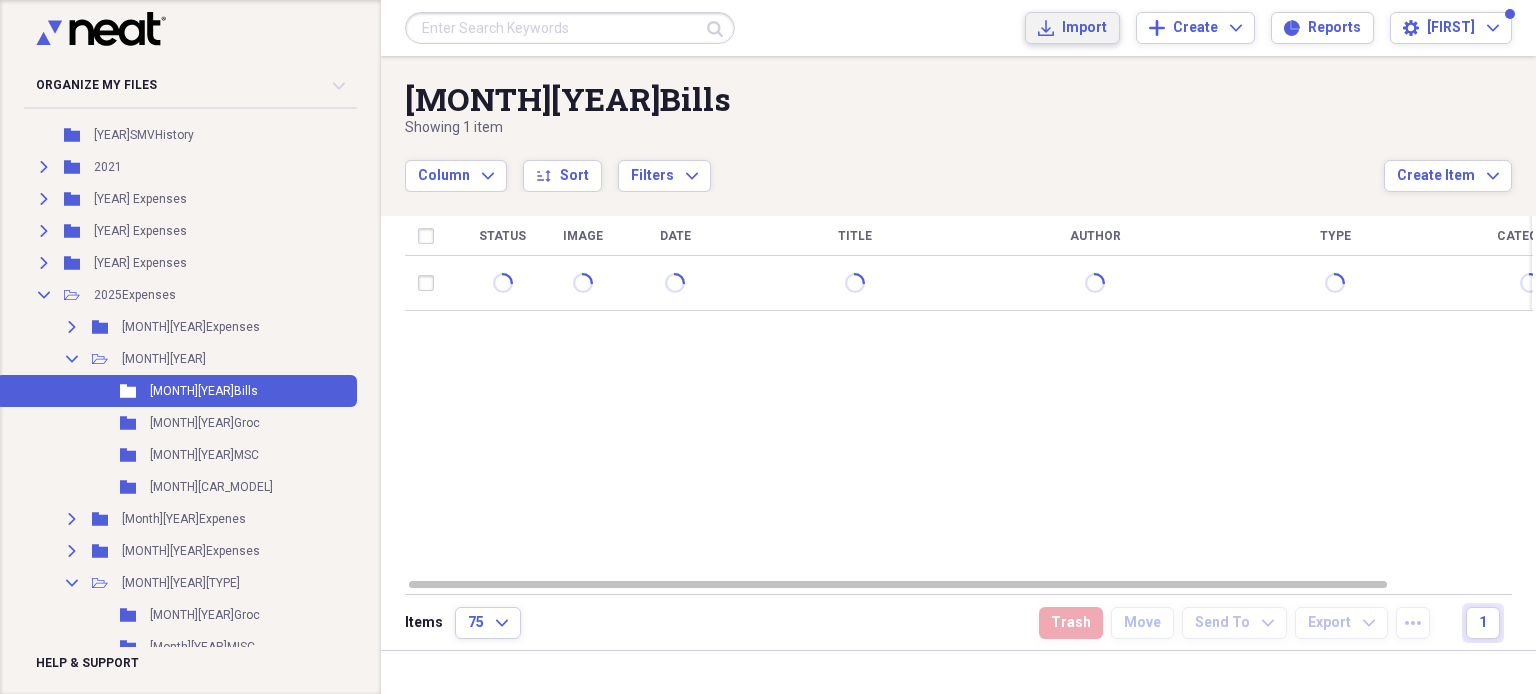 click on "Import" at bounding box center [1084, 28] 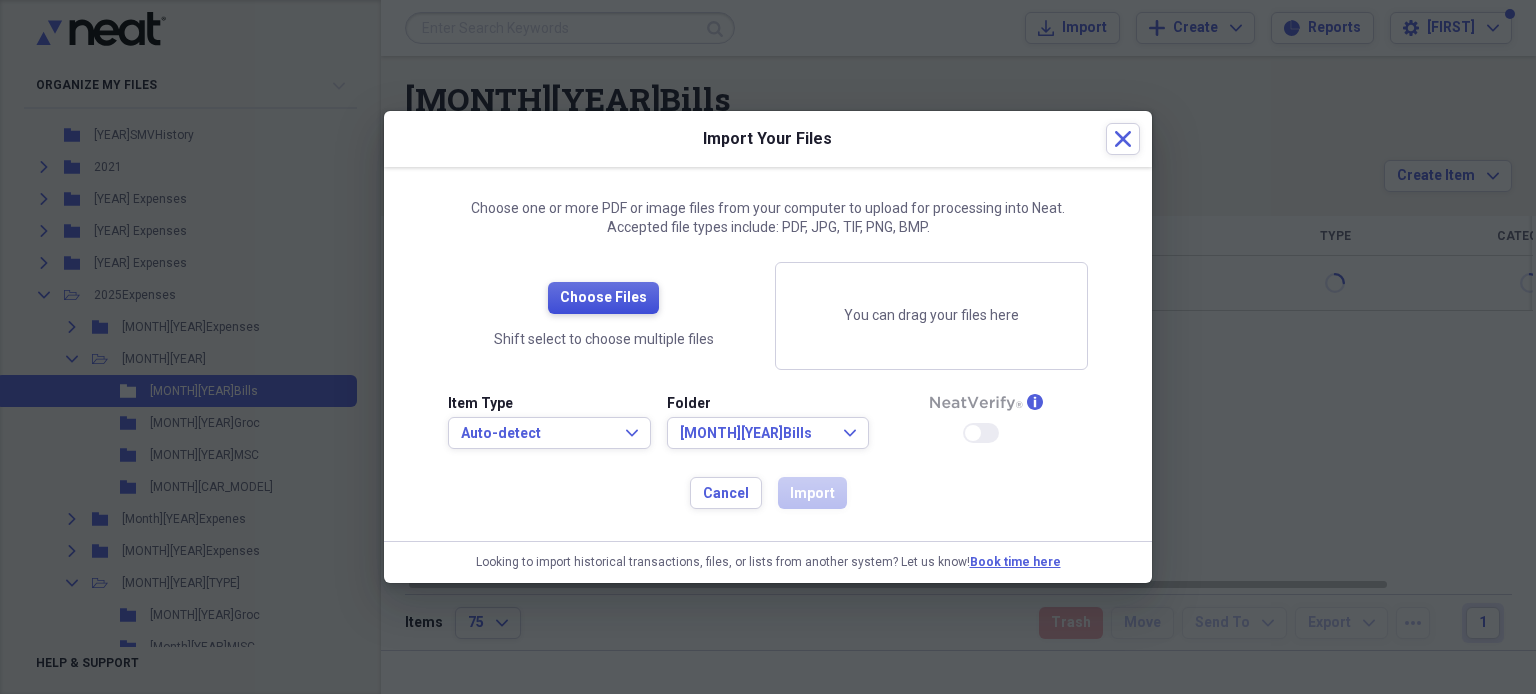 click on "Choose Files" at bounding box center [603, 298] 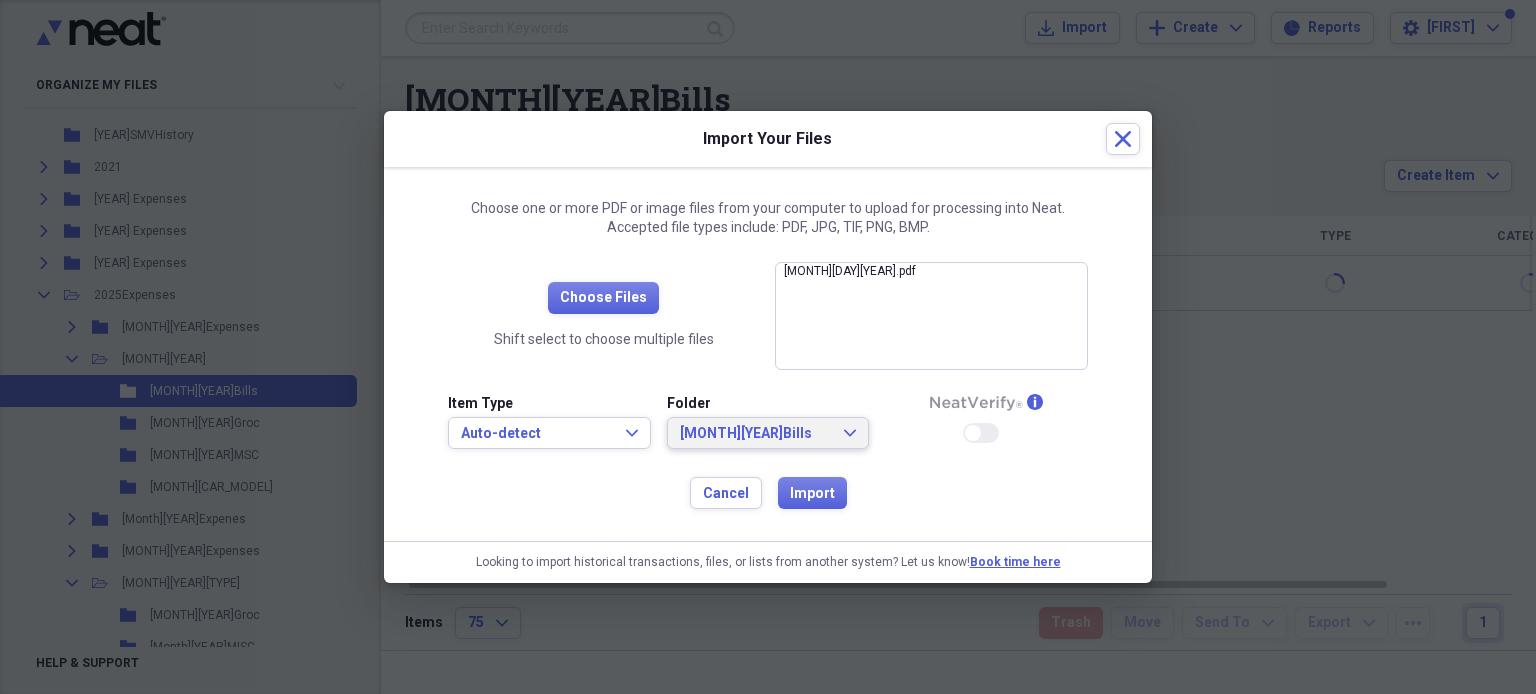click on "Expand" 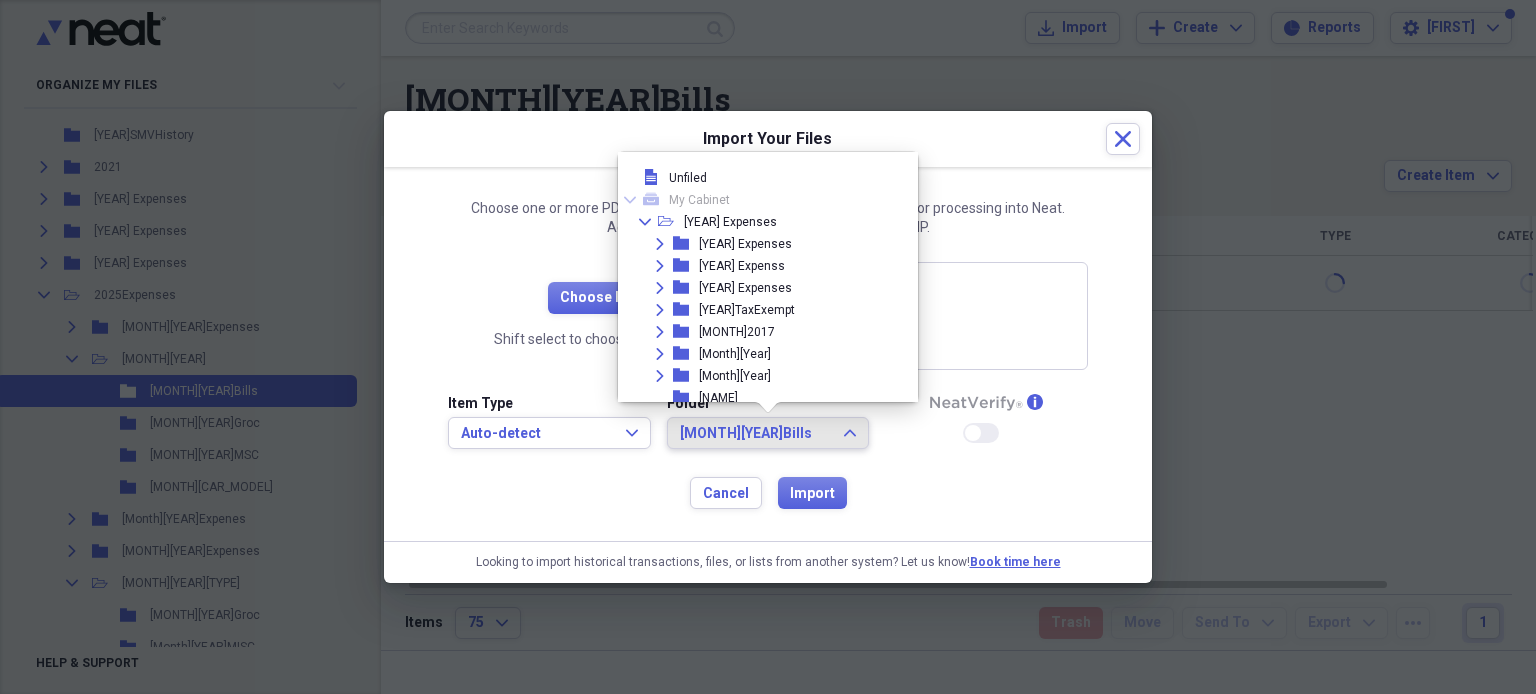 scroll, scrollTop: 2651, scrollLeft: 0, axis: vertical 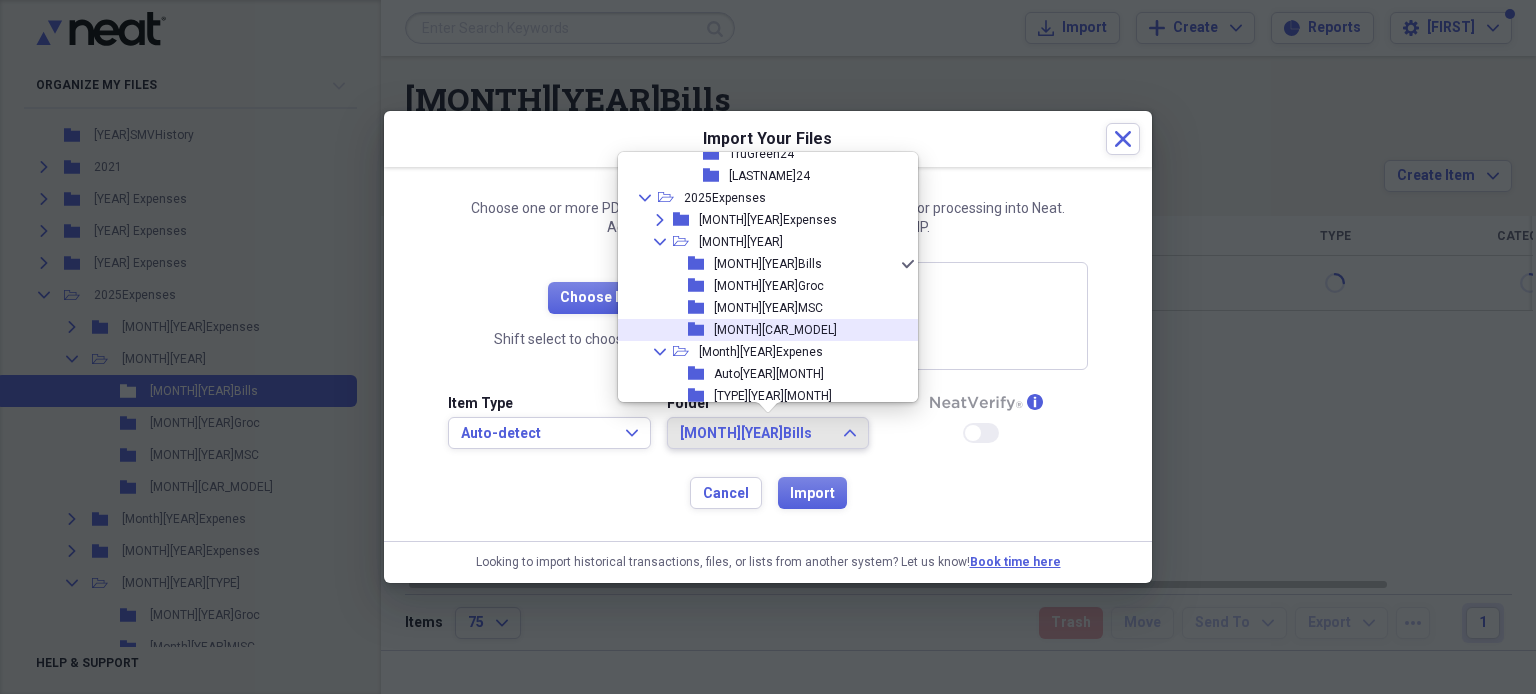 click on "[MONTH][CAR_MODEL]" at bounding box center [775, 330] 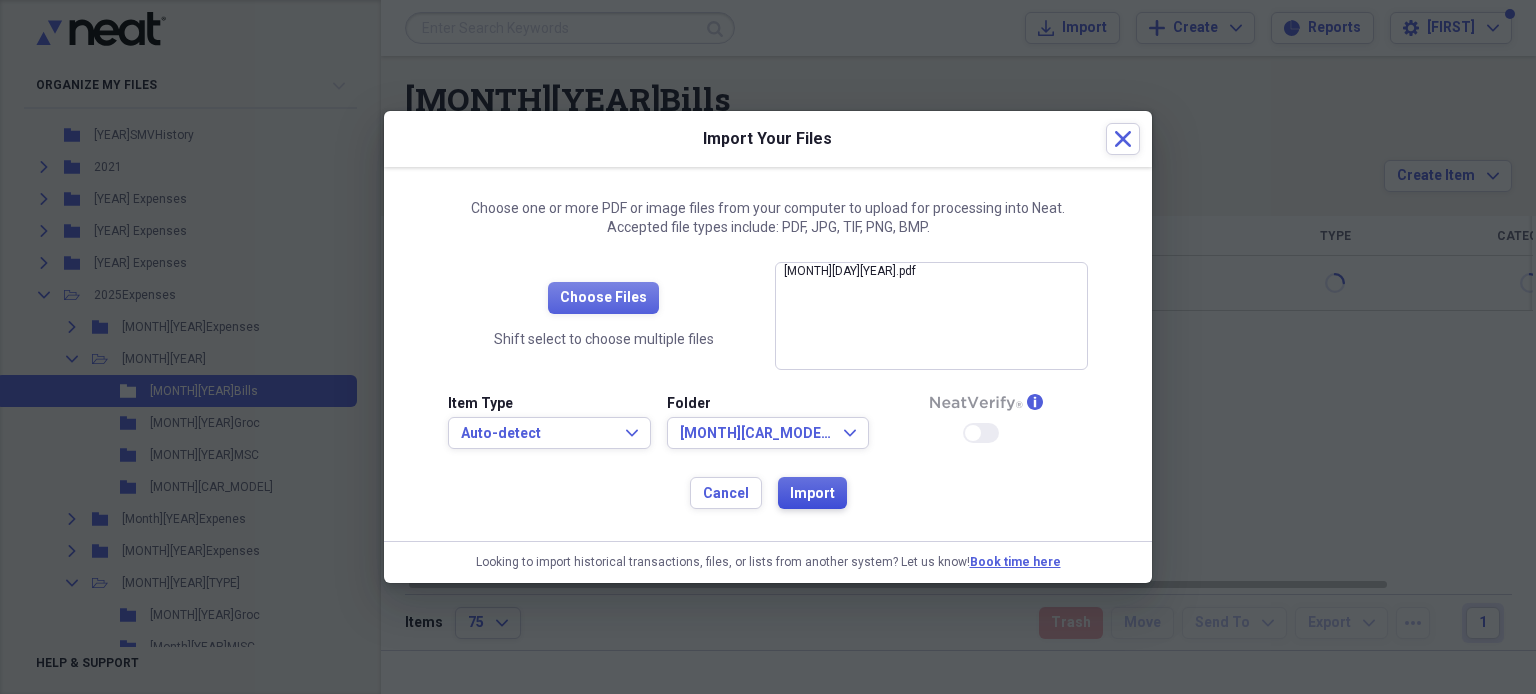 click on "Import" at bounding box center [812, 494] 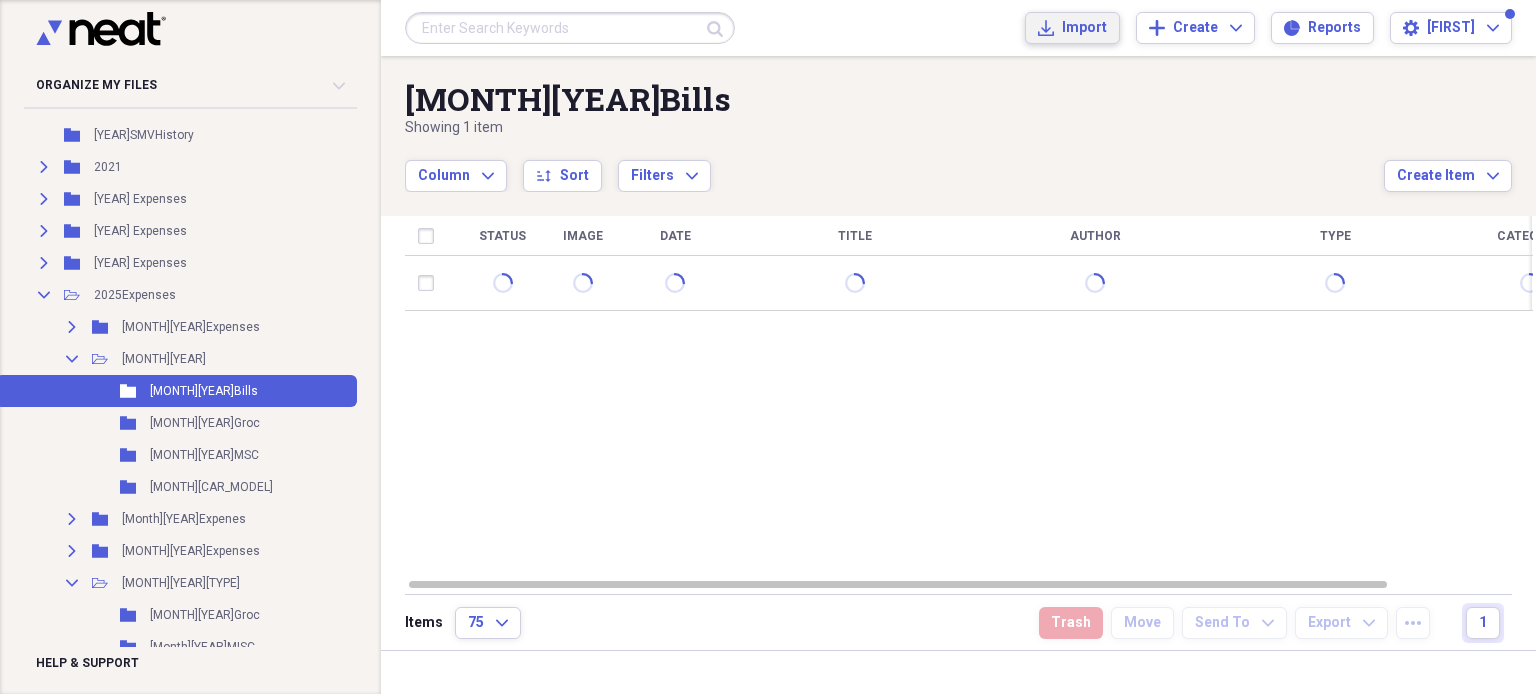 click on "Import Import" at bounding box center [1072, 28] 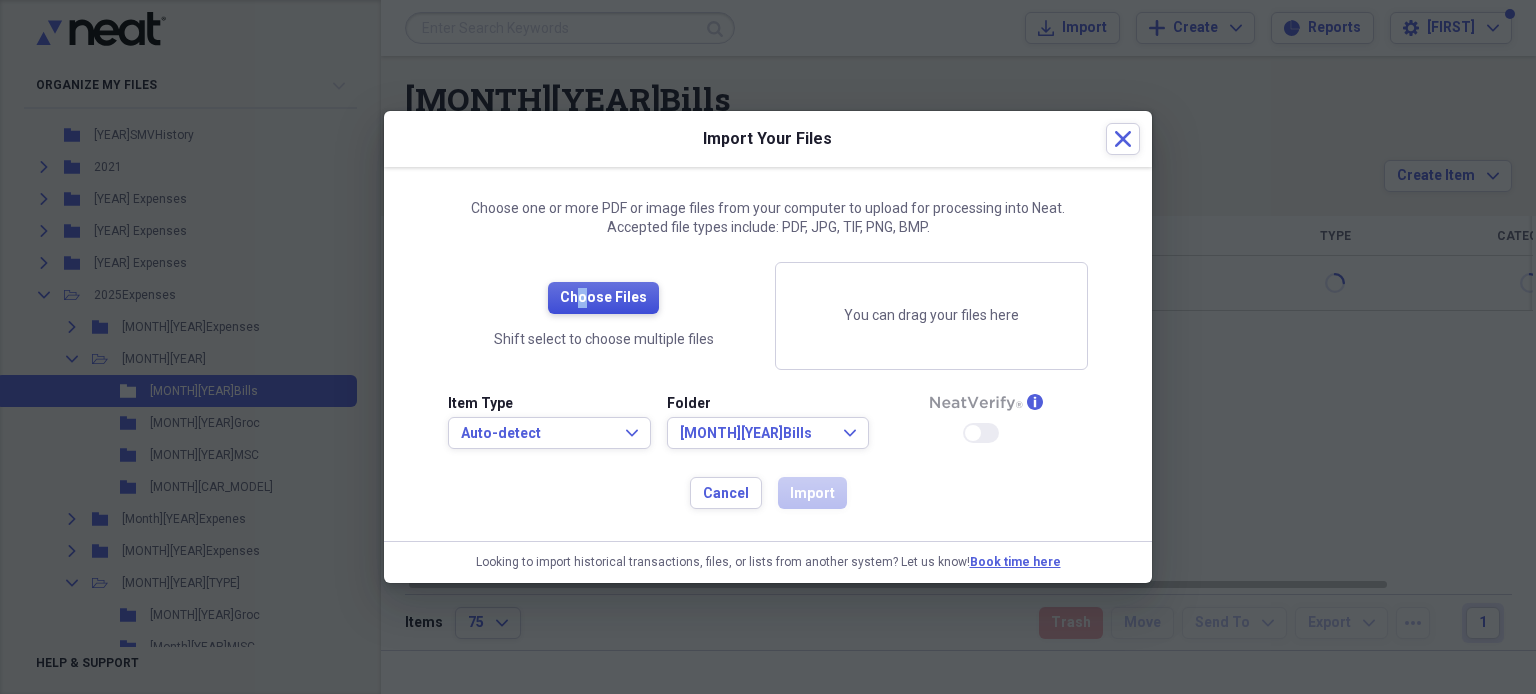 click on "Choose Files" at bounding box center [603, 298] 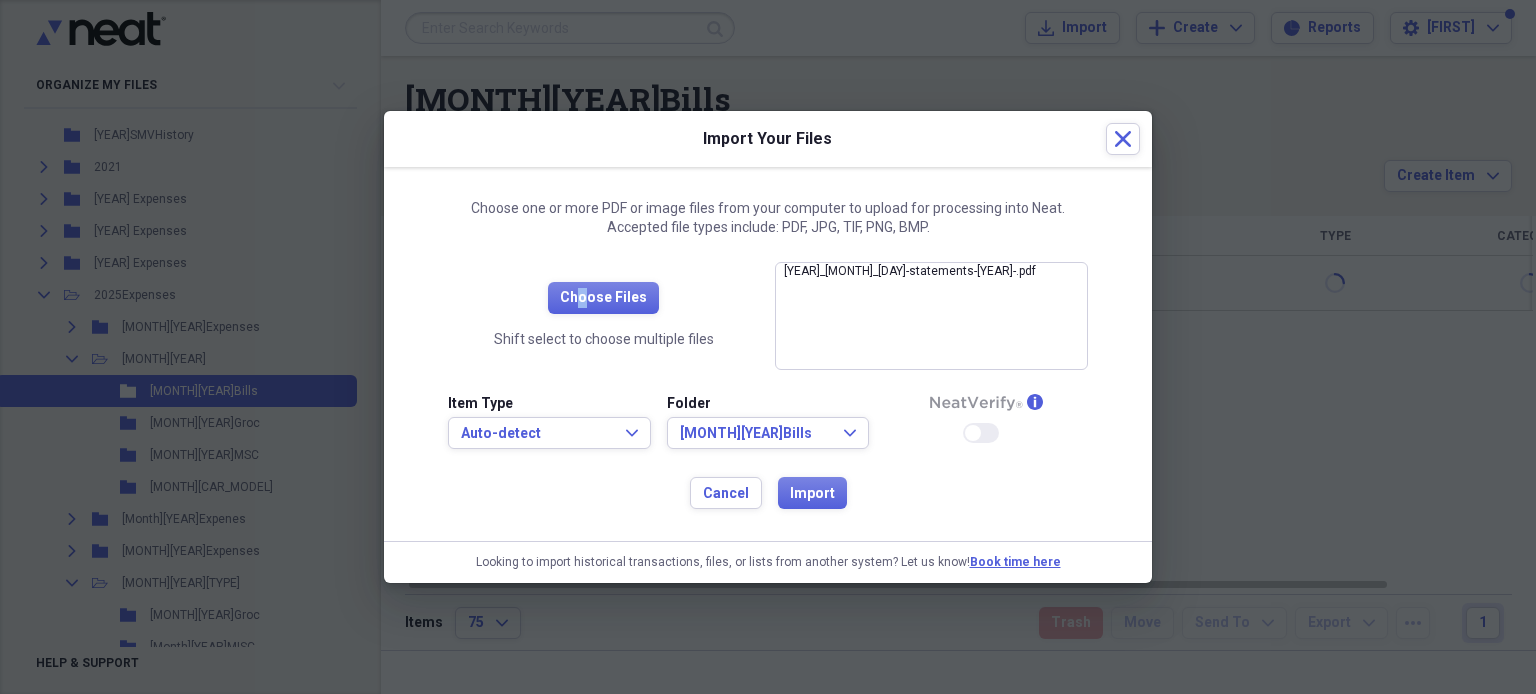 drag, startPoint x: 1326, startPoint y: 318, endPoint x: 757, endPoint y: 554, distance: 616.0008 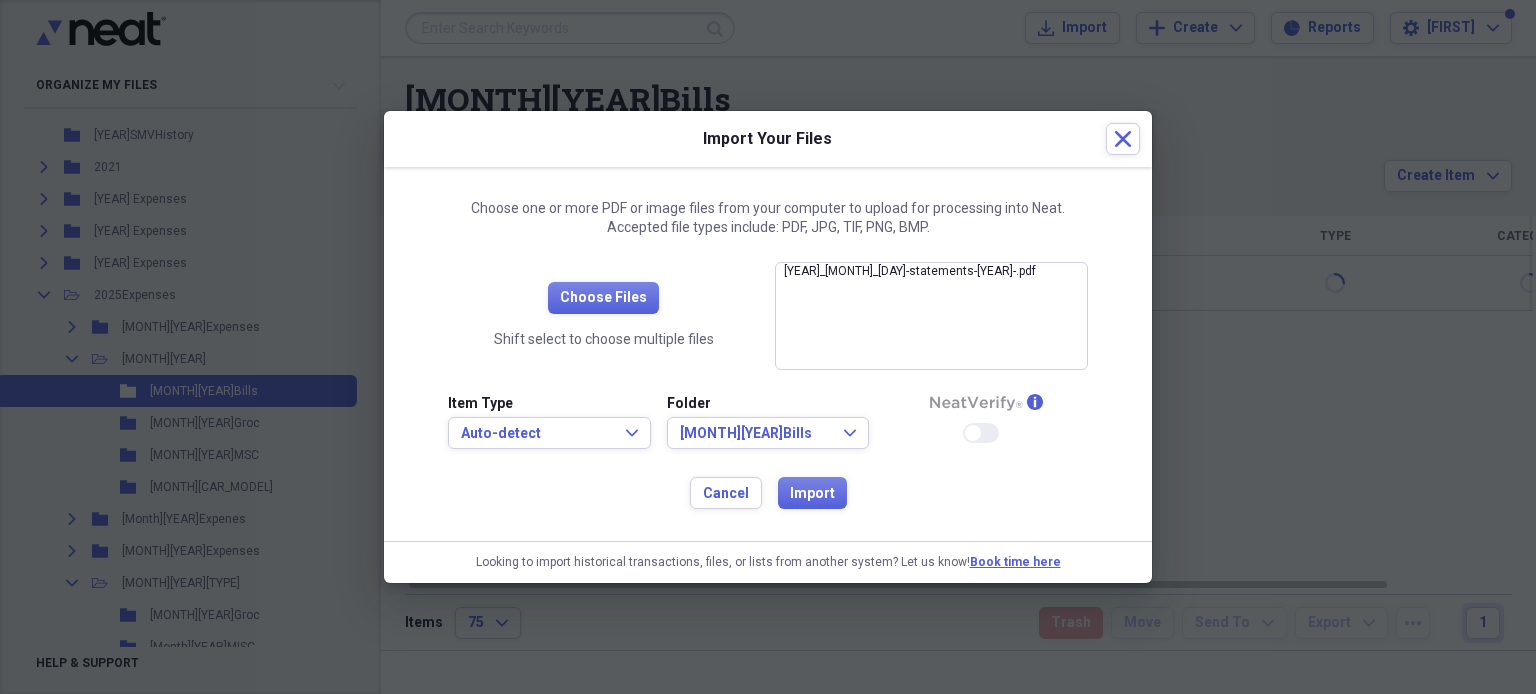 drag, startPoint x: 757, startPoint y: 554, endPoint x: 663, endPoint y: 543, distance: 94.641426 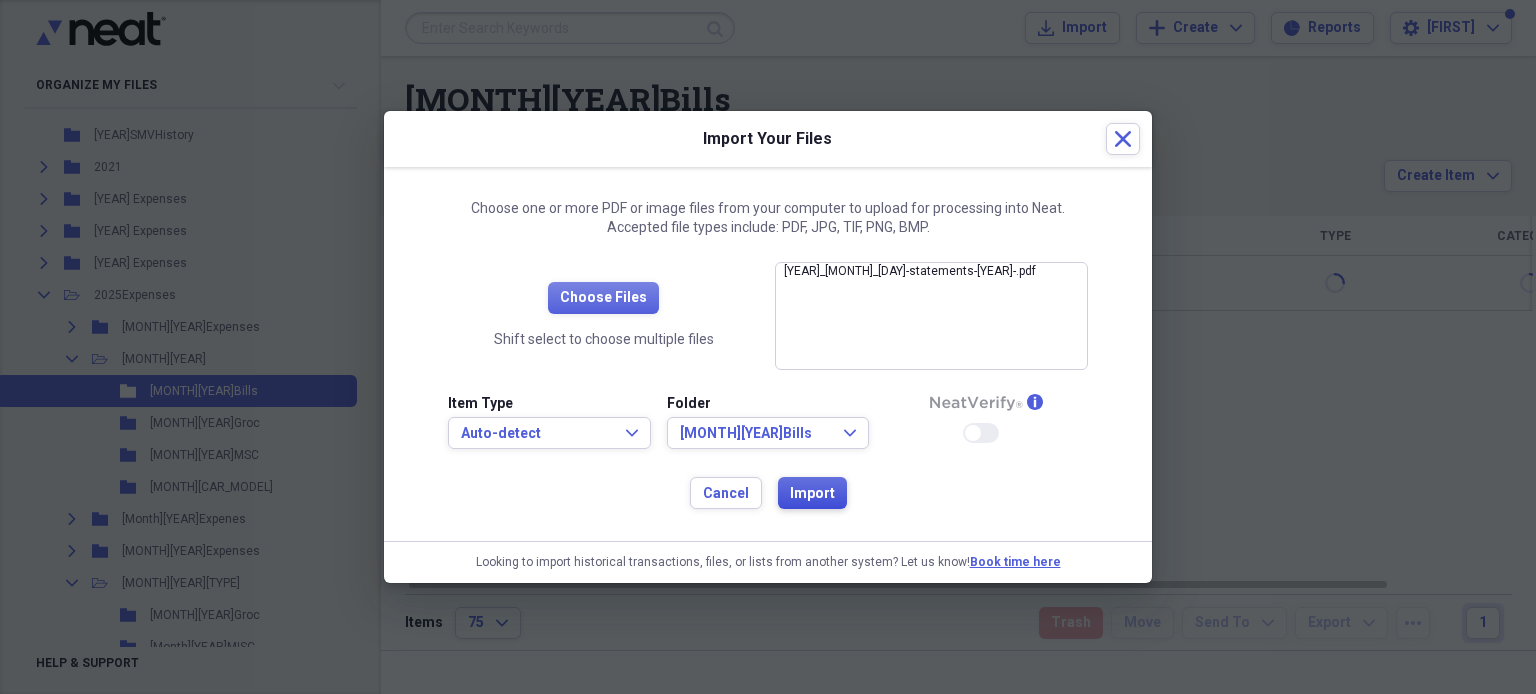 click on "Import" at bounding box center [812, 494] 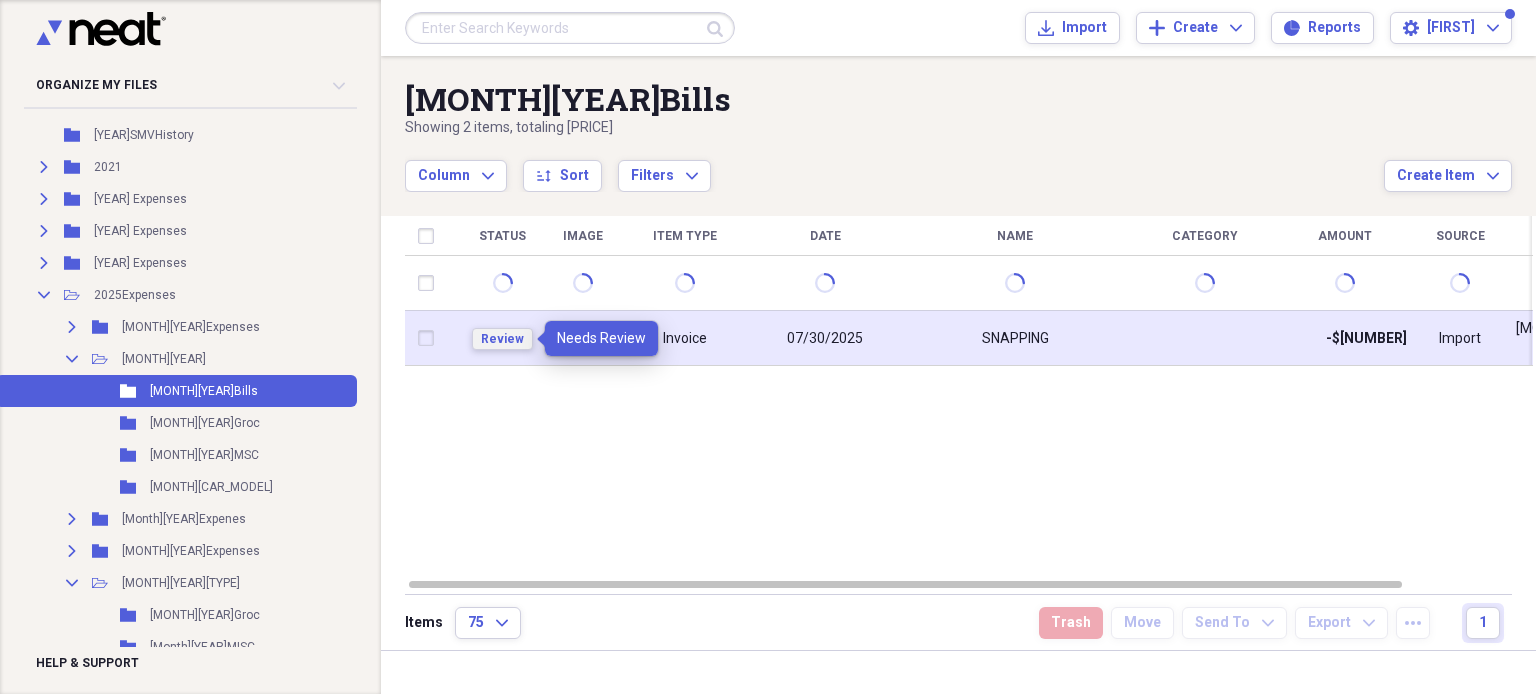 click on "Review" at bounding box center [502, 339] 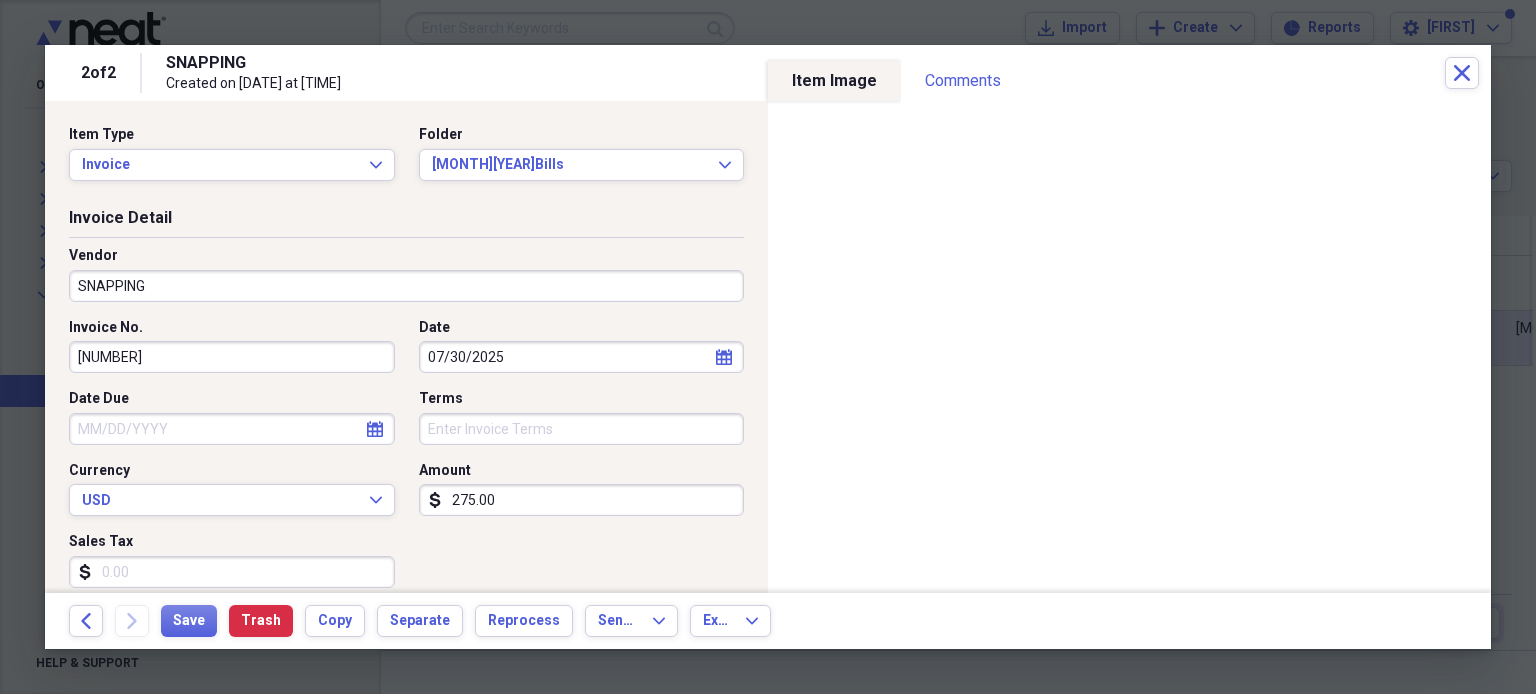 type on "275.00" 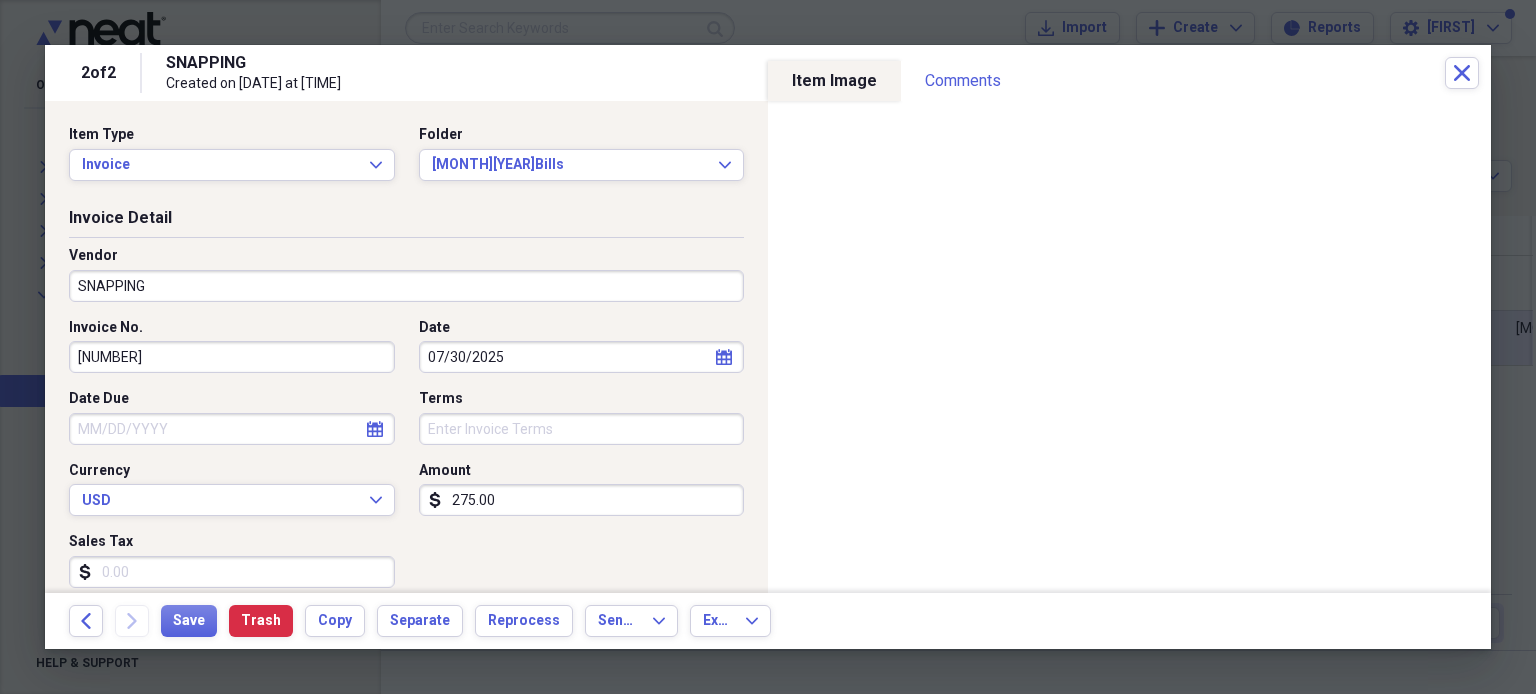click on "calendar" 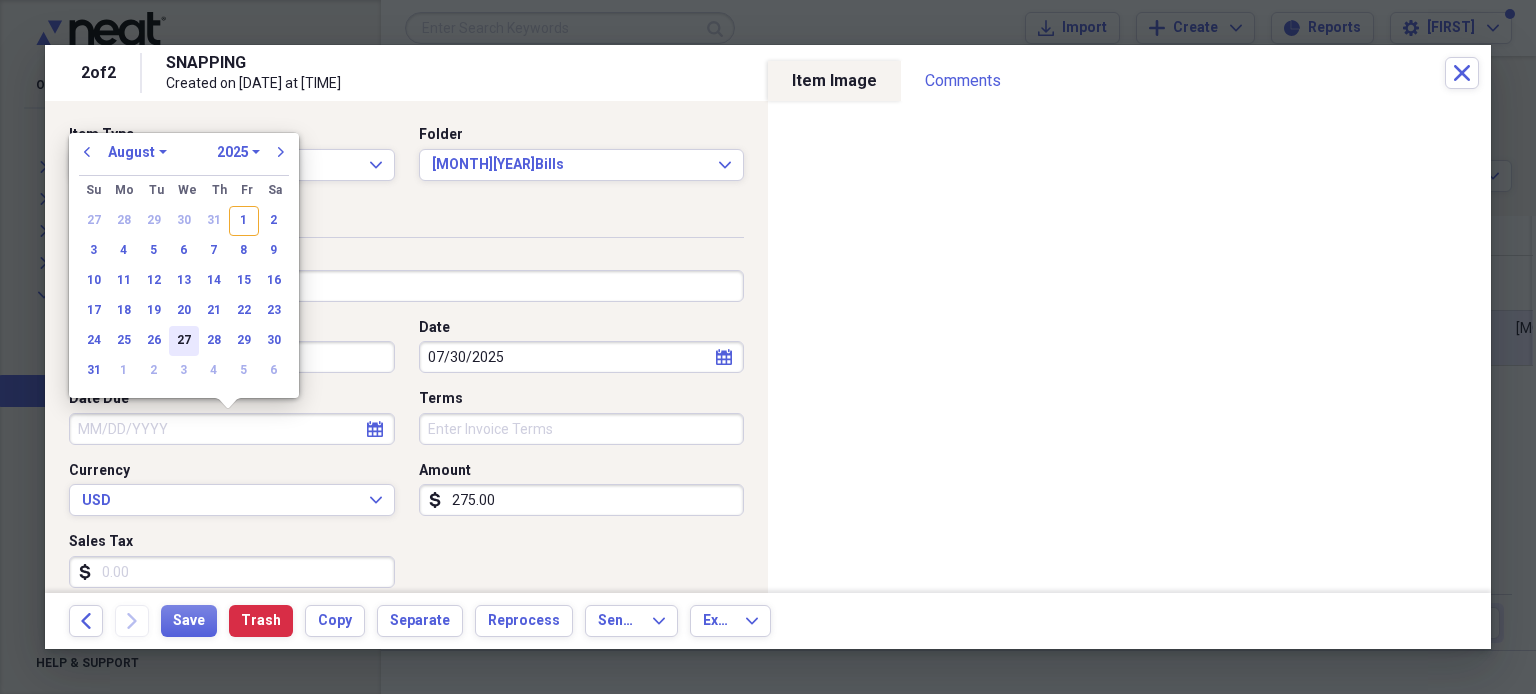 click on "27" at bounding box center (184, 341) 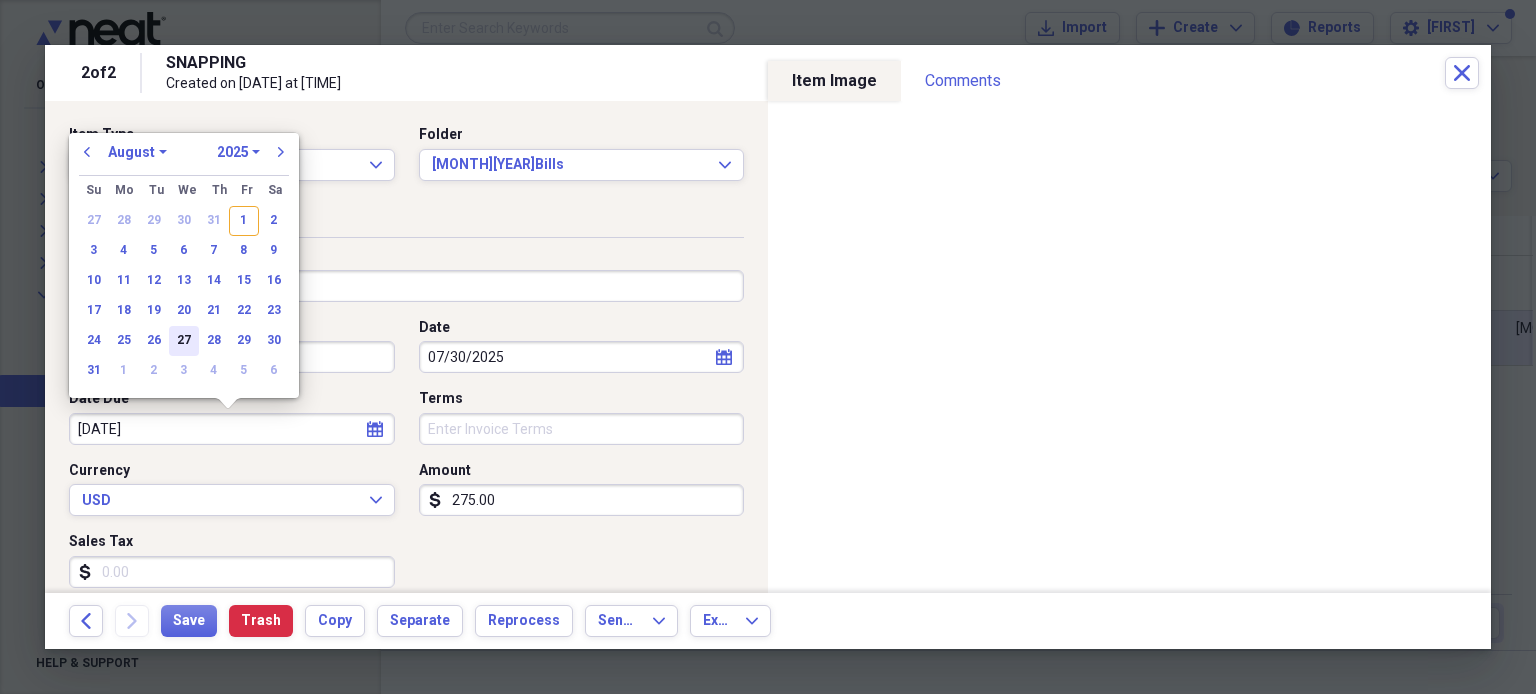type on "[DATE]" 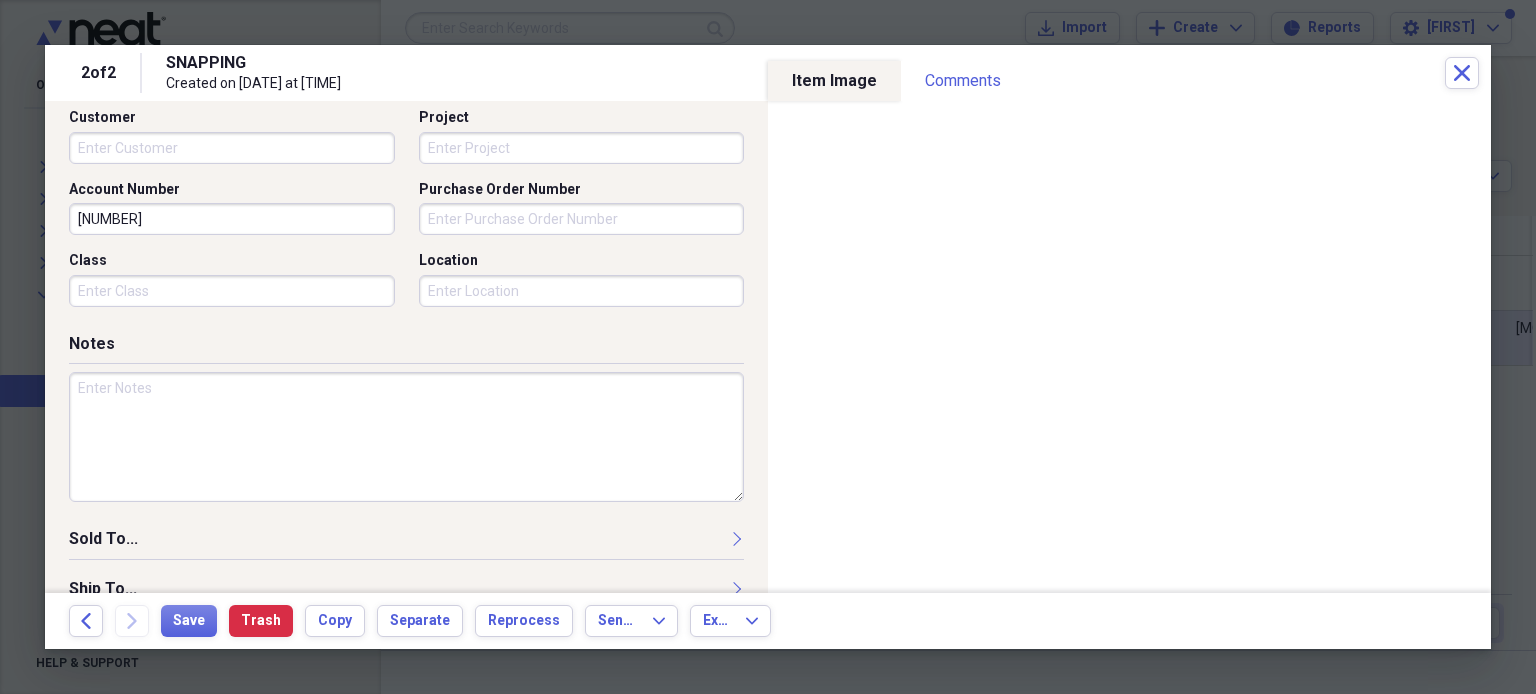 scroll, scrollTop: 620, scrollLeft: 0, axis: vertical 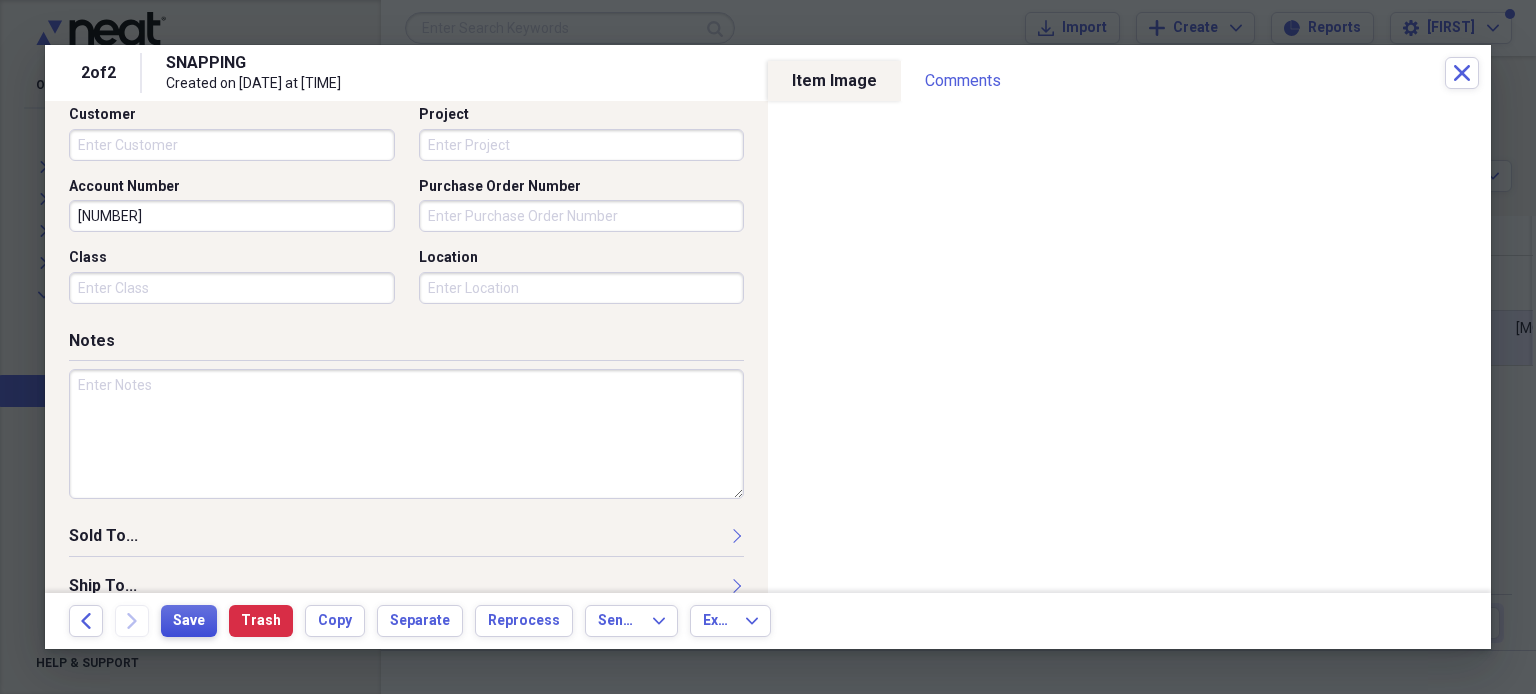 click on "Save" at bounding box center (189, 621) 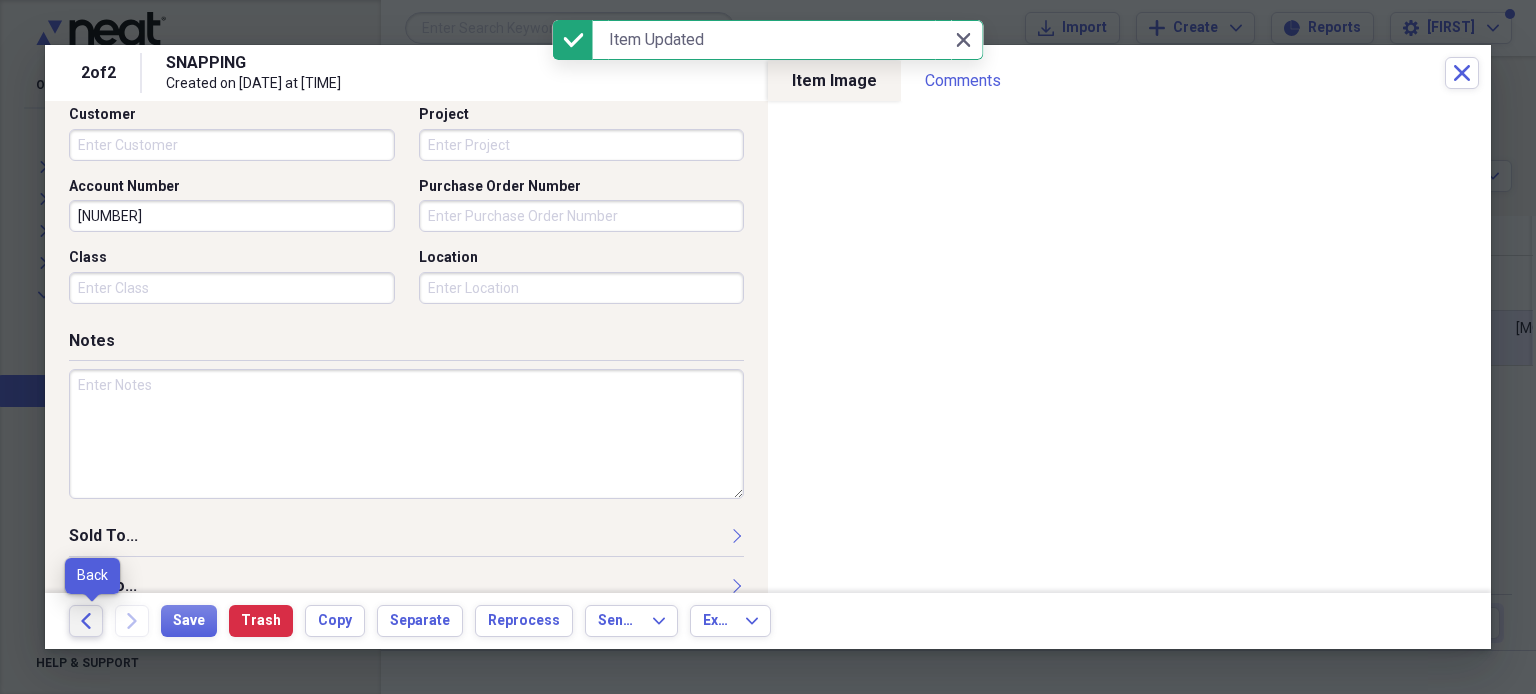 click 